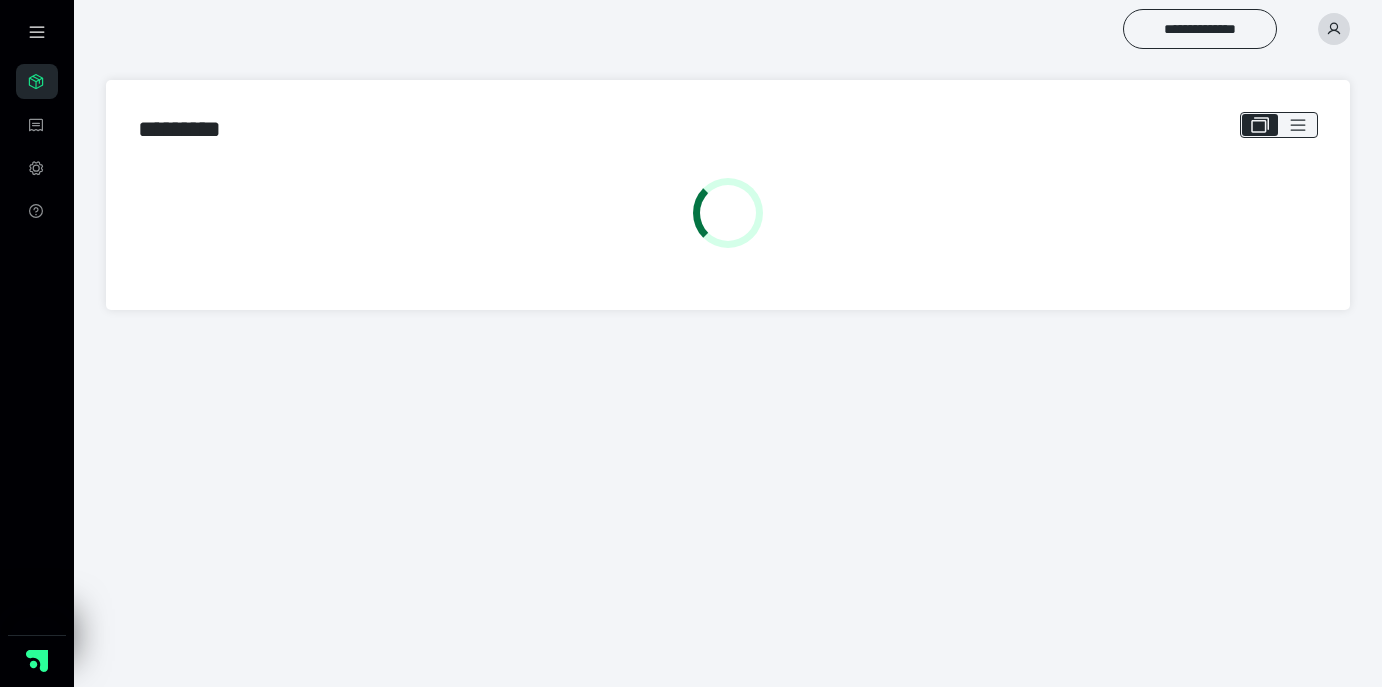 scroll, scrollTop: 0, scrollLeft: 0, axis: both 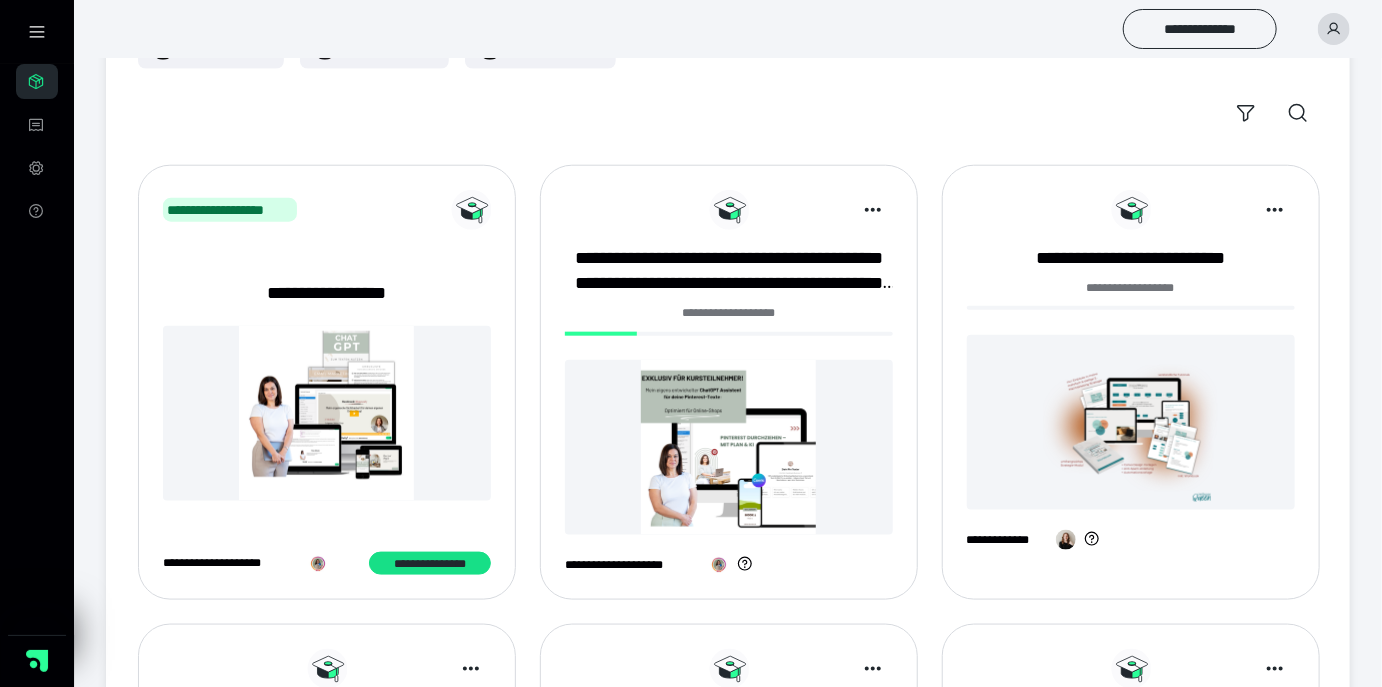 click at bounding box center [729, 447] 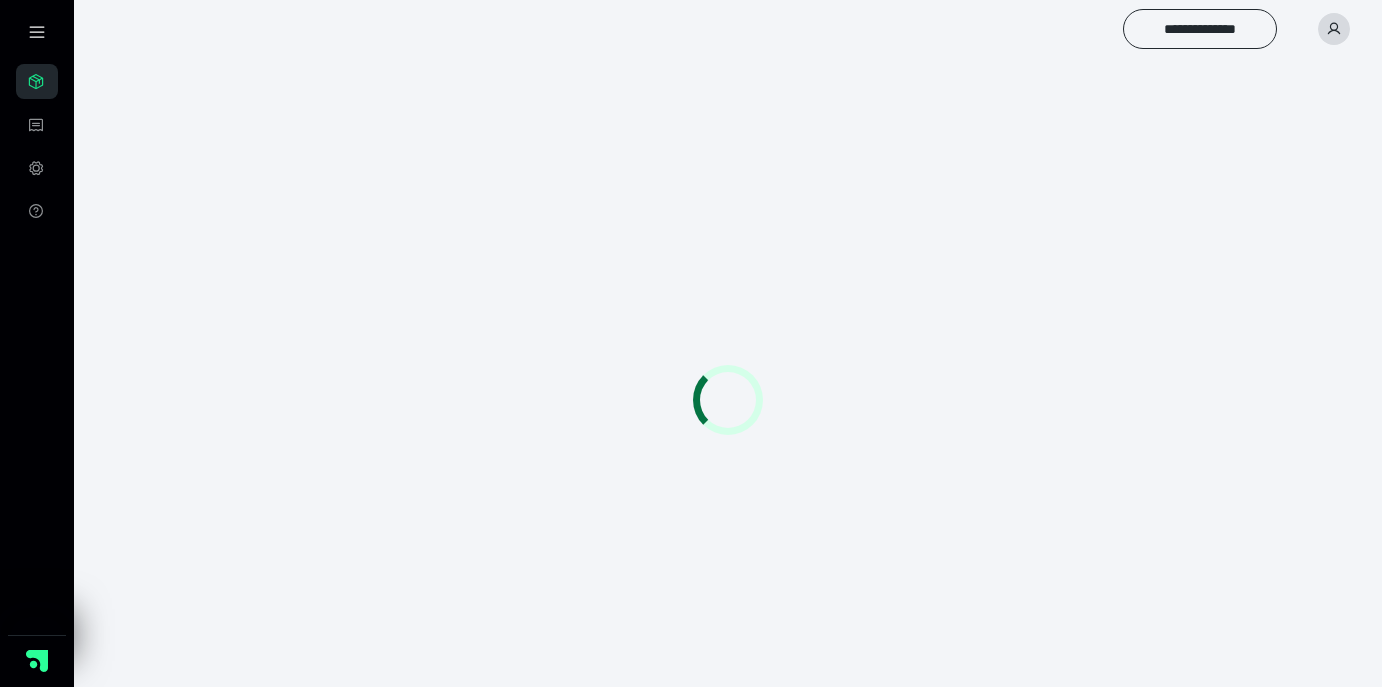 scroll, scrollTop: 0, scrollLeft: 0, axis: both 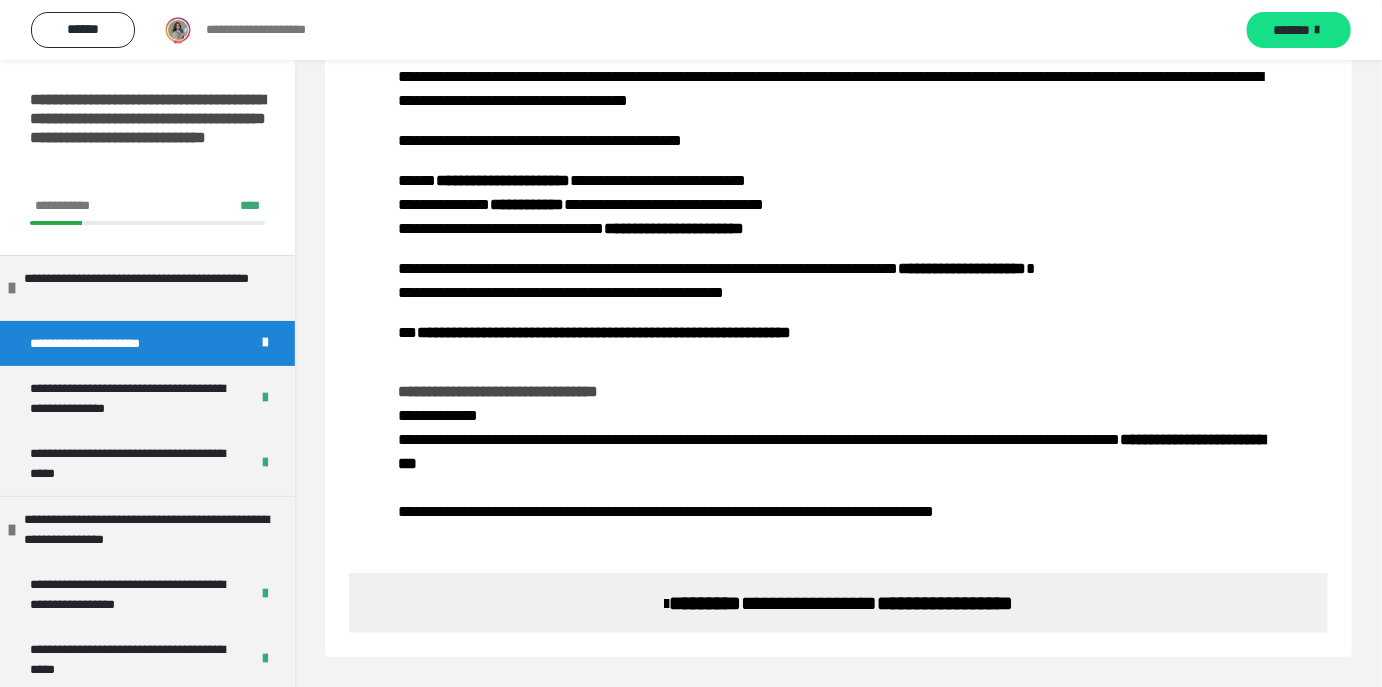 click on "**********" at bounding box center [738, 511] 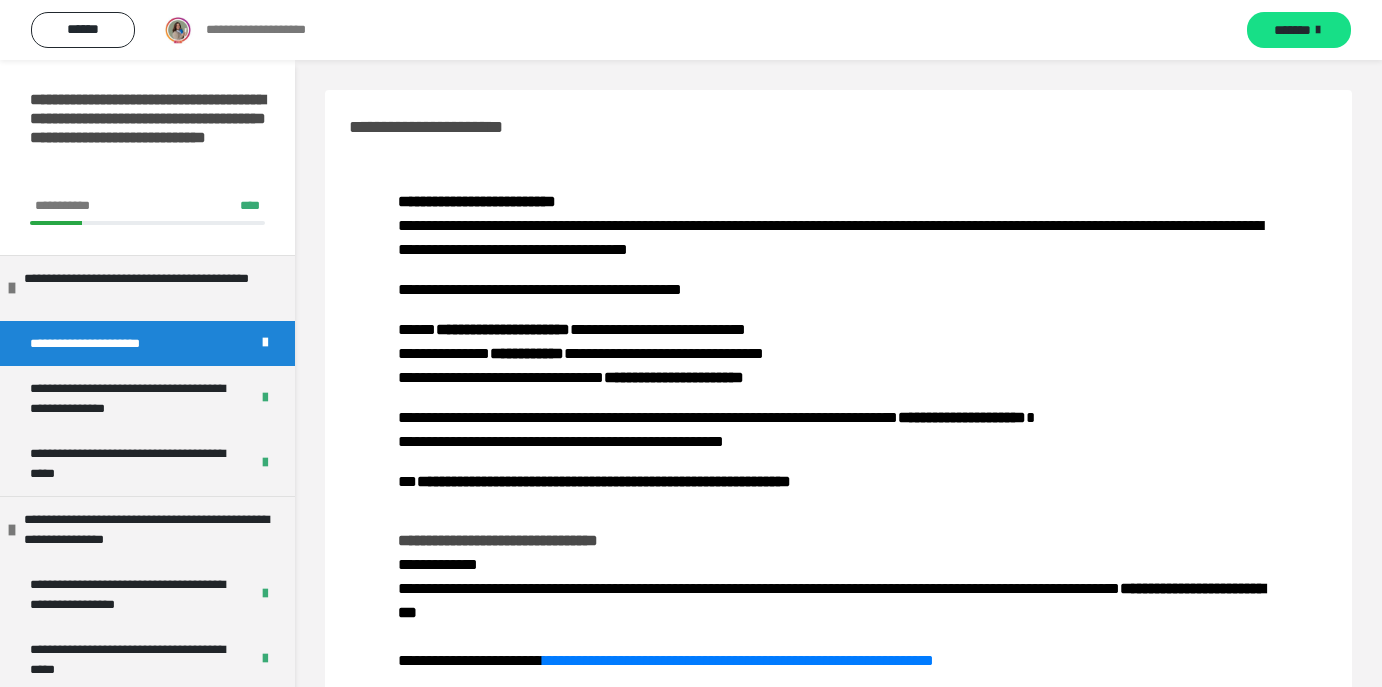 scroll, scrollTop: 149, scrollLeft: 0, axis: vertical 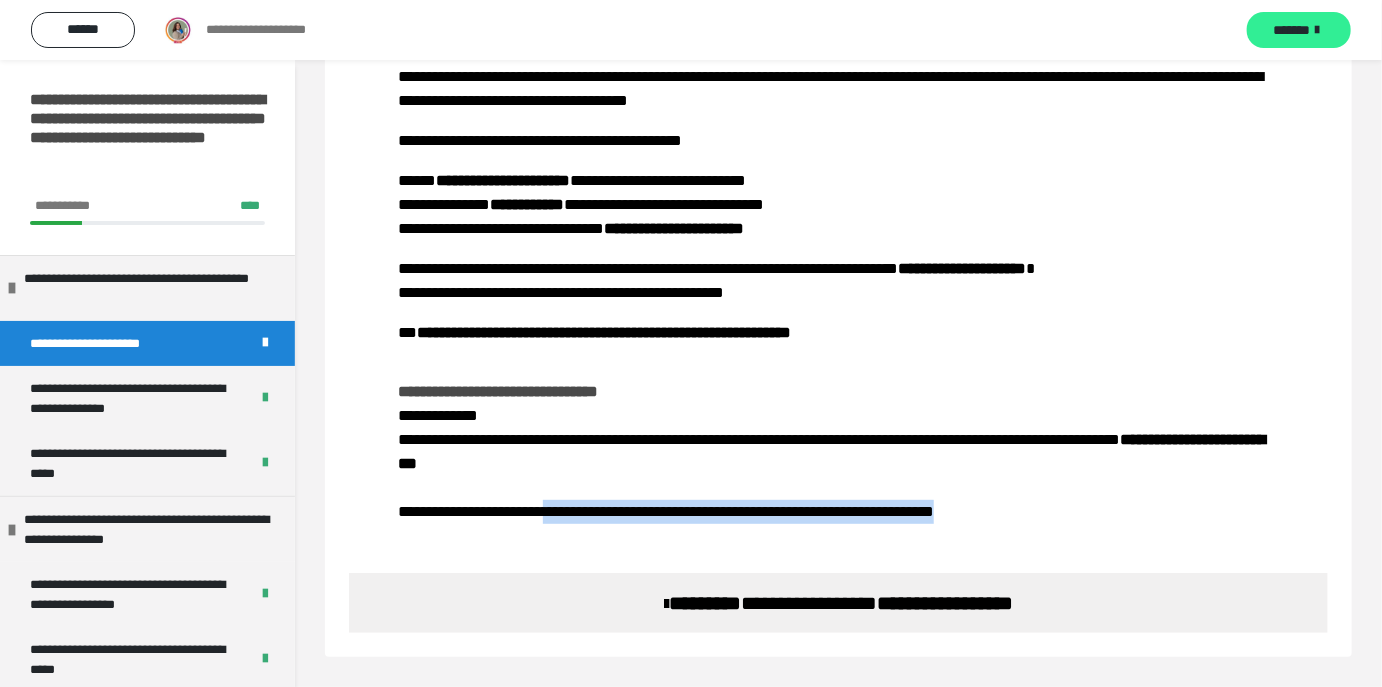click on "*******" at bounding box center (1292, 30) 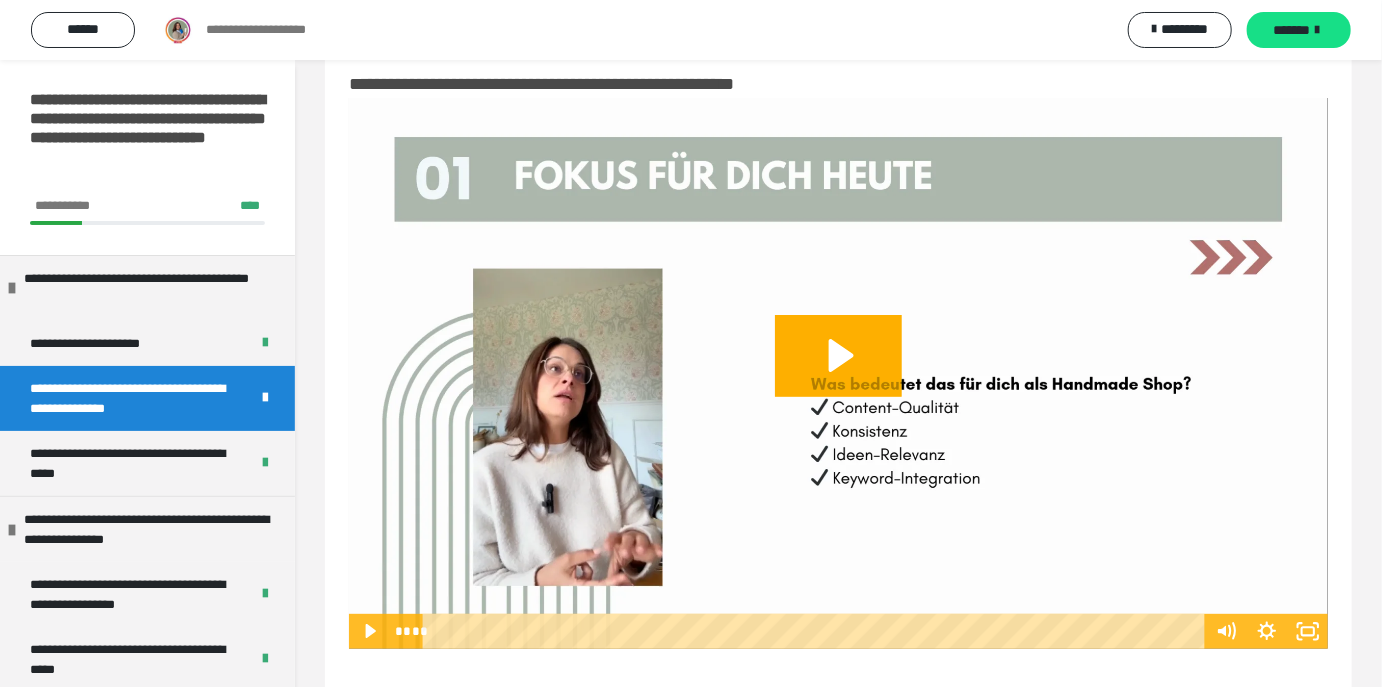 scroll, scrollTop: 38, scrollLeft: 0, axis: vertical 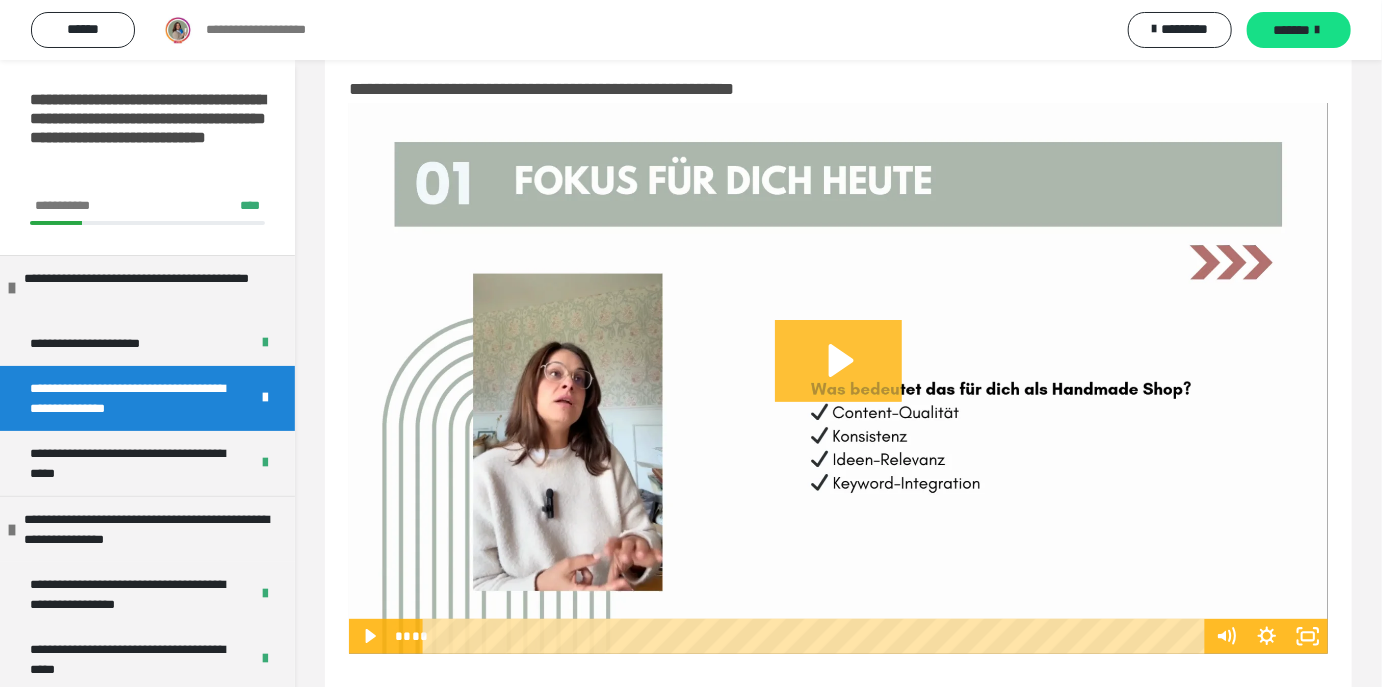 click 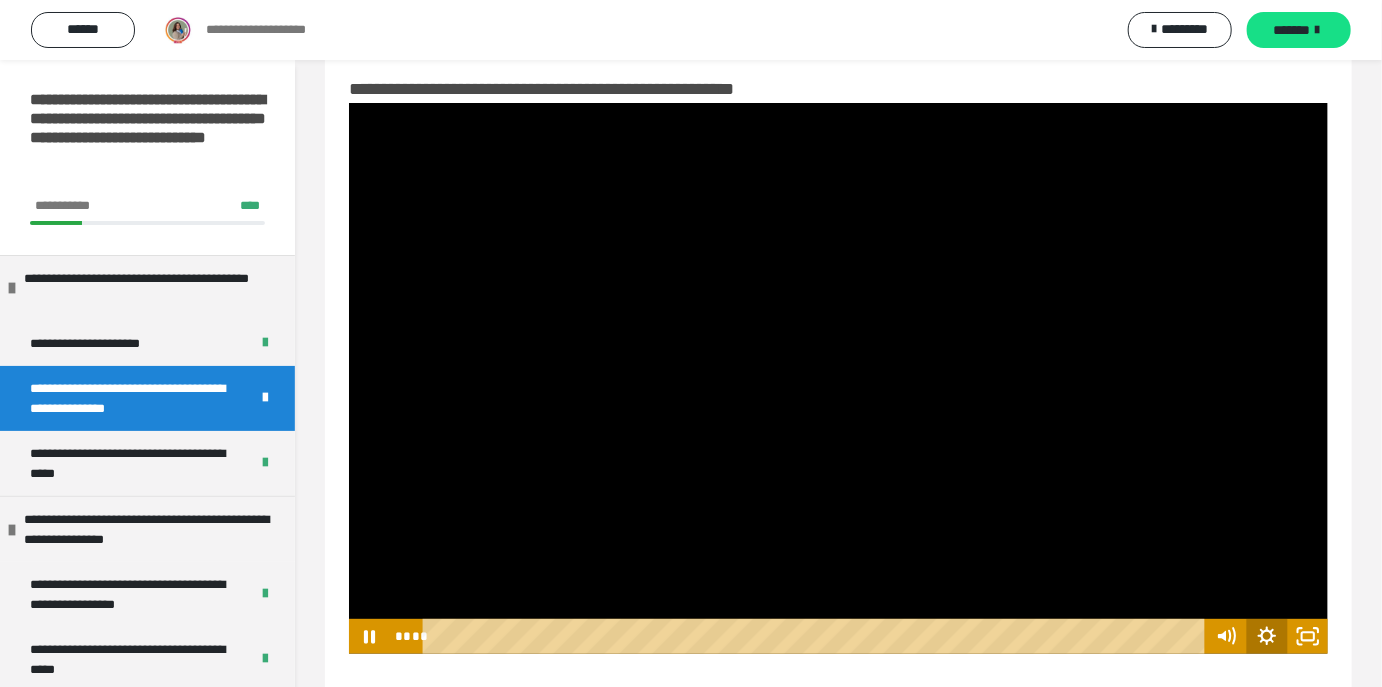 click 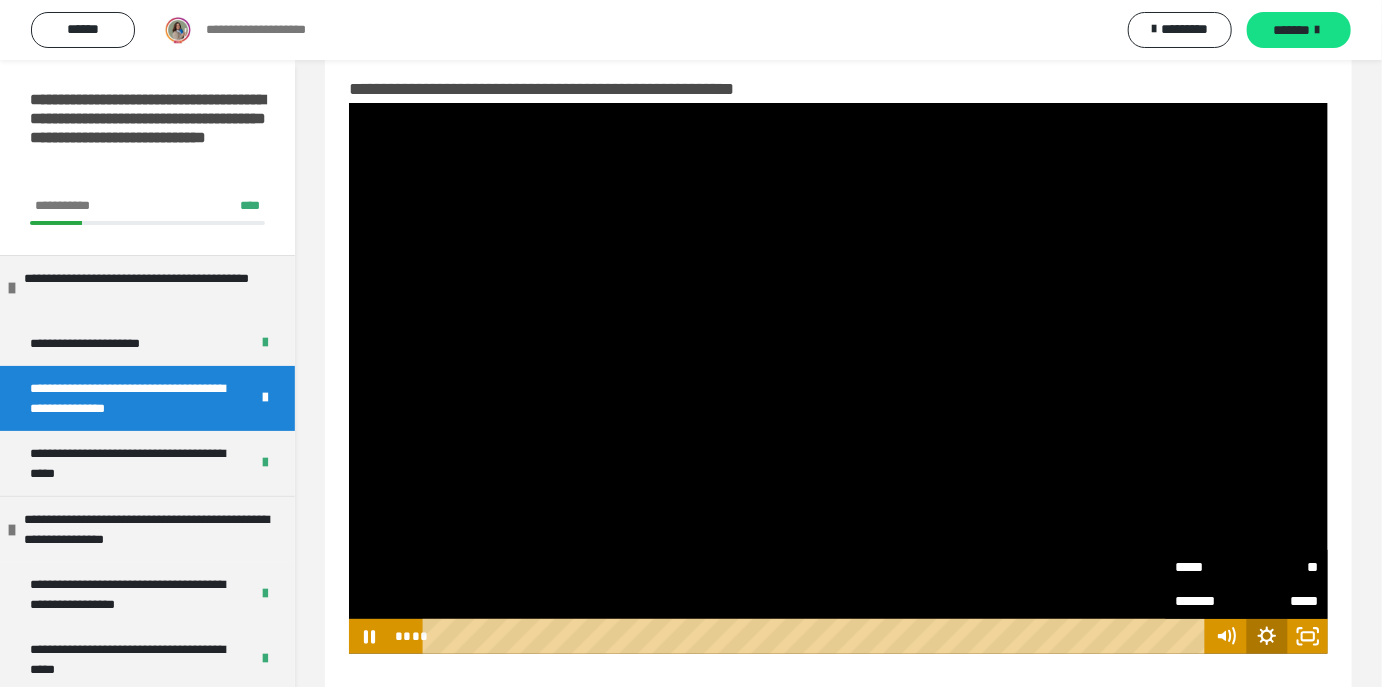 click 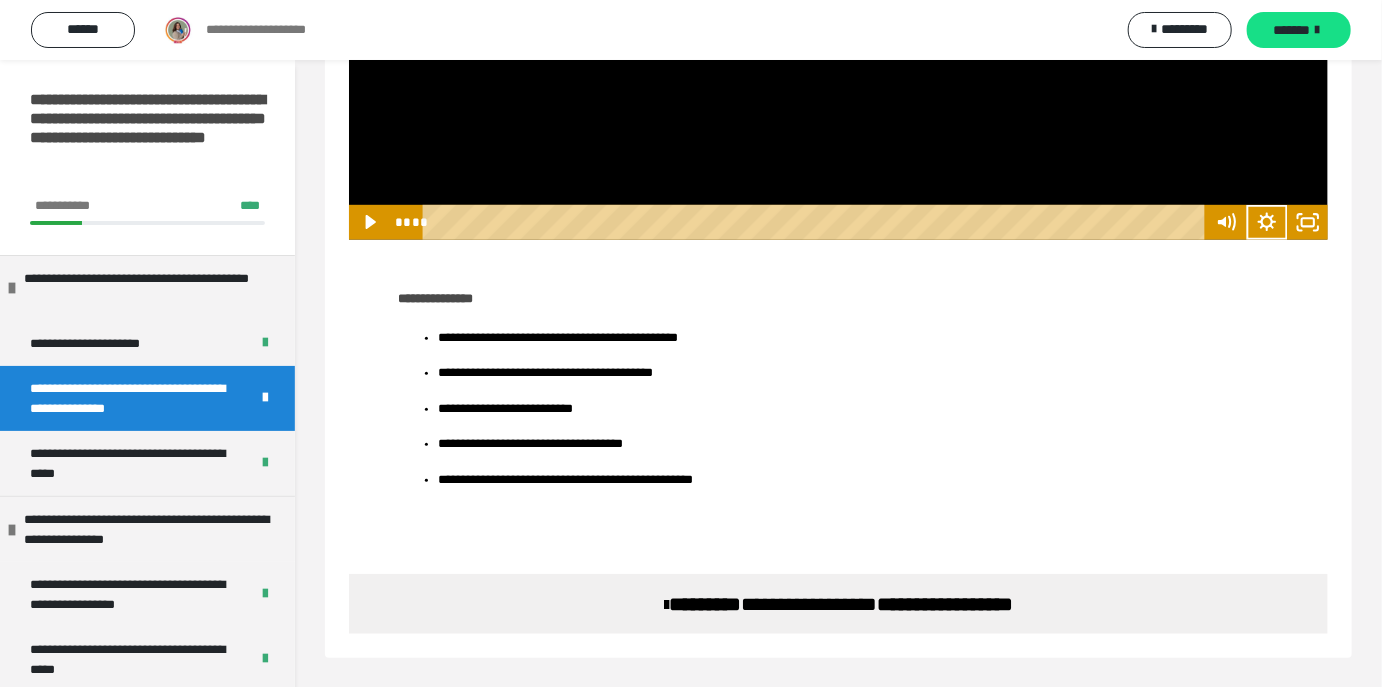 scroll, scrollTop: 454, scrollLeft: 0, axis: vertical 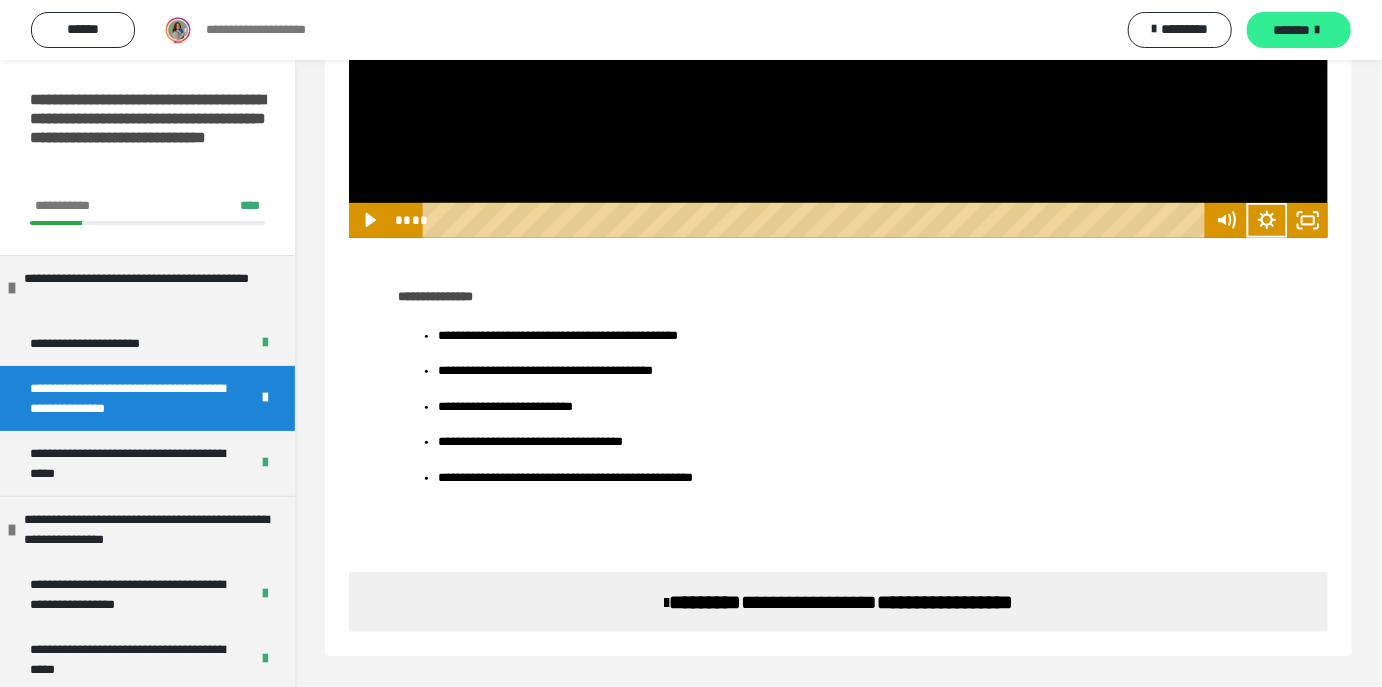 click on "*******" at bounding box center [1292, 30] 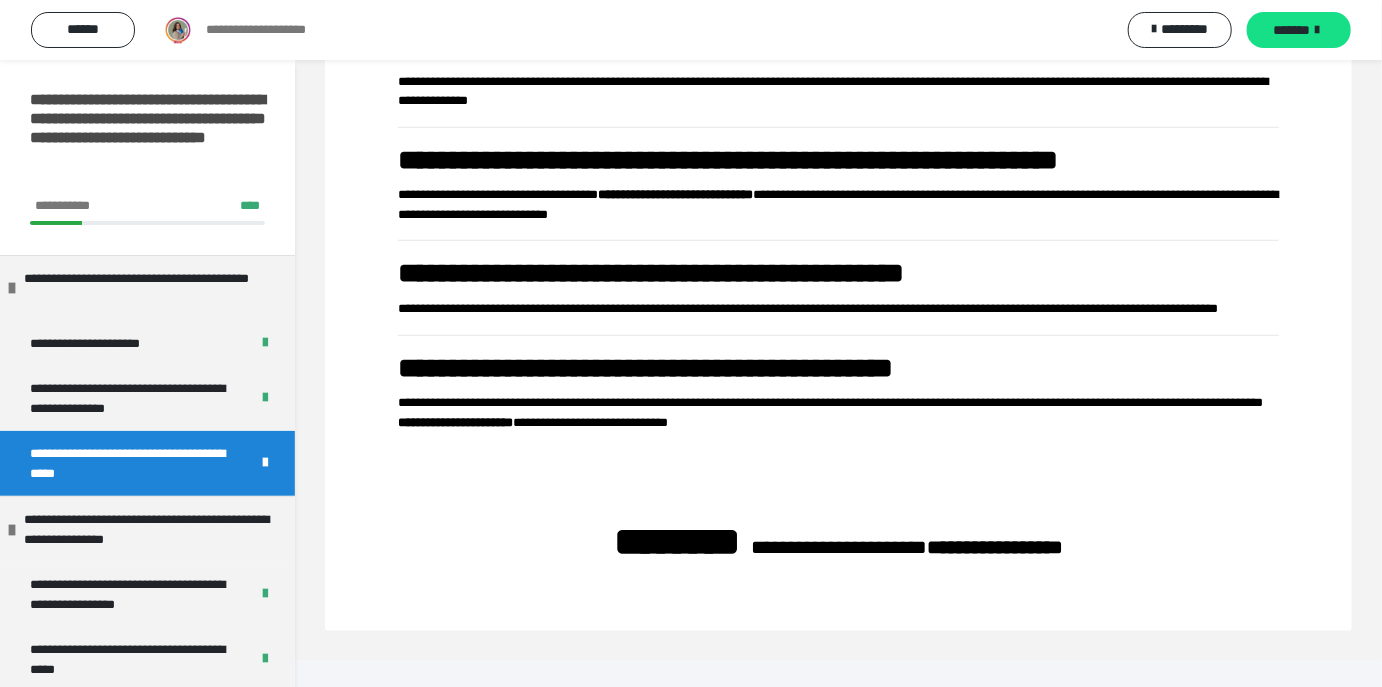 scroll, scrollTop: 715, scrollLeft: 0, axis: vertical 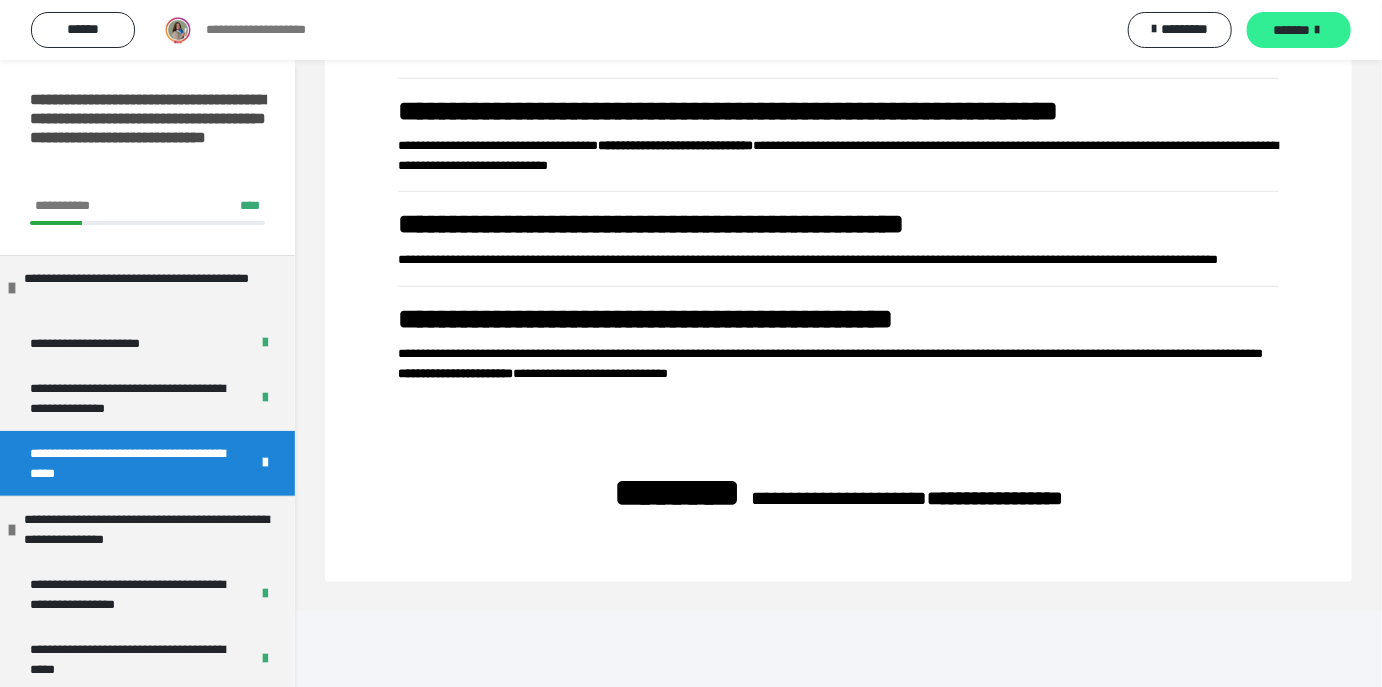 click on "*******" at bounding box center (1292, 30) 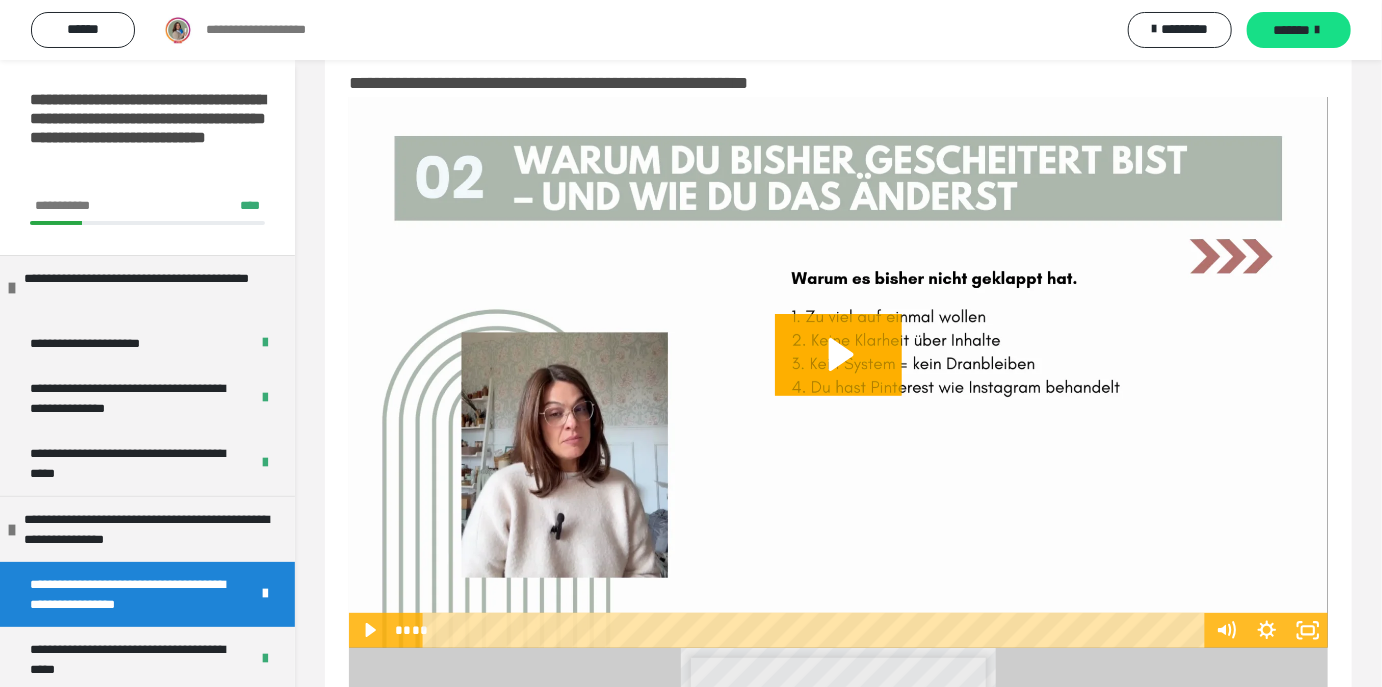 scroll, scrollTop: 47, scrollLeft: 0, axis: vertical 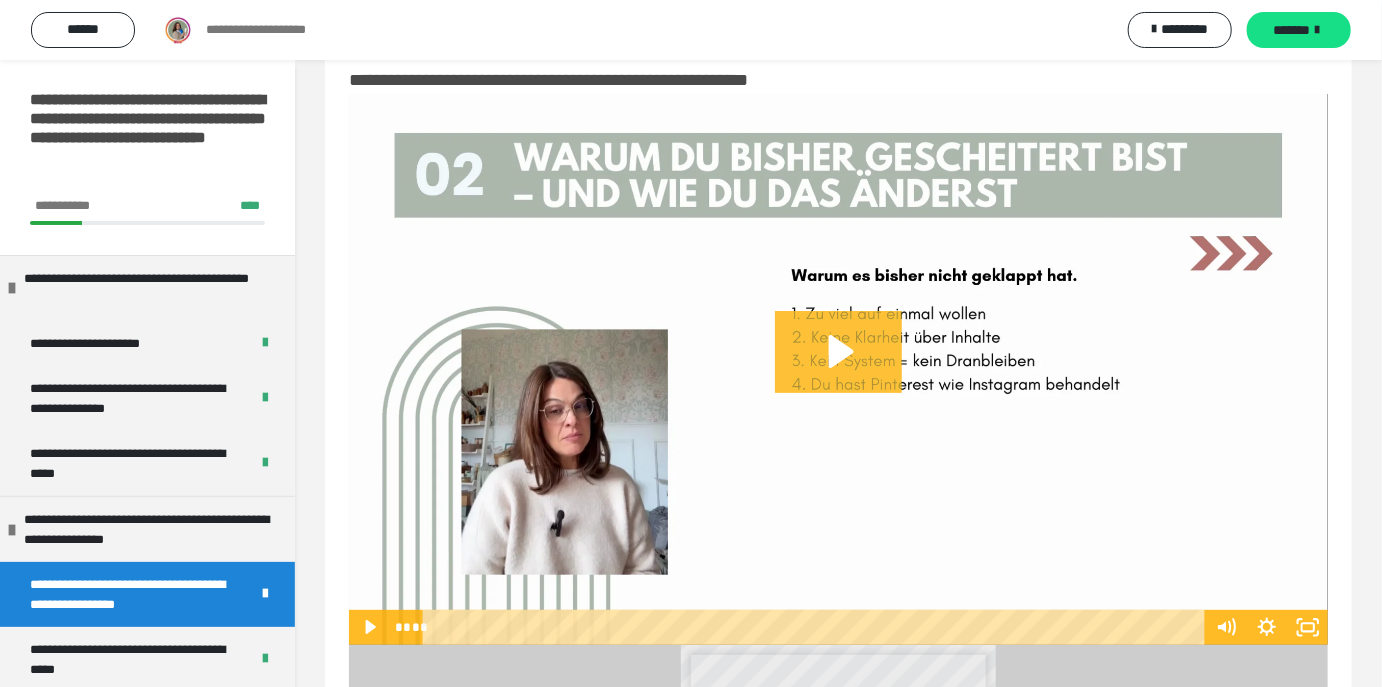 click 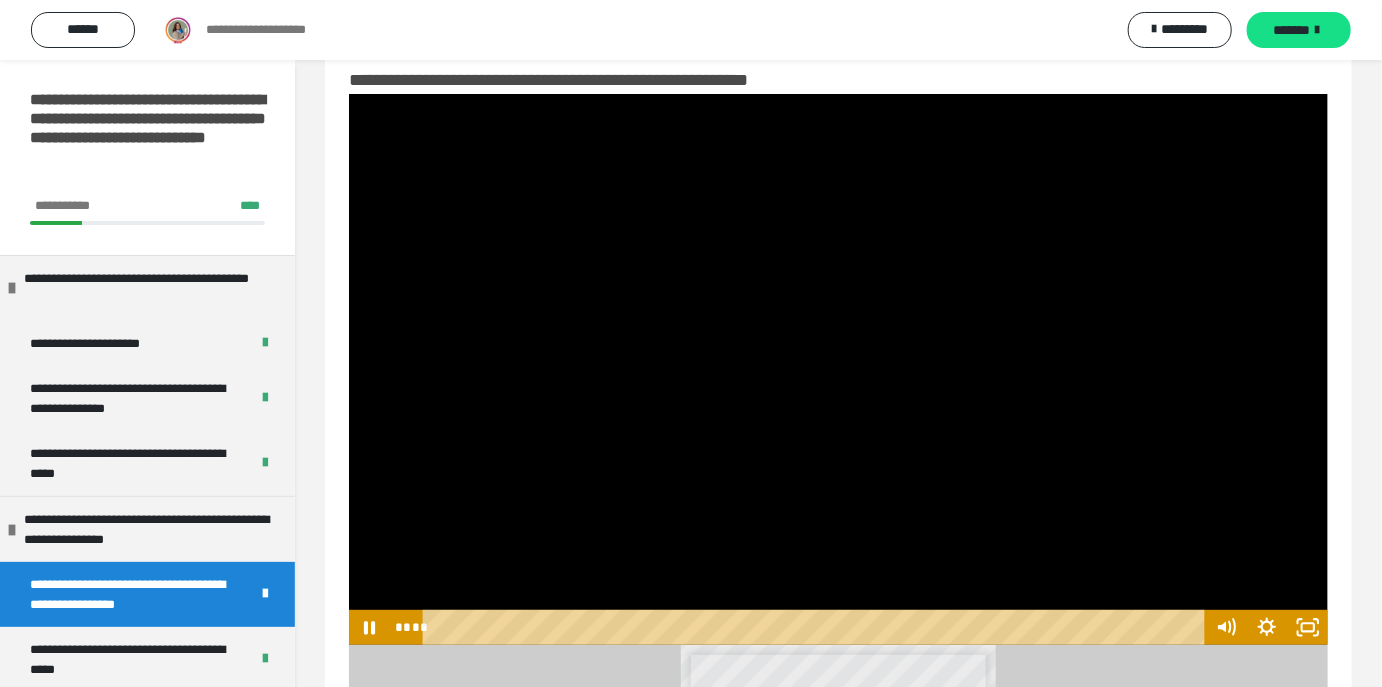 click at bounding box center [838, 369] 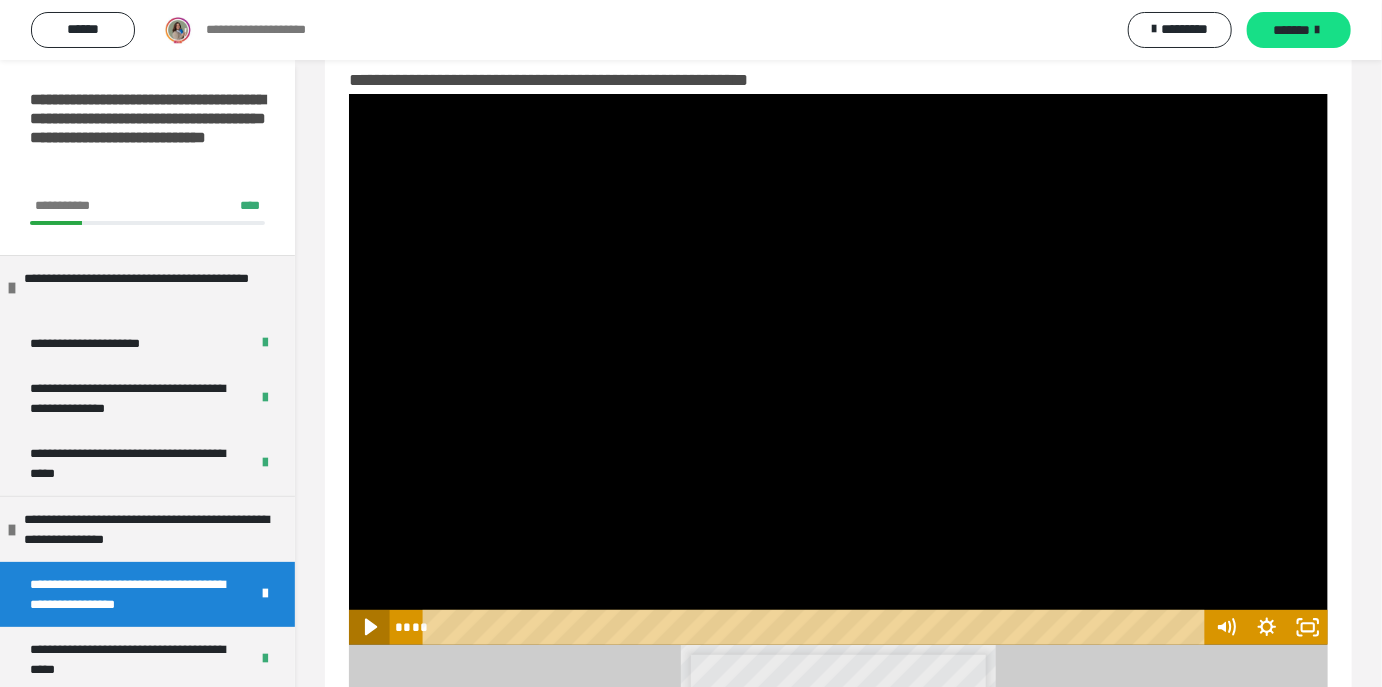 click 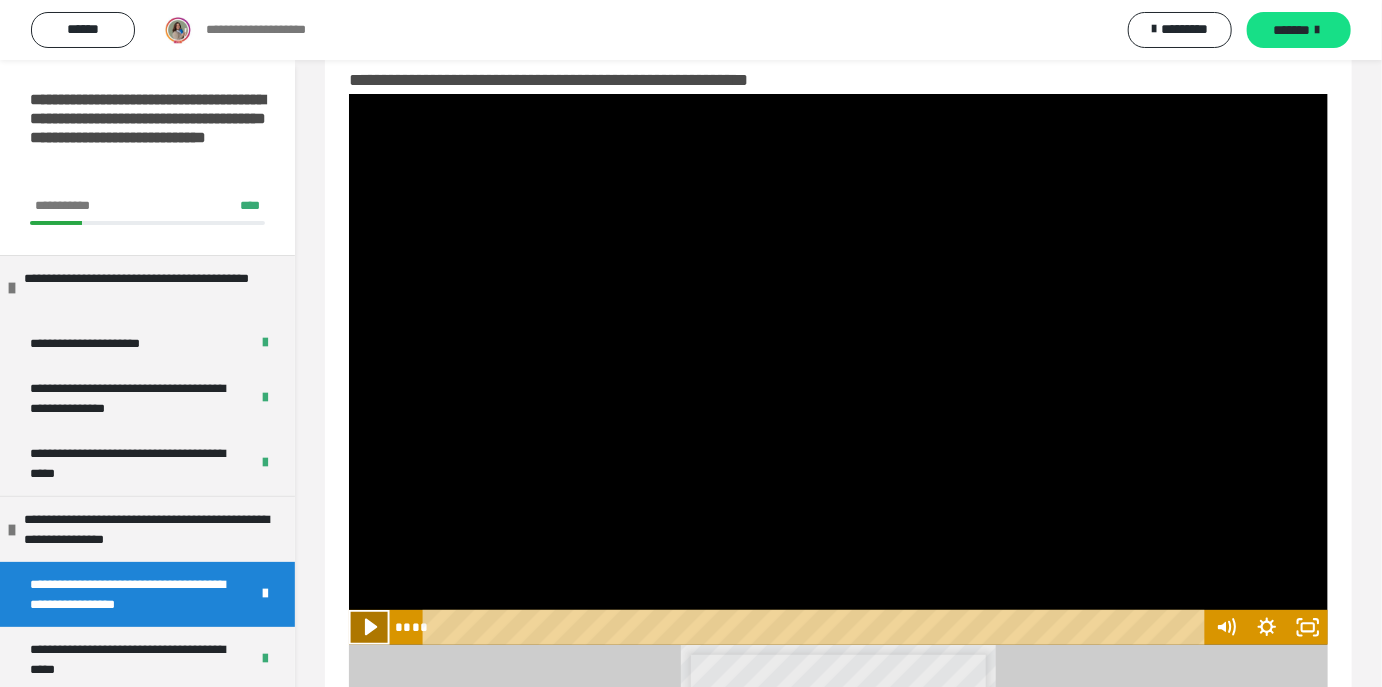 click 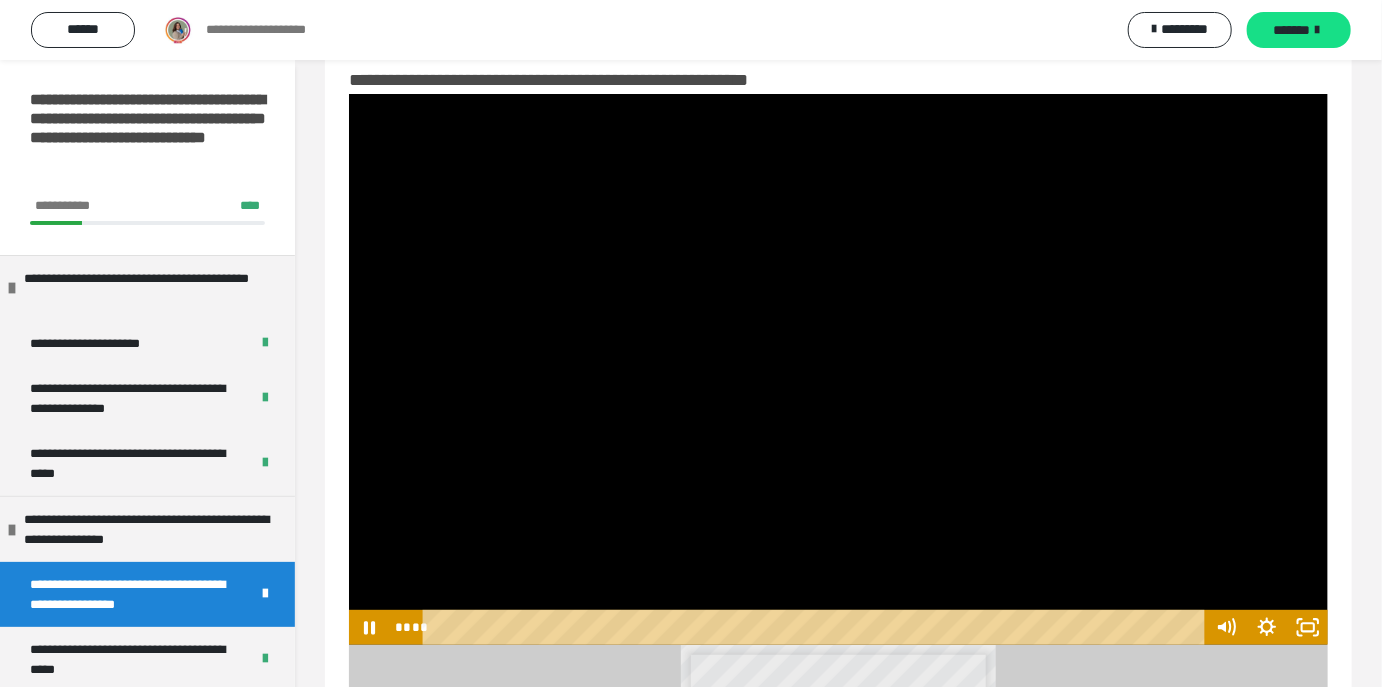 click at bounding box center (838, 369) 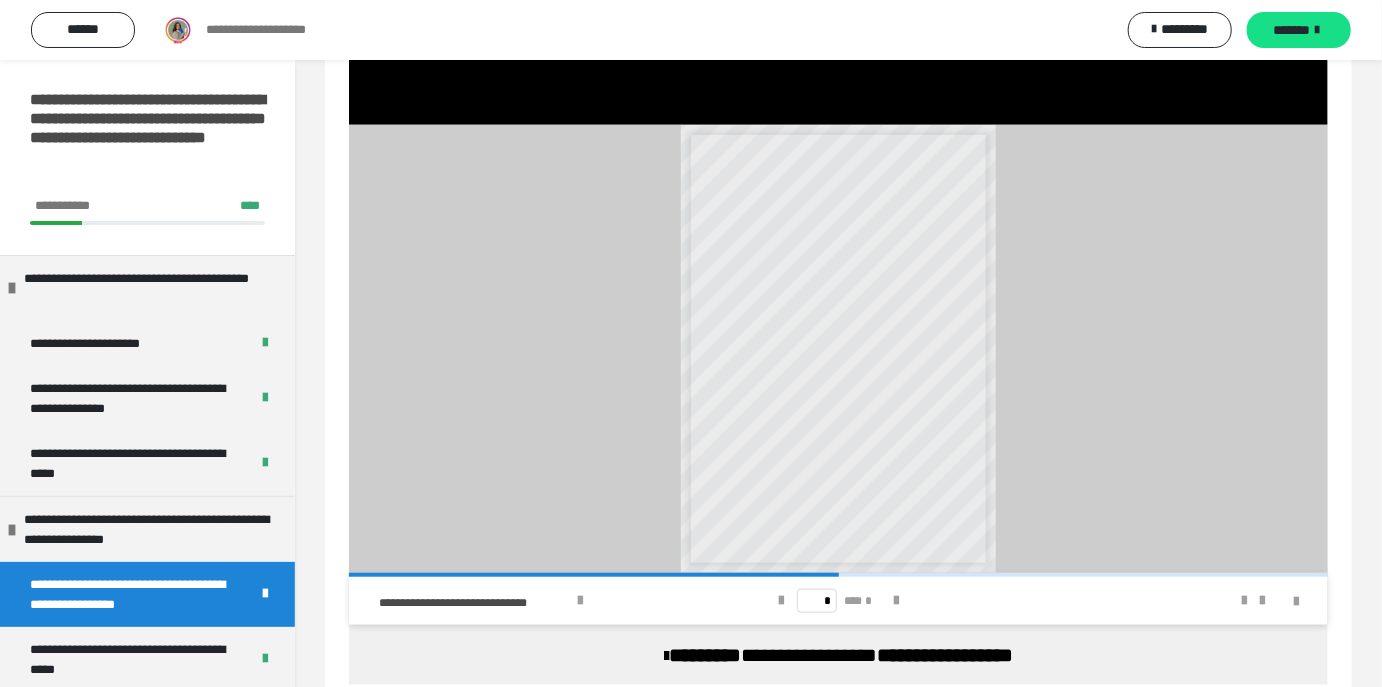 scroll, scrollTop: 618, scrollLeft: 0, axis: vertical 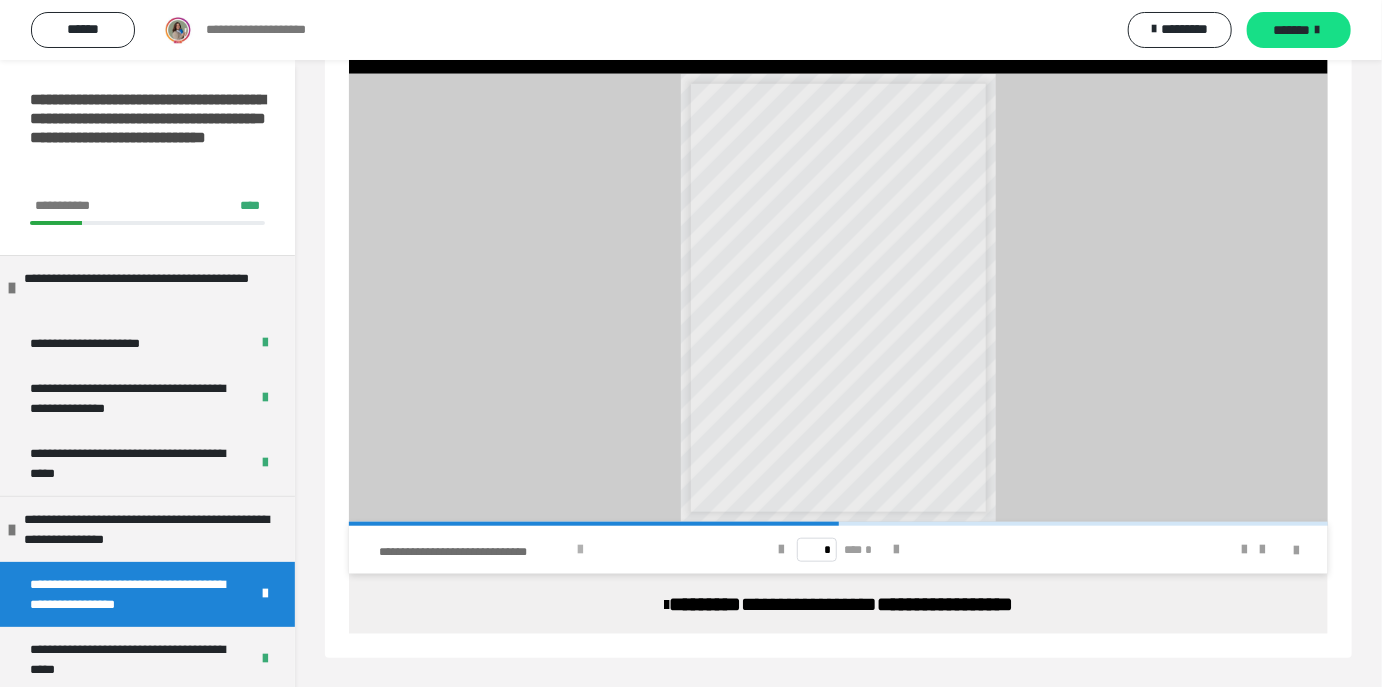 click at bounding box center [580, 550] 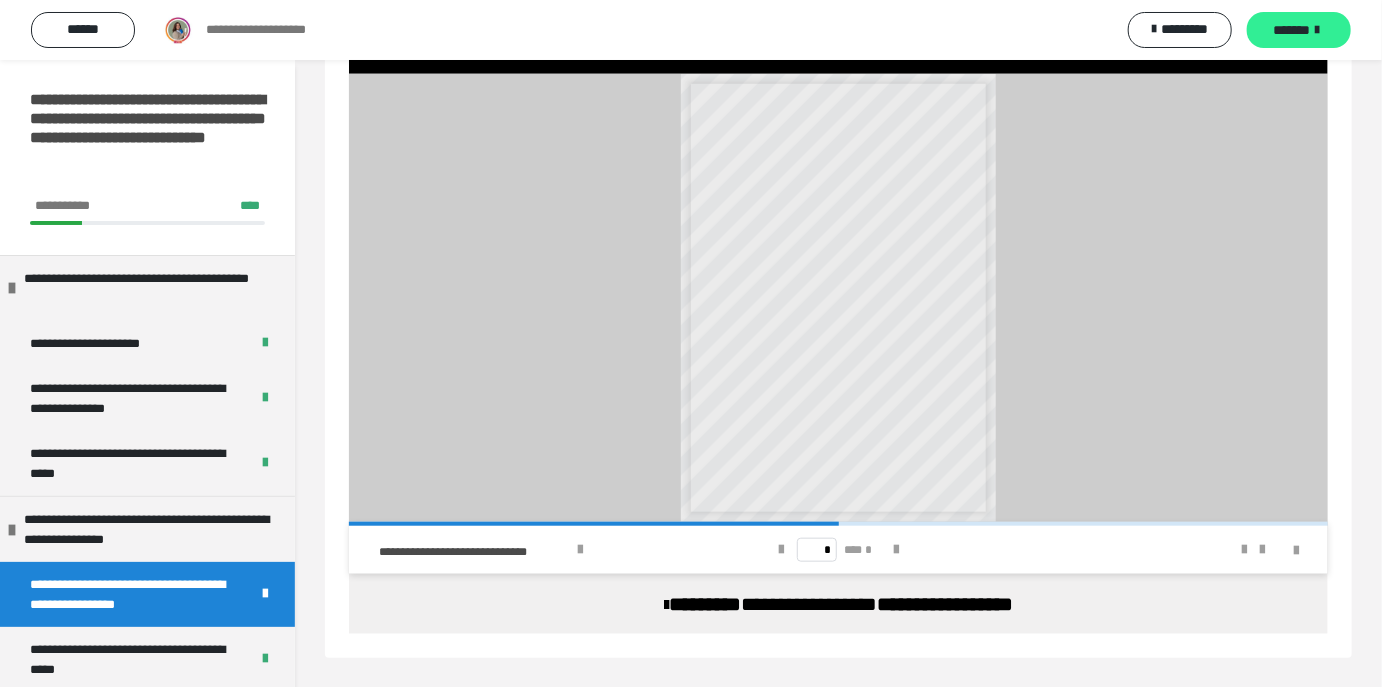 click on "*******" at bounding box center (1292, 30) 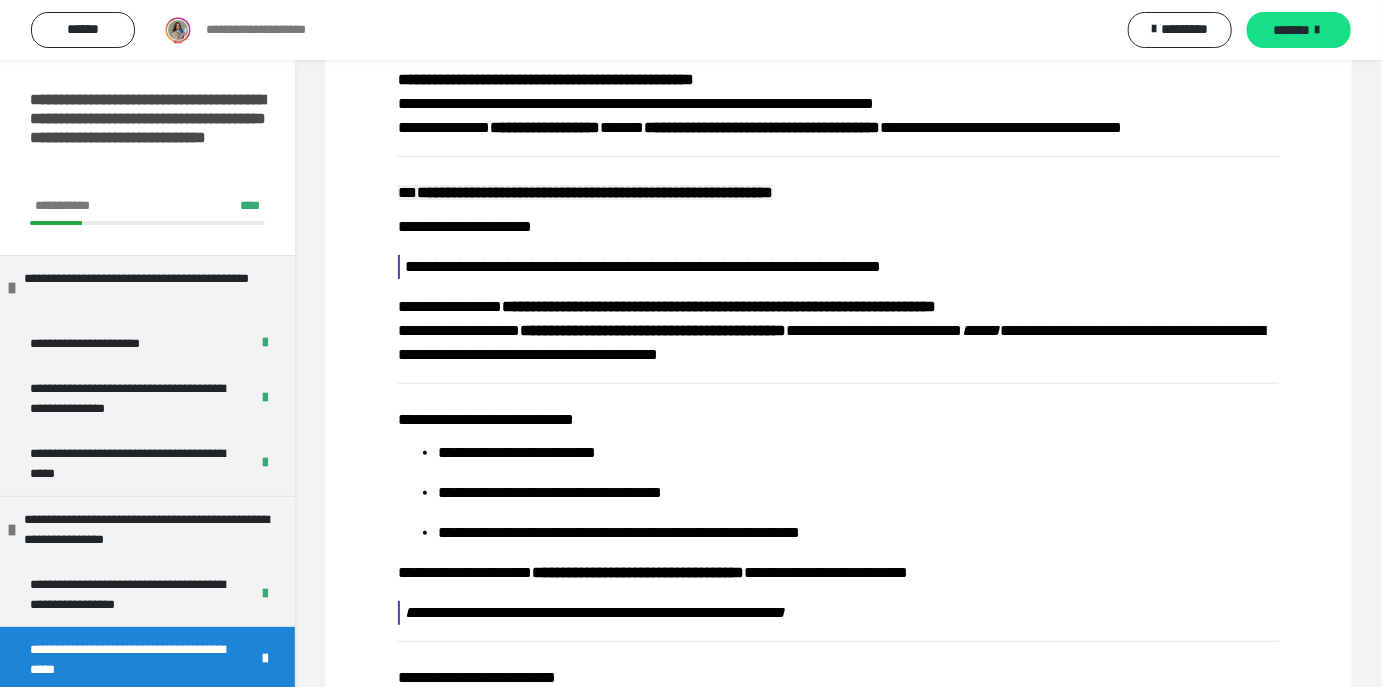 scroll, scrollTop: 0, scrollLeft: 0, axis: both 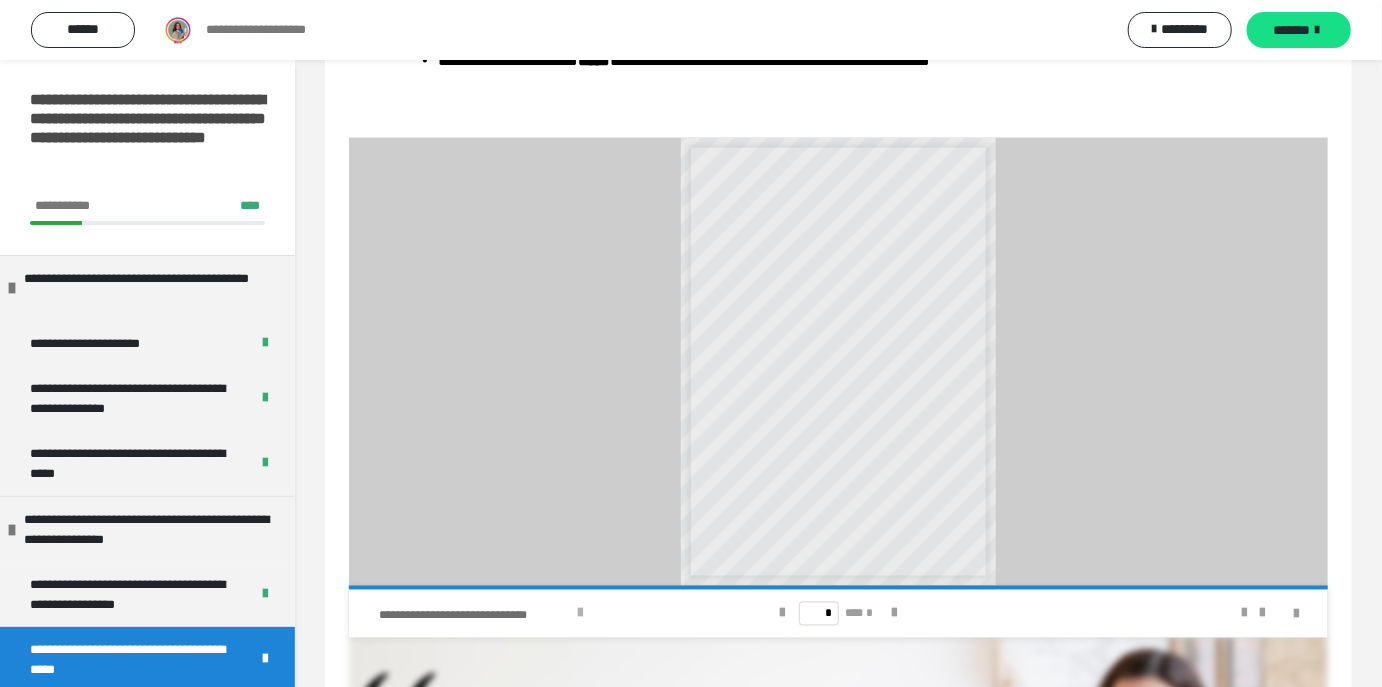 click at bounding box center (580, 614) 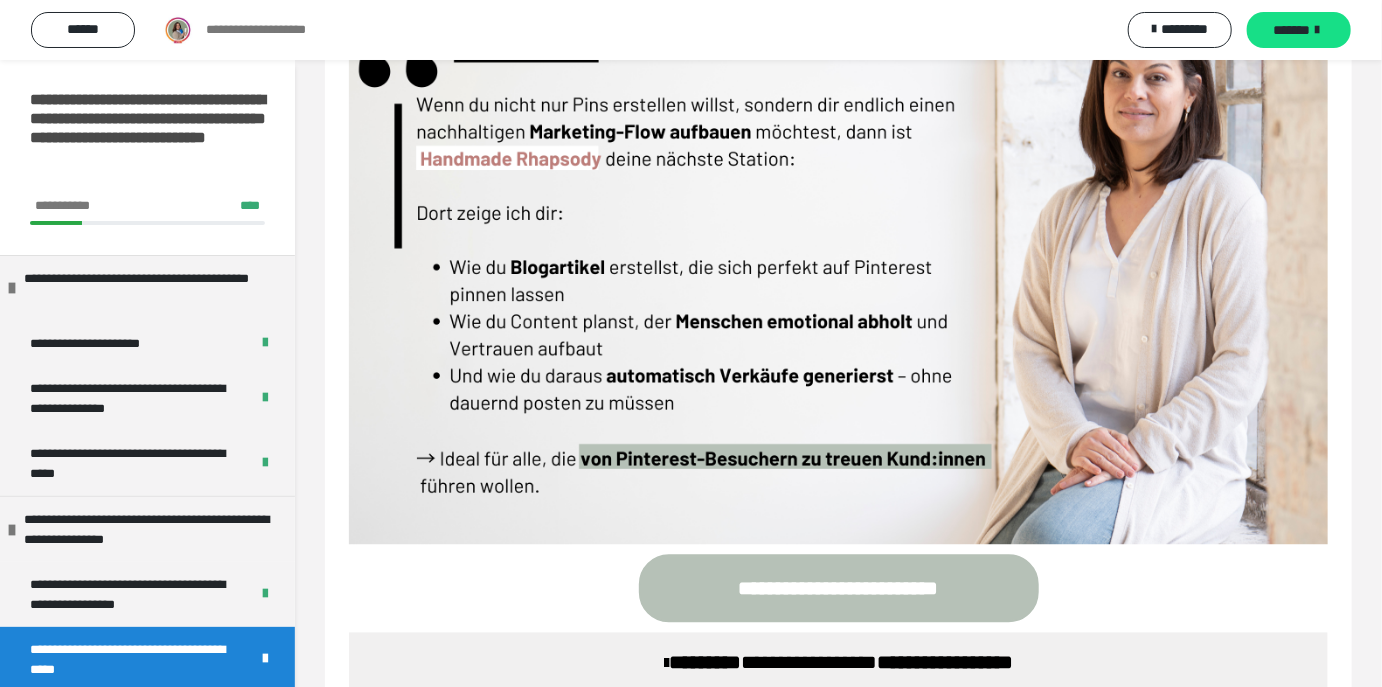 scroll, scrollTop: 2192, scrollLeft: 0, axis: vertical 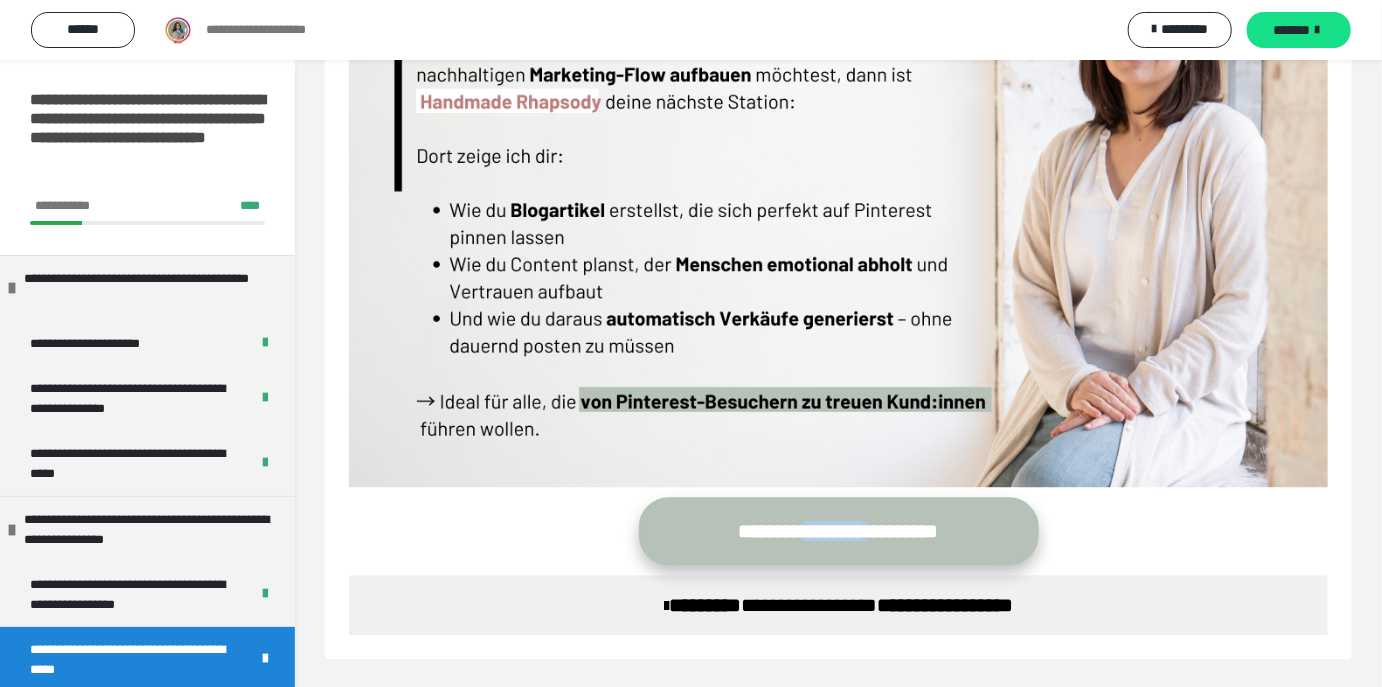 click on "**********" at bounding box center [839, 531] 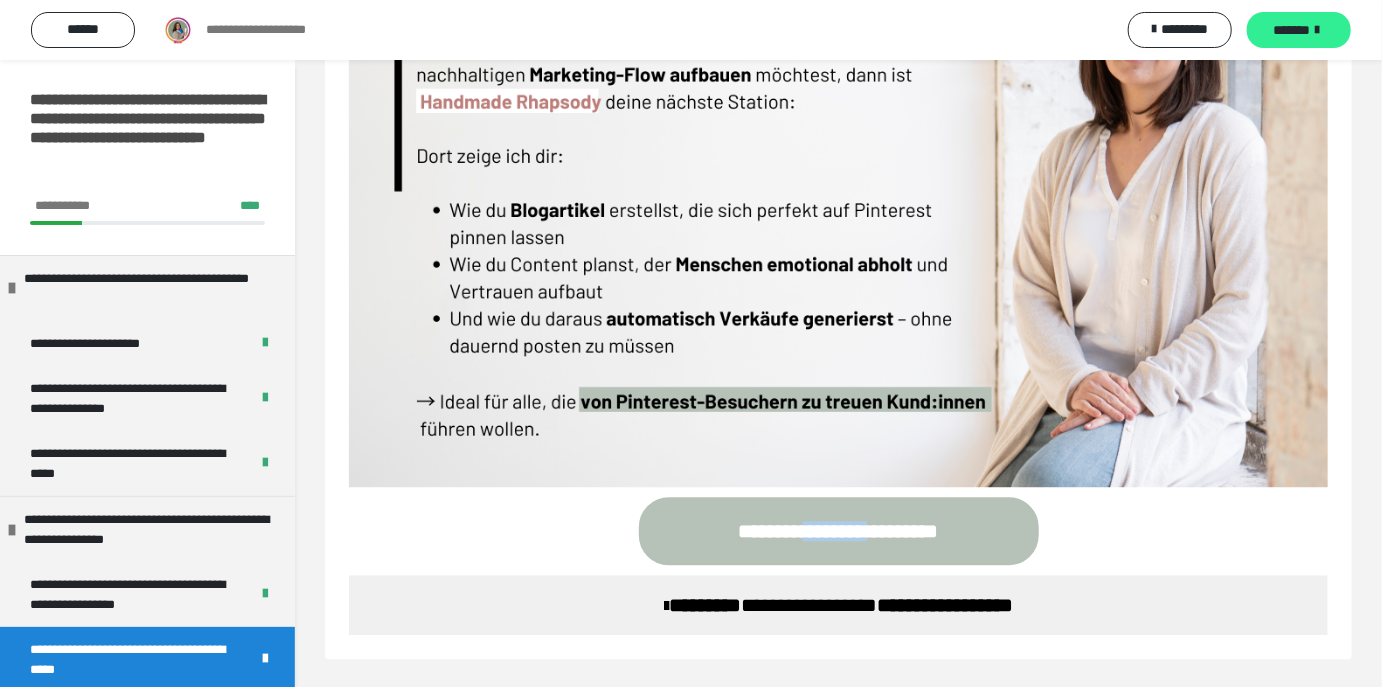 click on "*******" at bounding box center [1299, 30] 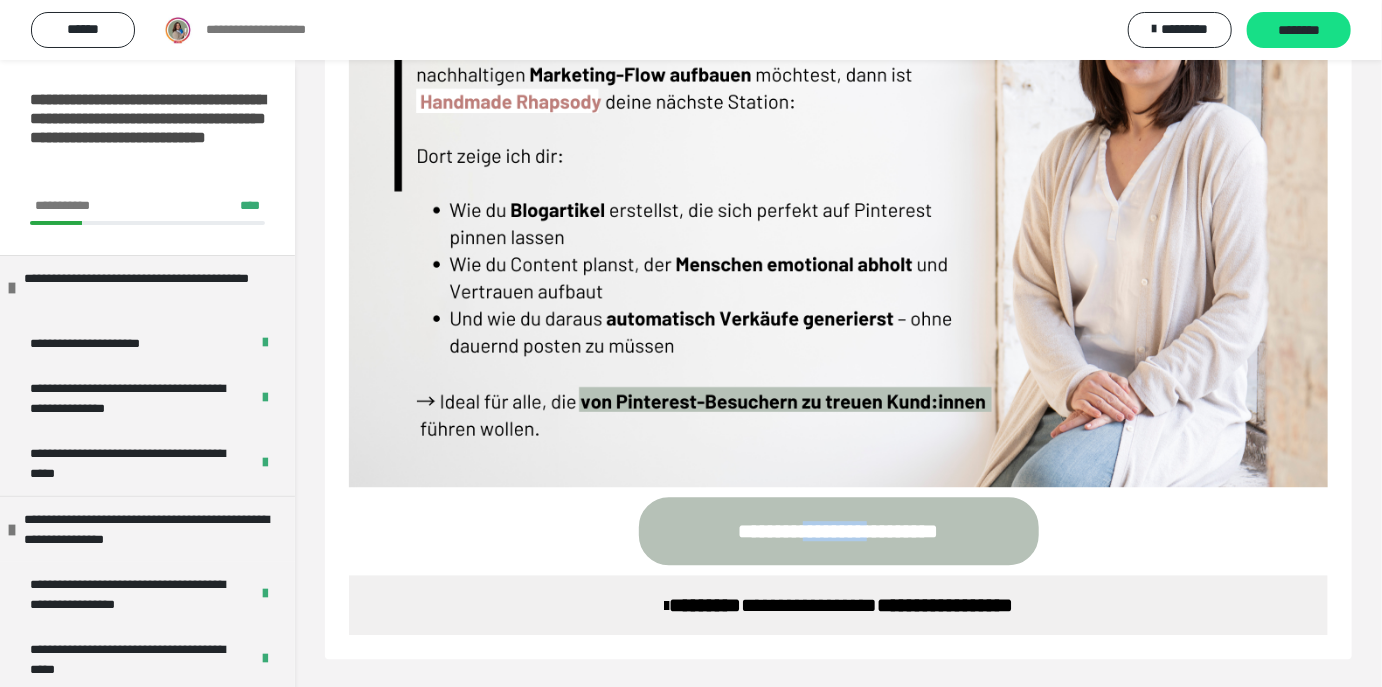 scroll, scrollTop: 87, scrollLeft: 0, axis: vertical 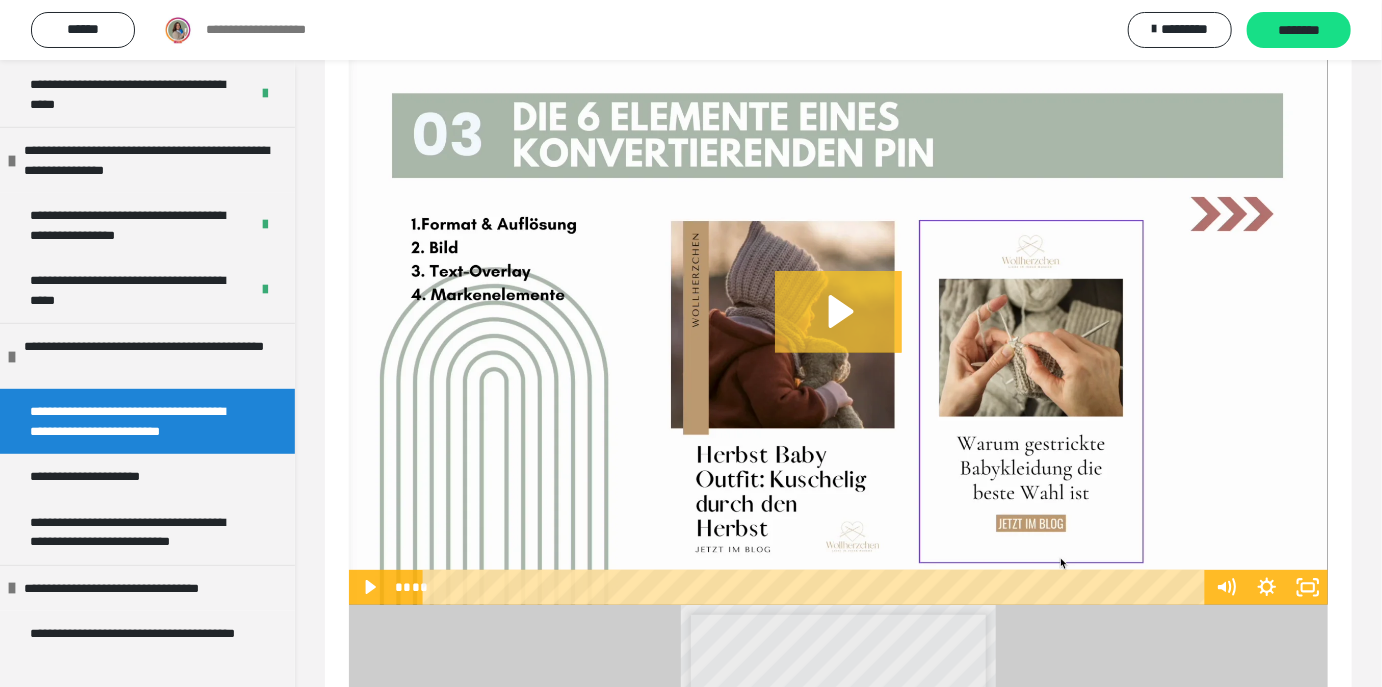 click 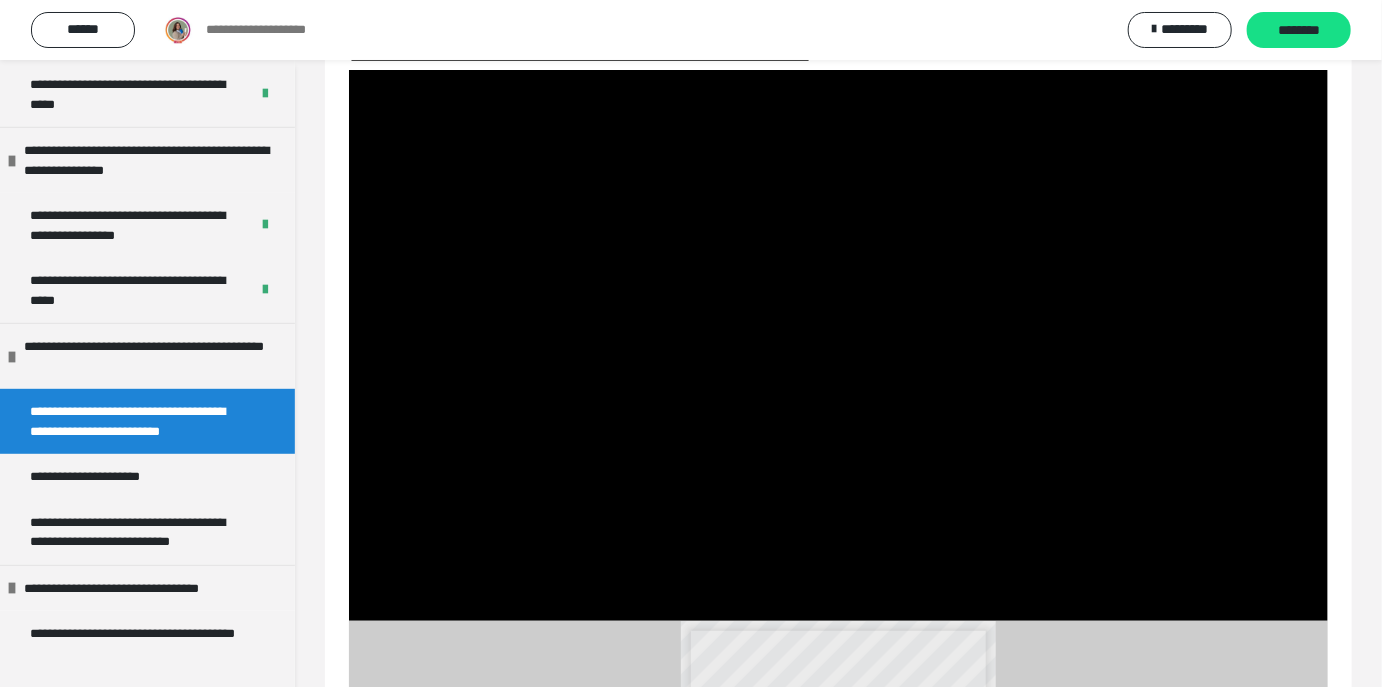 scroll, scrollTop: 67, scrollLeft: 0, axis: vertical 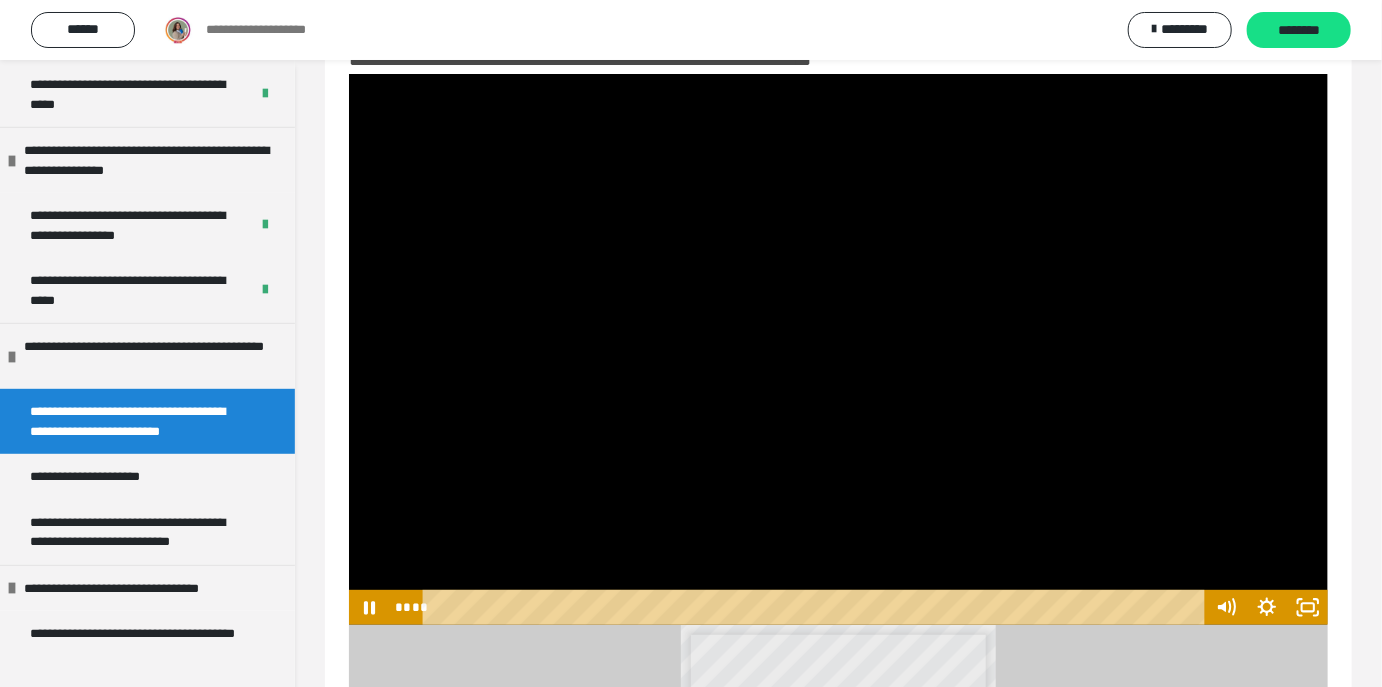 click at bounding box center [838, 349] 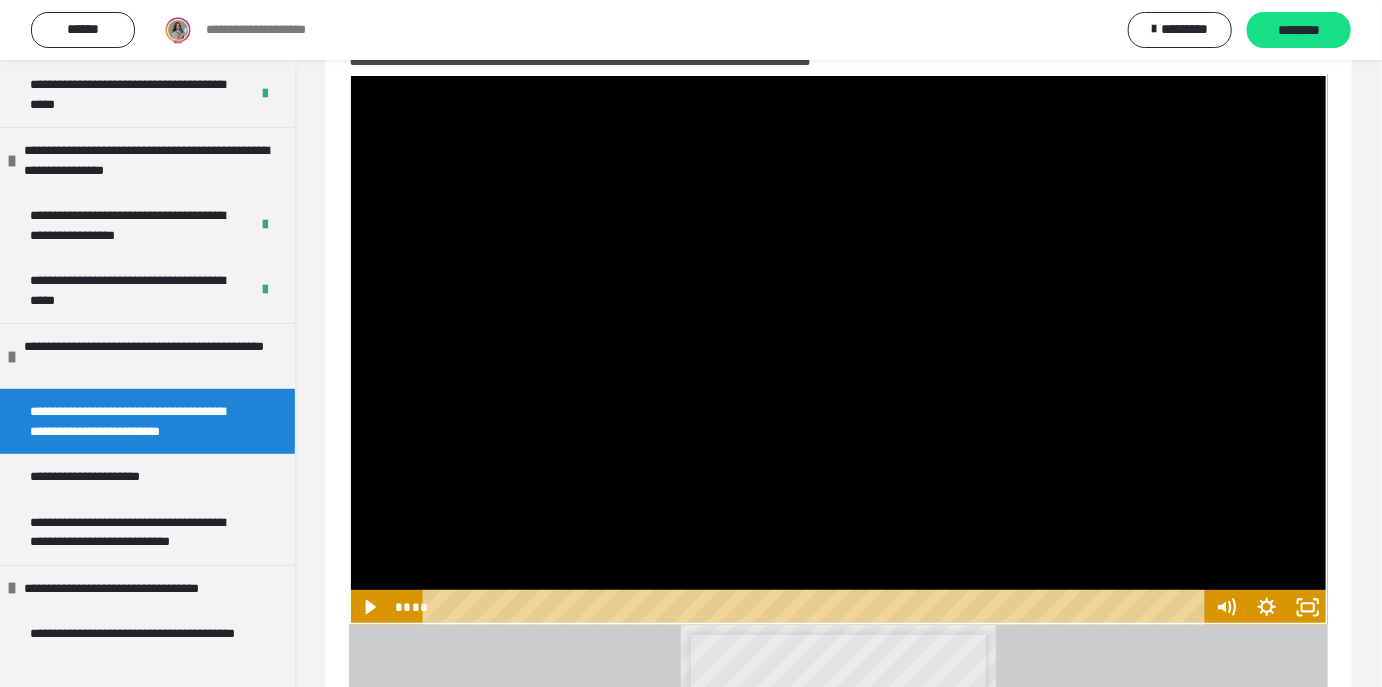 click at bounding box center (838, 349) 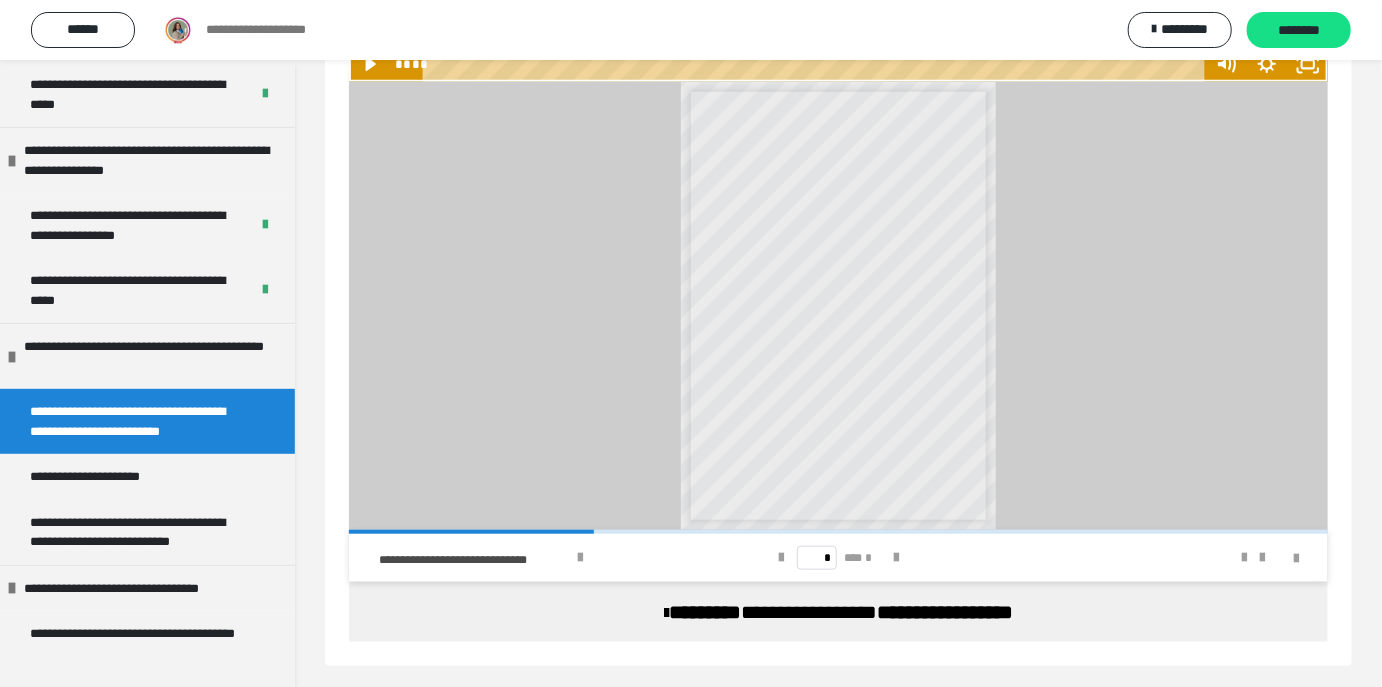 scroll, scrollTop: 616, scrollLeft: 0, axis: vertical 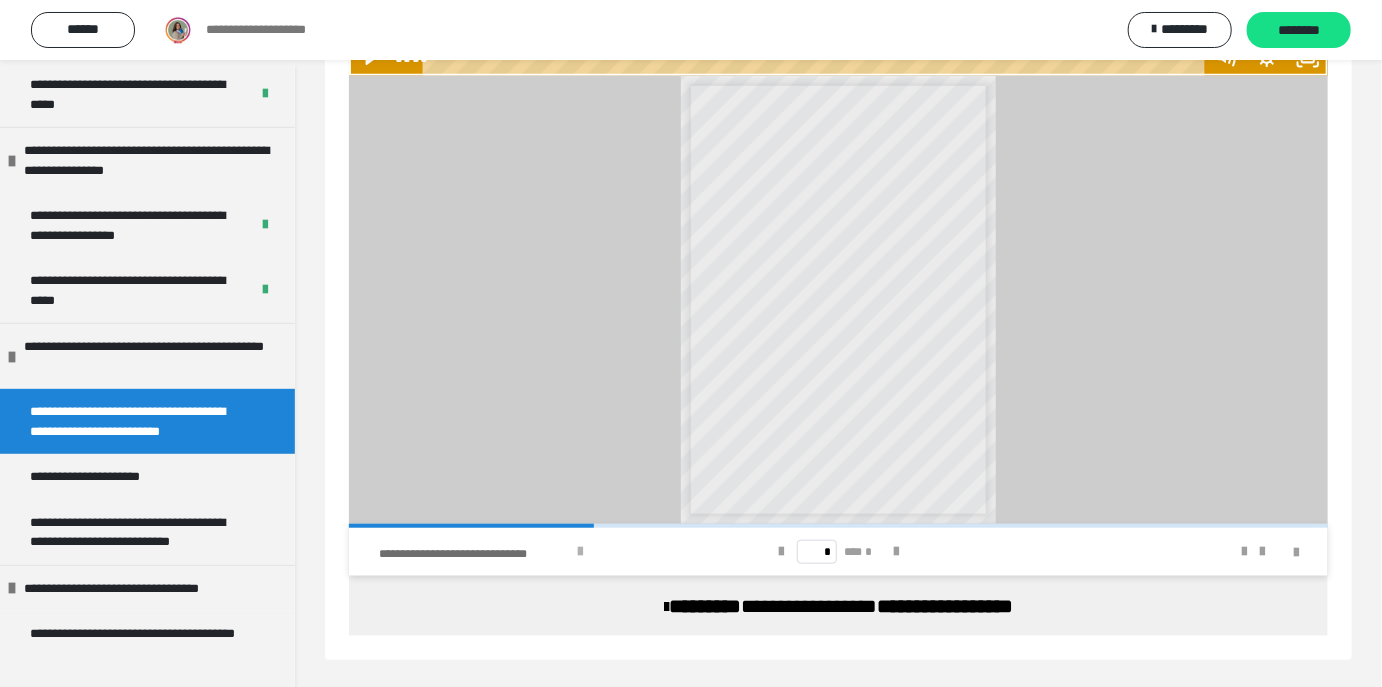click at bounding box center (580, 552) 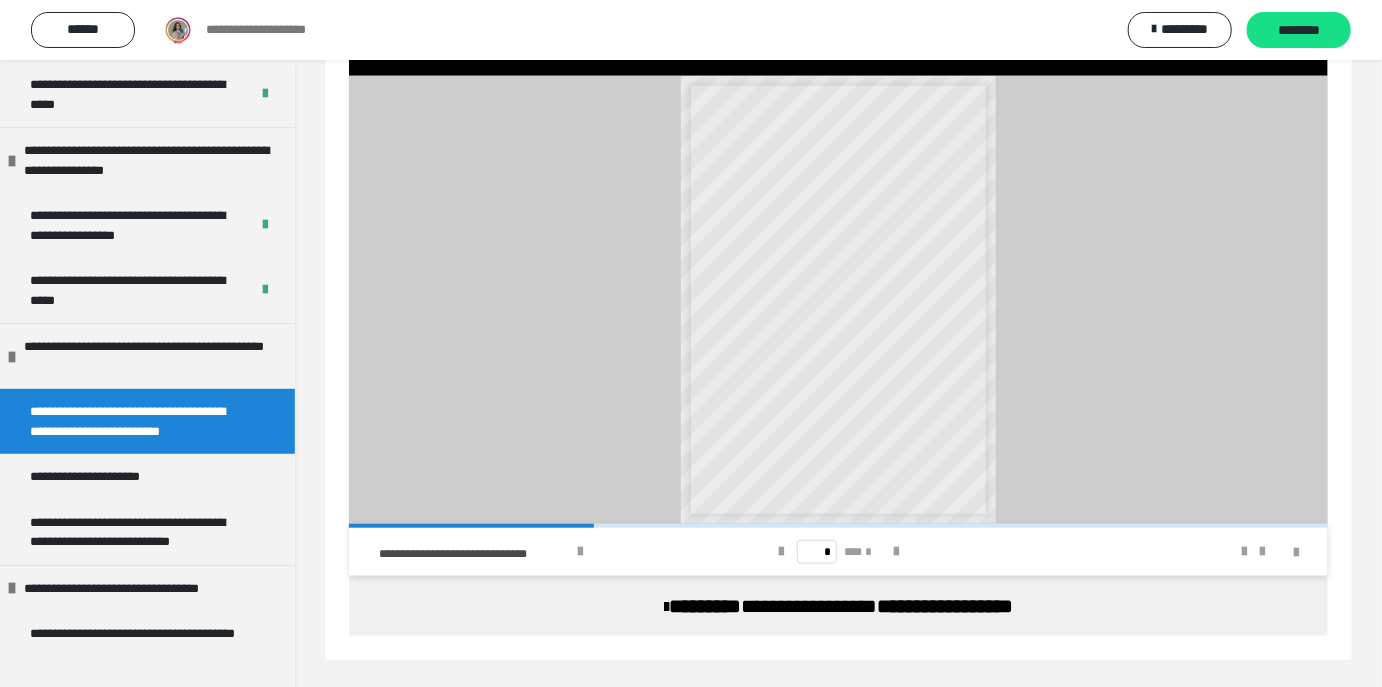 scroll, scrollTop: 618, scrollLeft: 0, axis: vertical 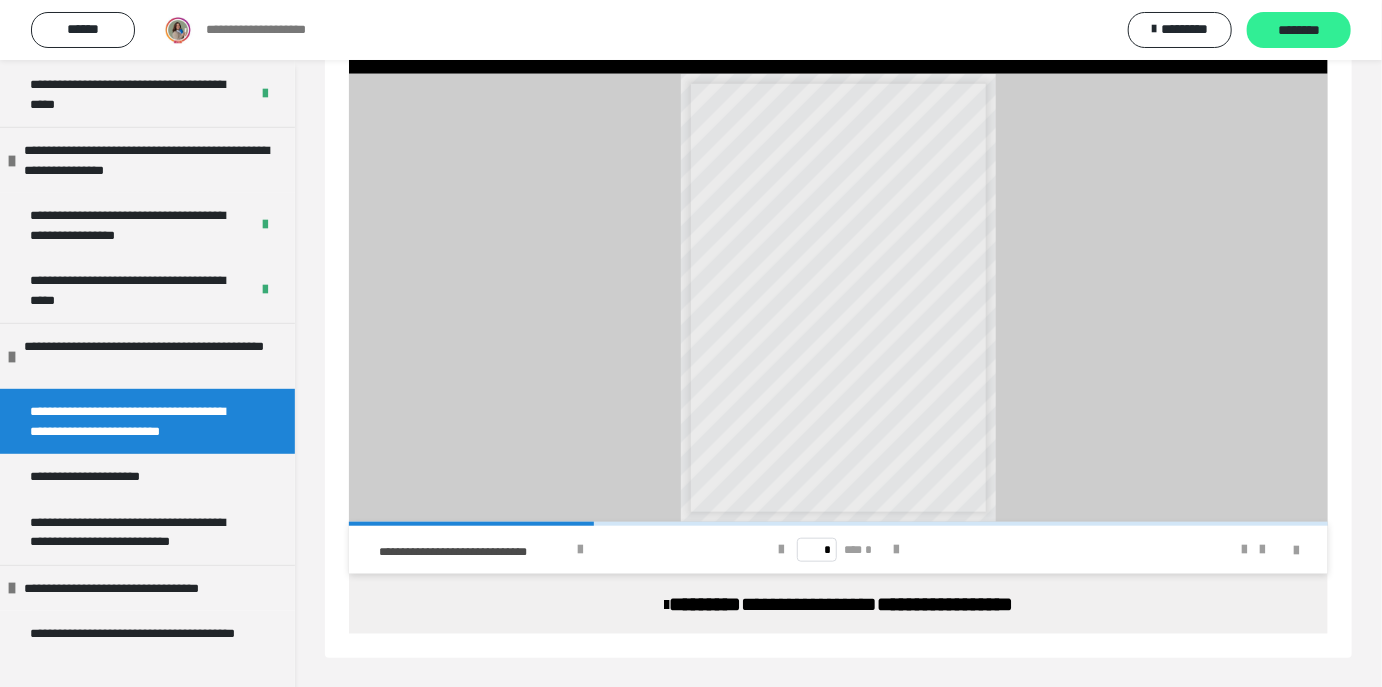 click on "********" at bounding box center (1299, 31) 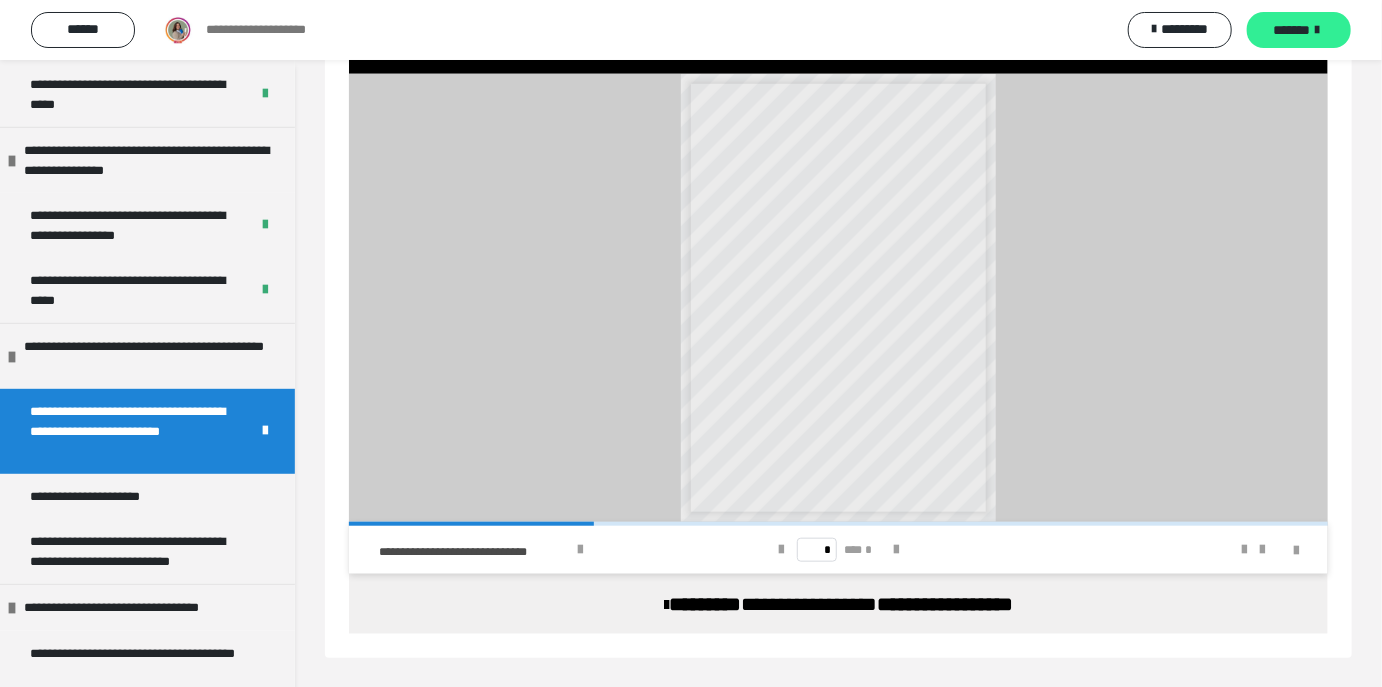 click on "*******" at bounding box center (1292, 30) 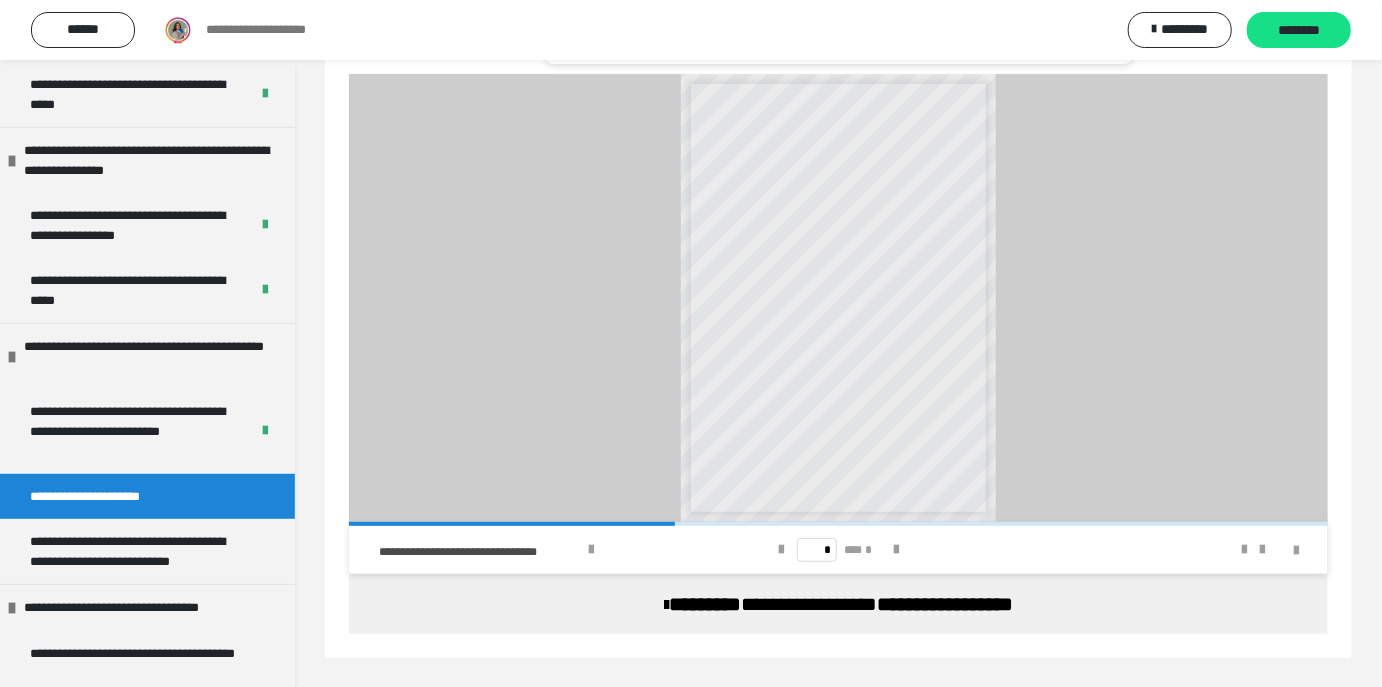 scroll, scrollTop: 0, scrollLeft: 0, axis: both 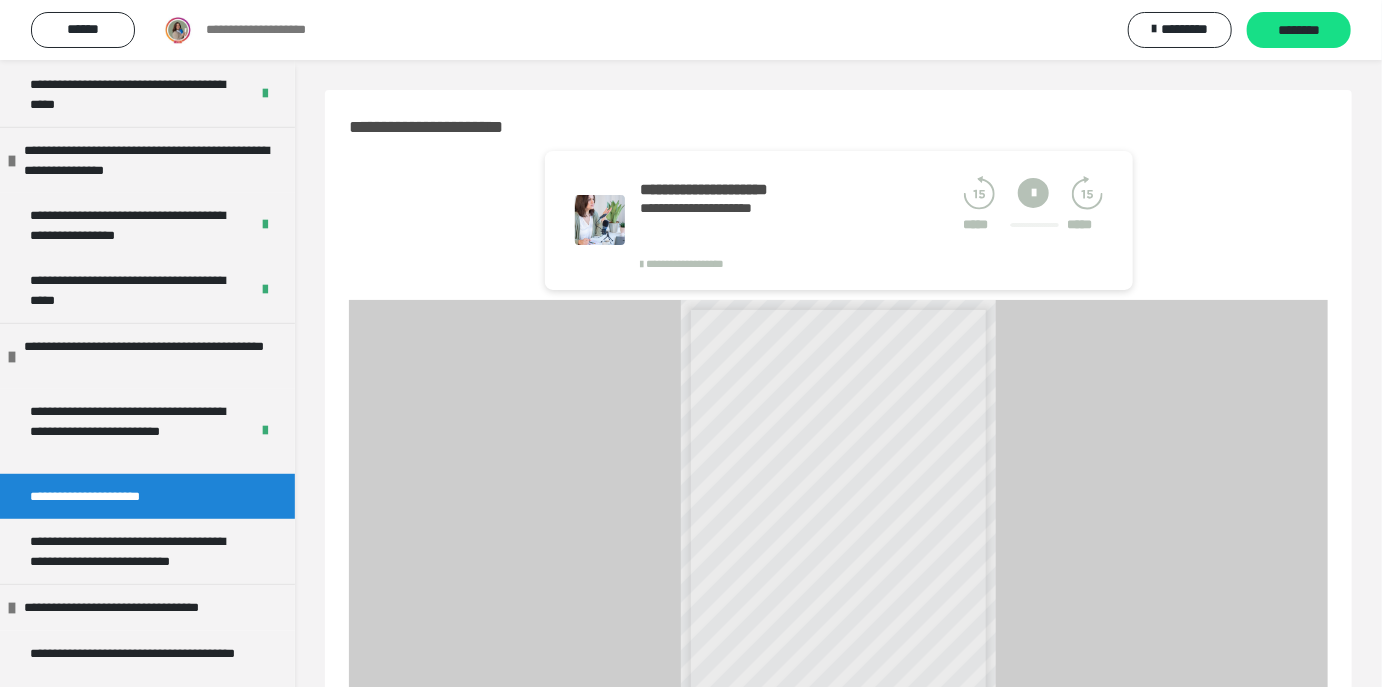 click at bounding box center [1033, 193] 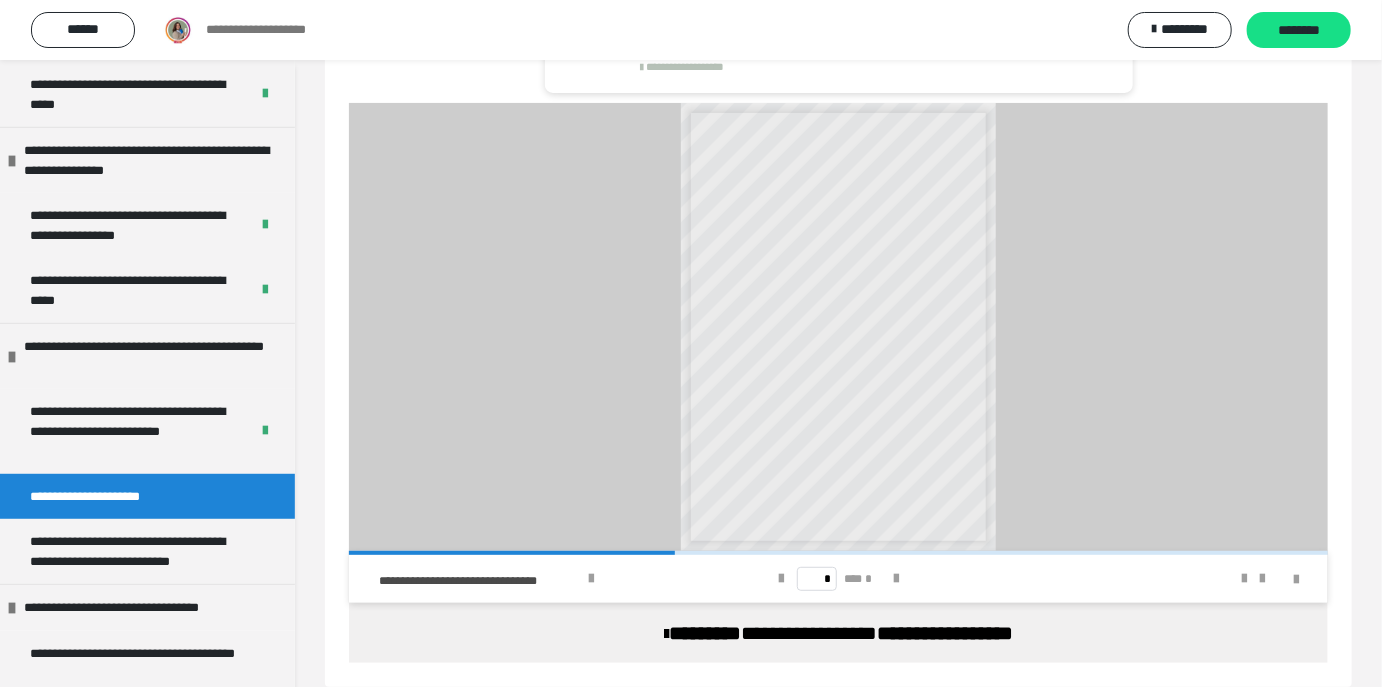 scroll, scrollTop: 226, scrollLeft: 0, axis: vertical 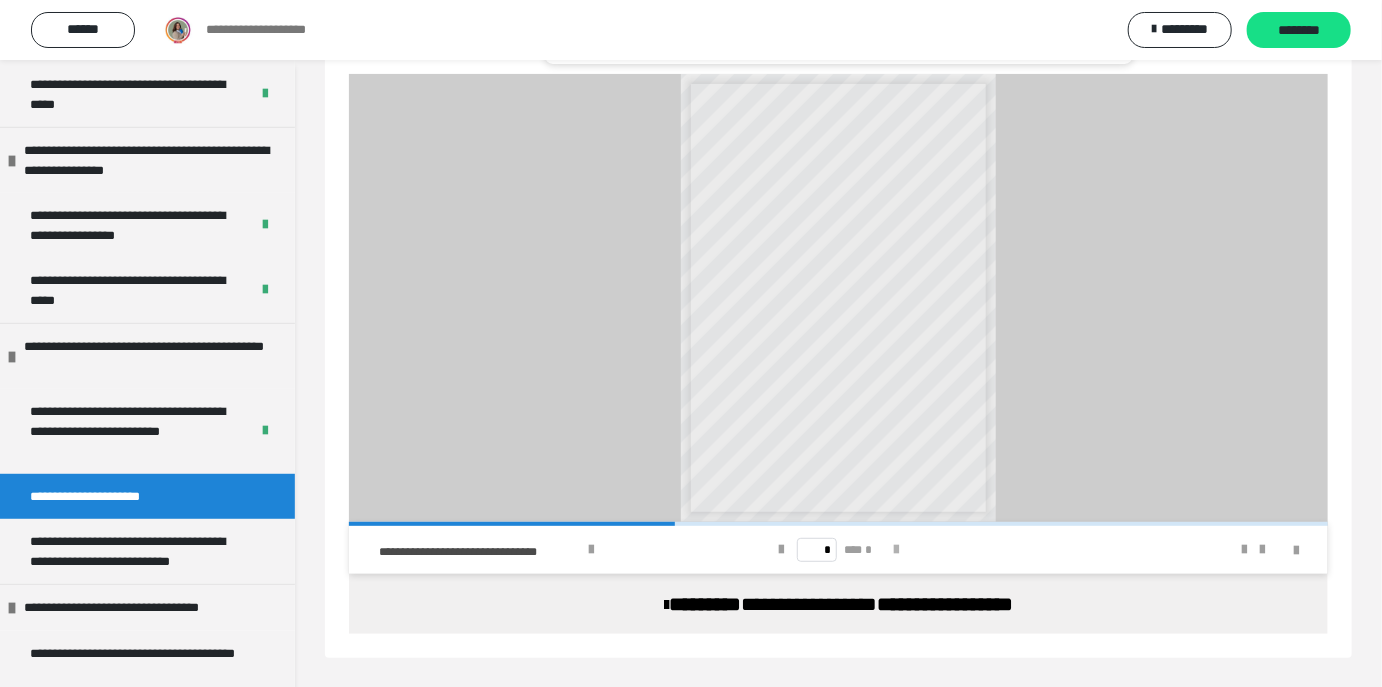 click at bounding box center [896, 550] 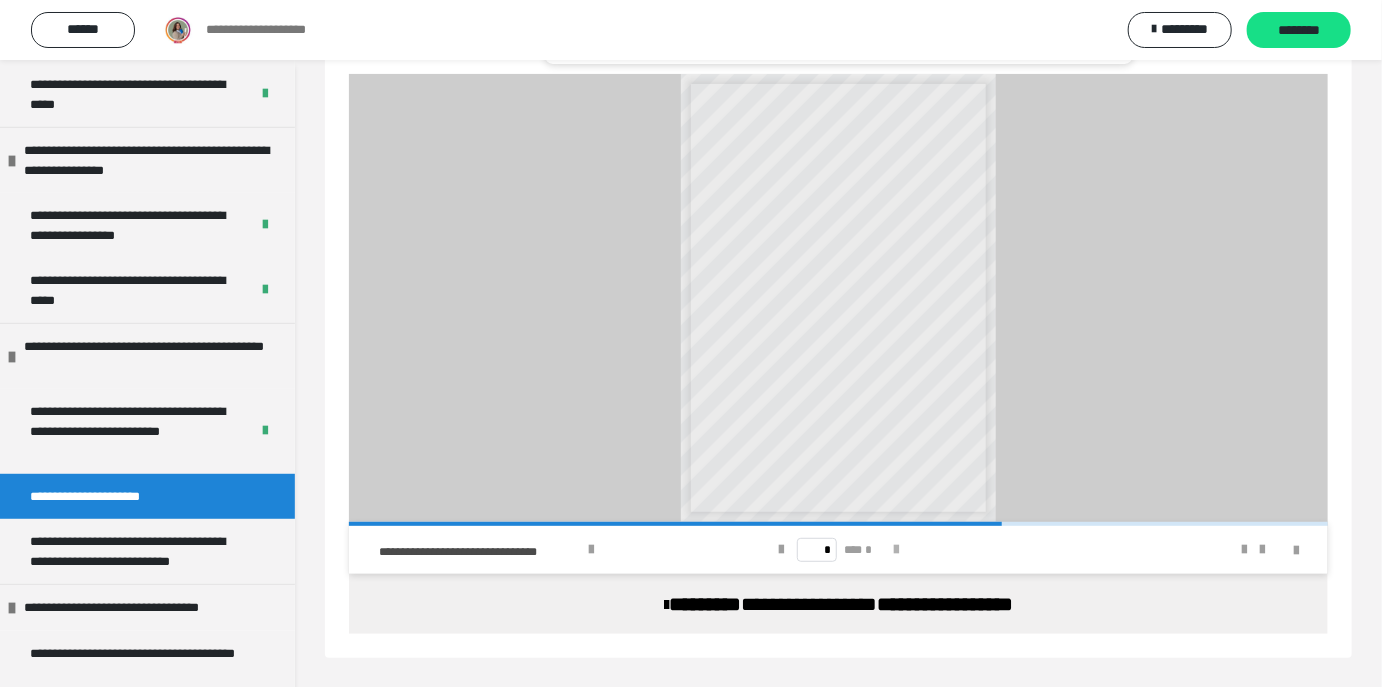 click at bounding box center (896, 550) 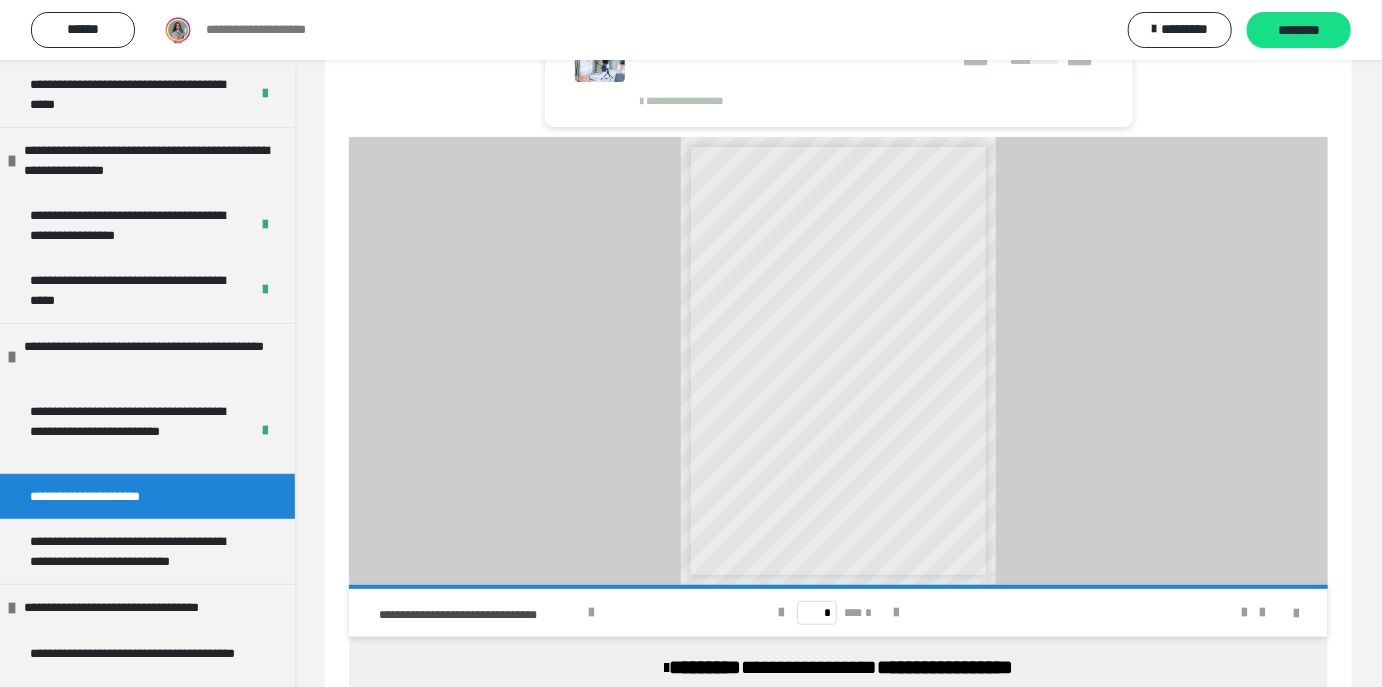 scroll, scrollTop: 226, scrollLeft: 0, axis: vertical 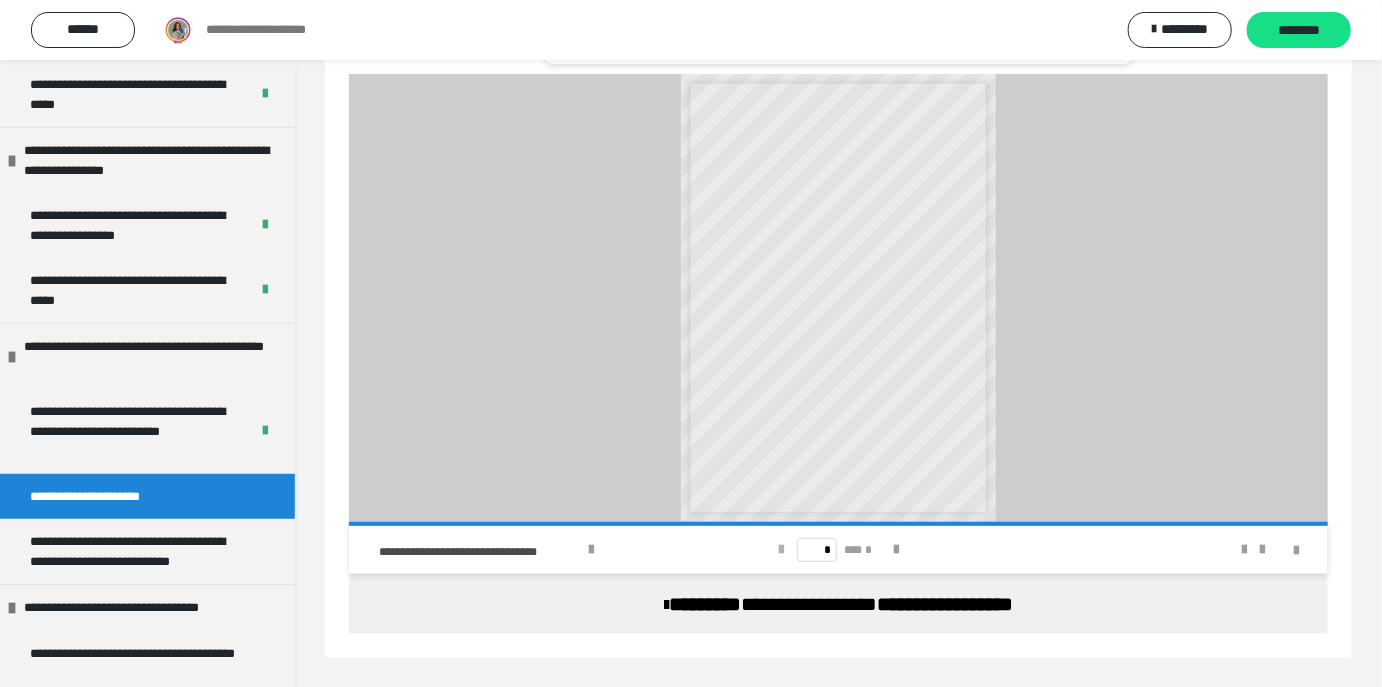 click at bounding box center (781, 550) 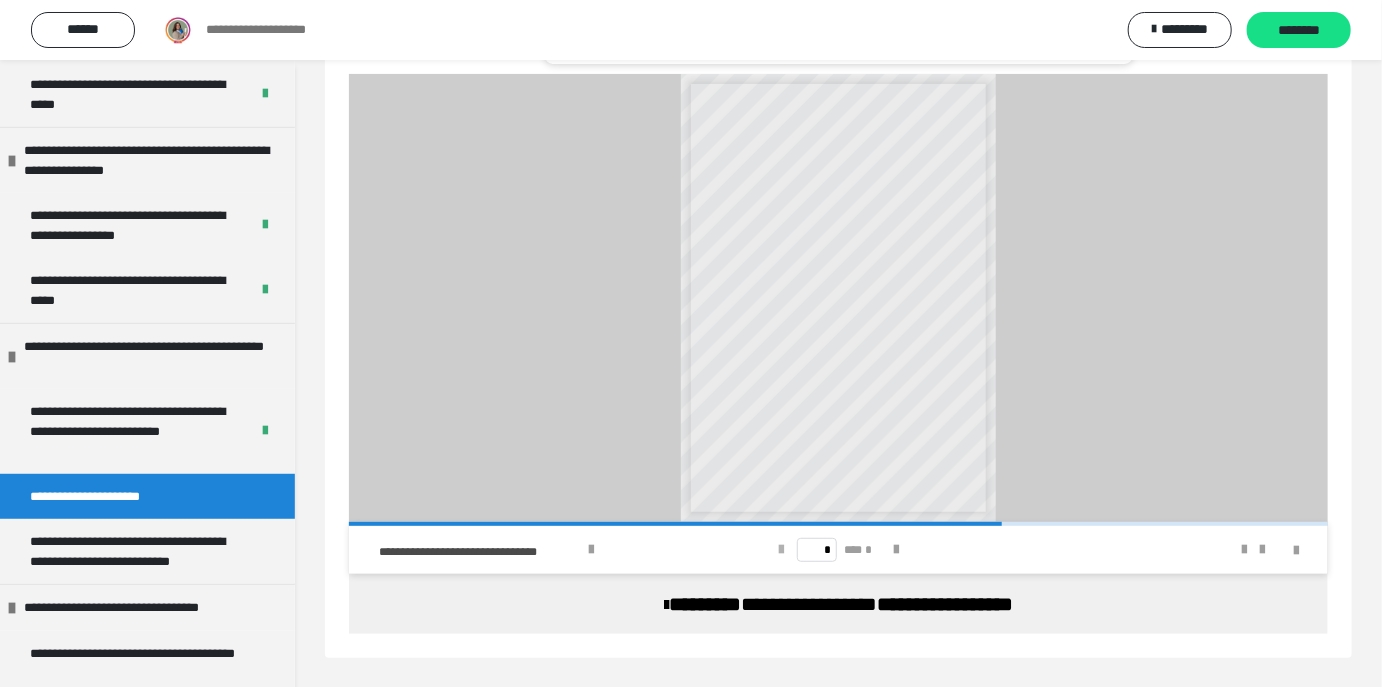 click at bounding box center [781, 550] 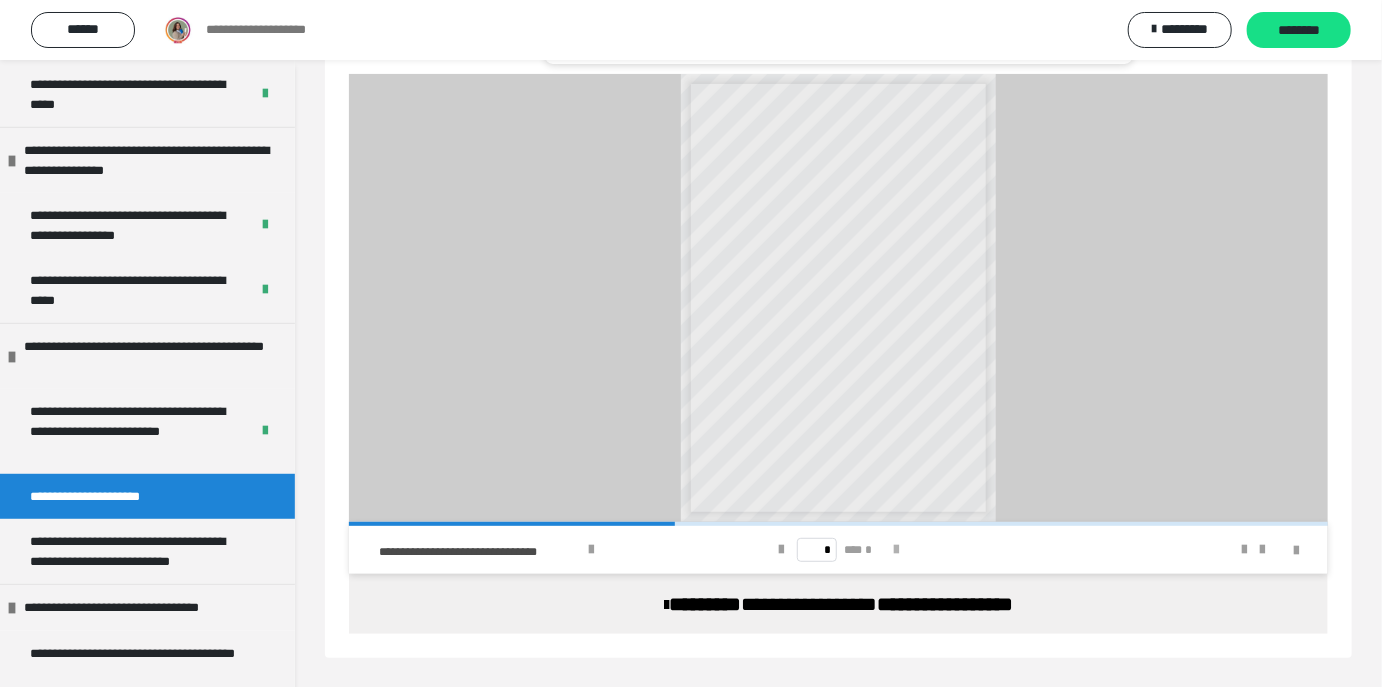 click at bounding box center [896, 550] 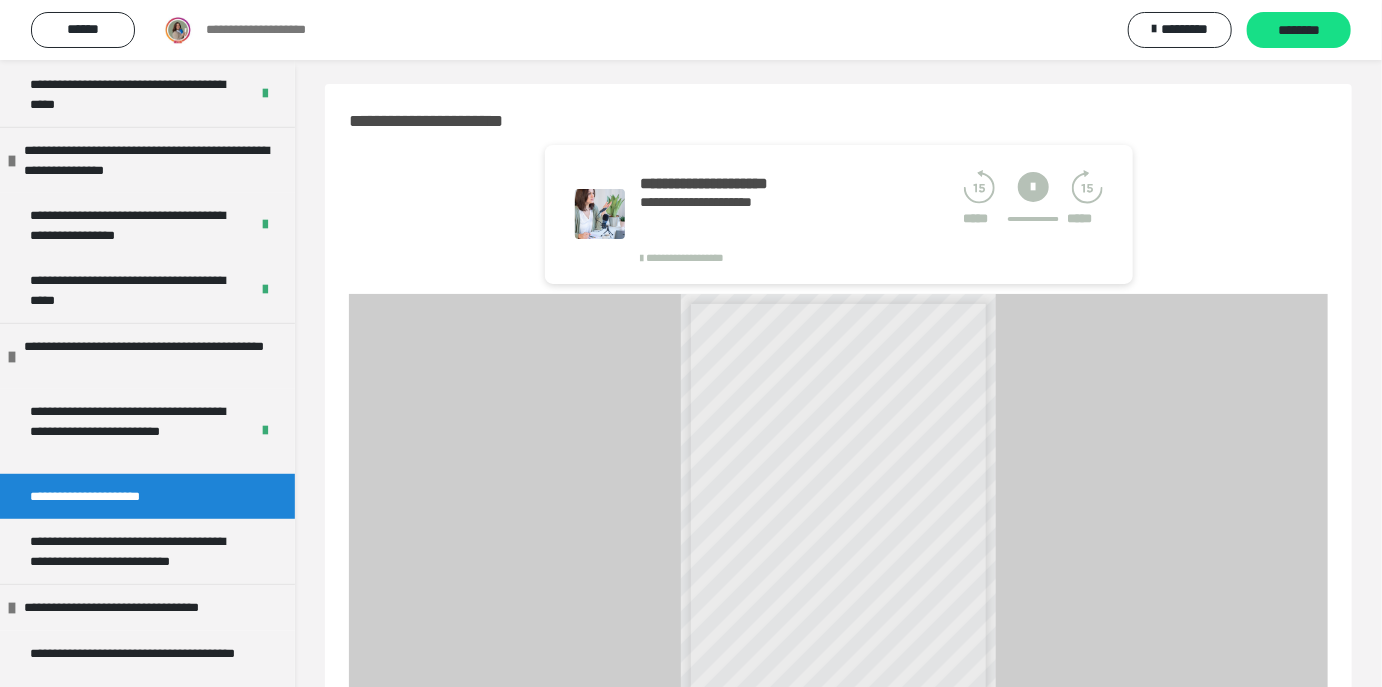 scroll, scrollTop: 0, scrollLeft: 0, axis: both 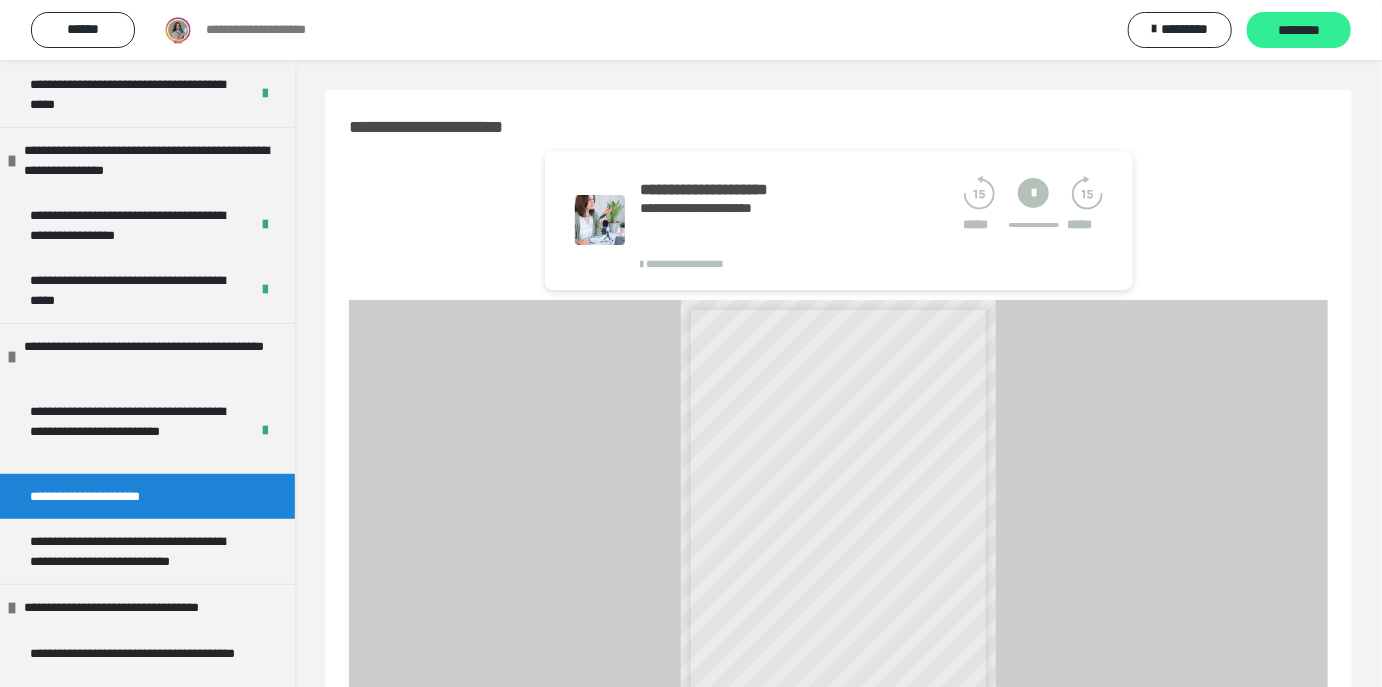 click on "********" at bounding box center [1299, 31] 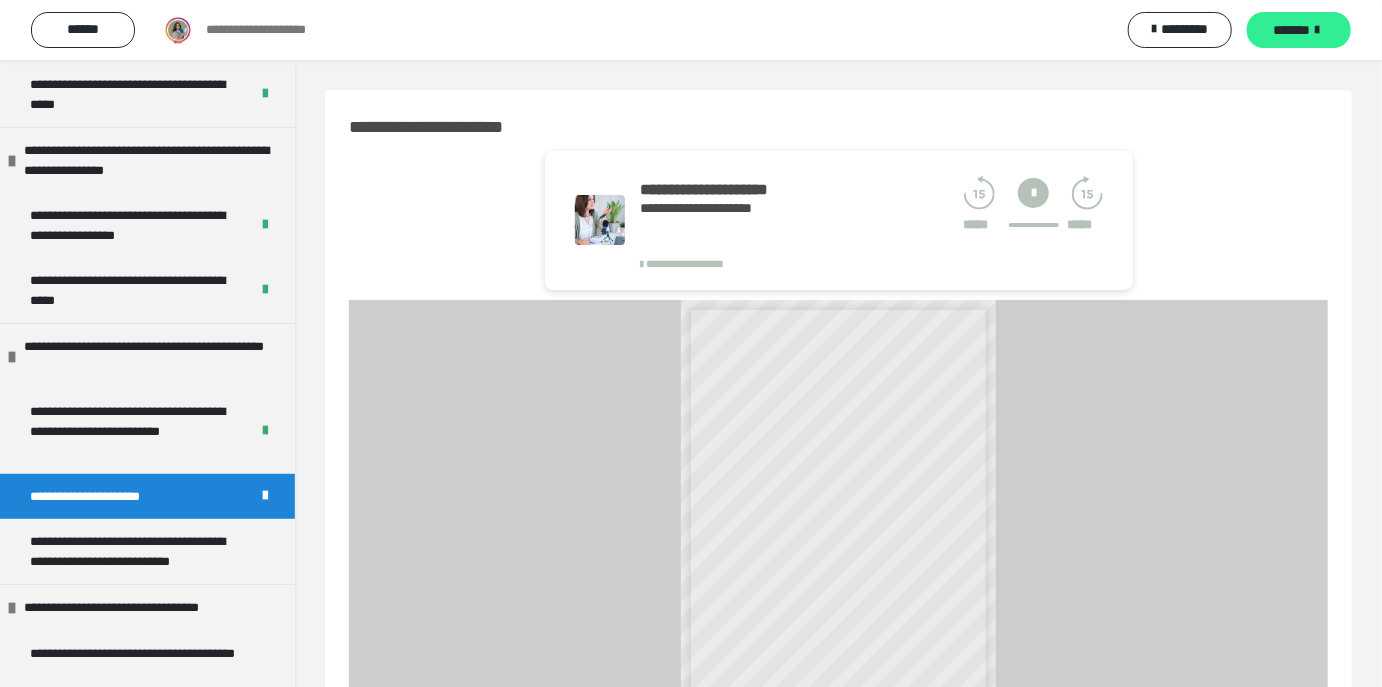 click on "*******" at bounding box center [1292, 30] 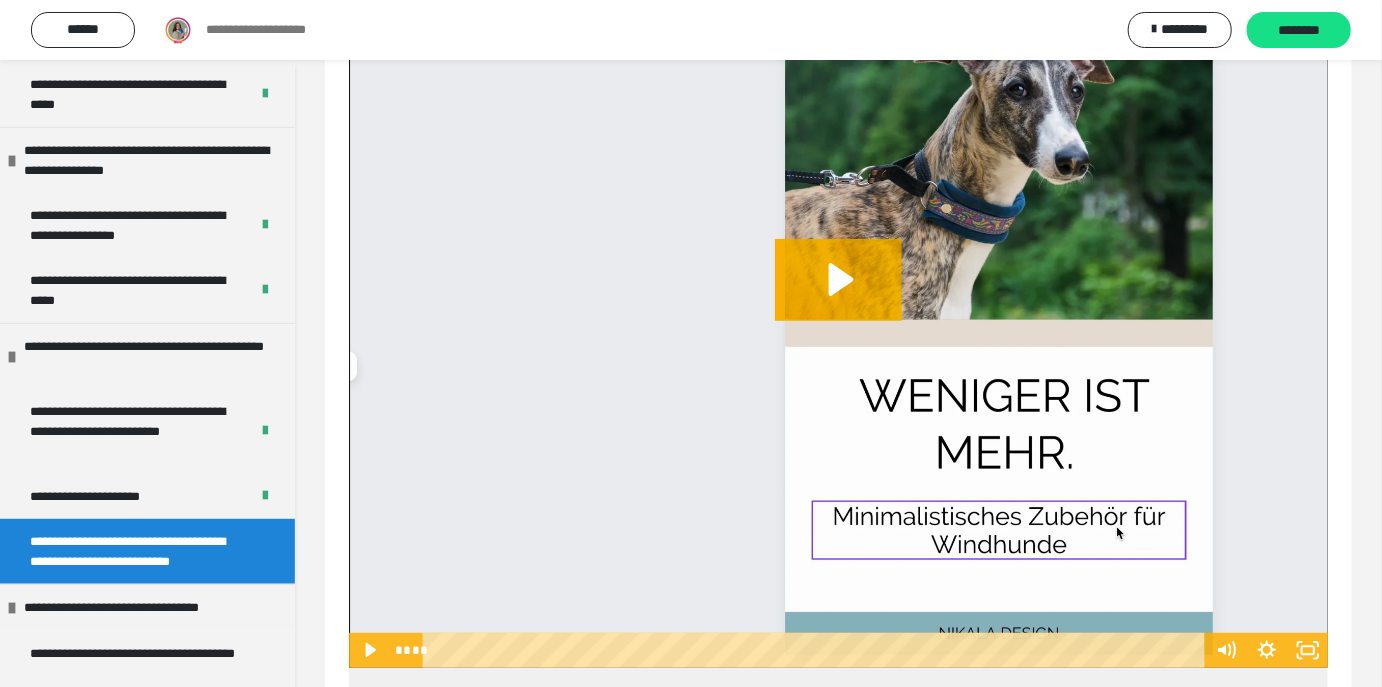 scroll, scrollTop: 213, scrollLeft: 0, axis: vertical 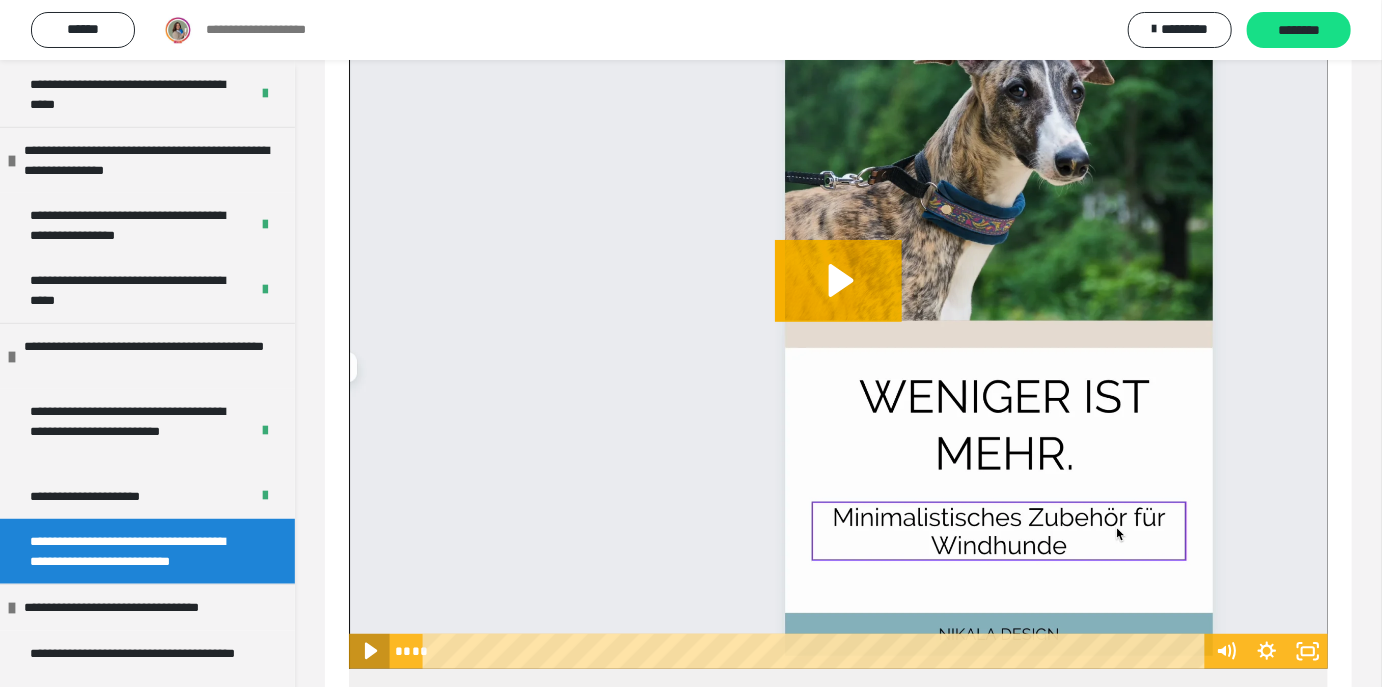 click 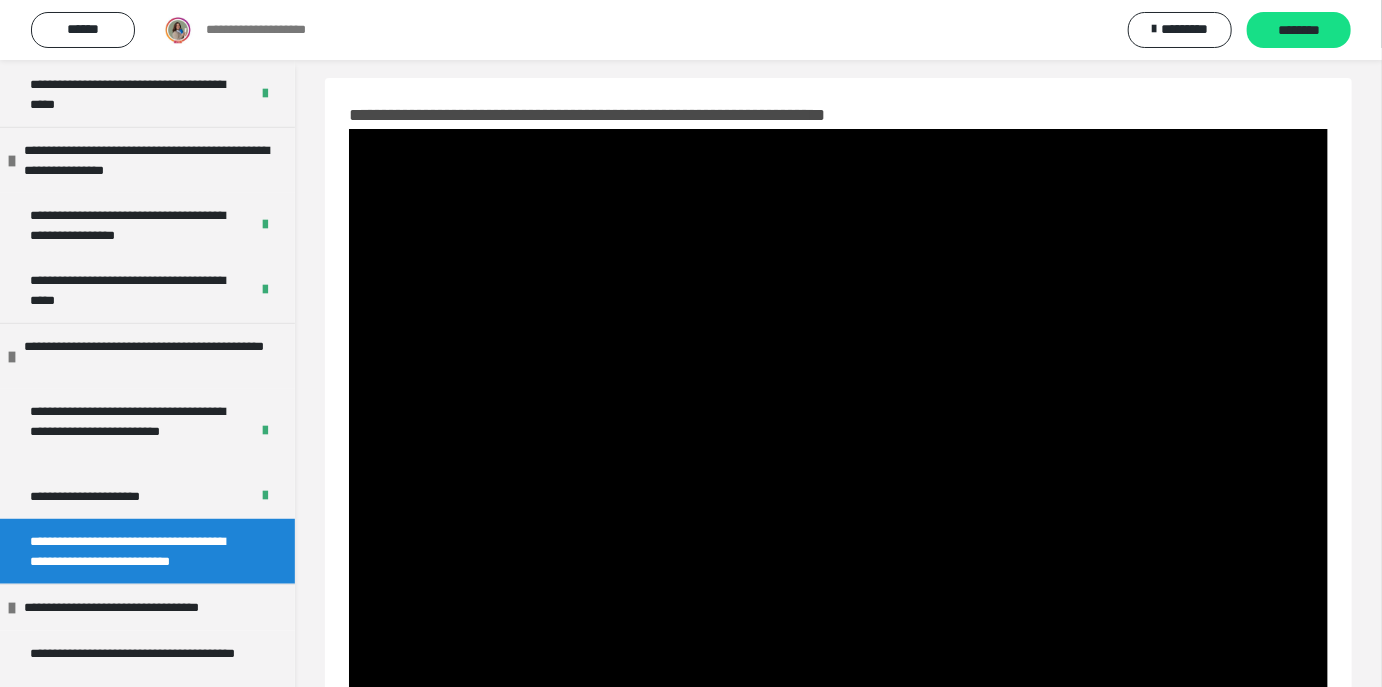 scroll, scrollTop: 0, scrollLeft: 0, axis: both 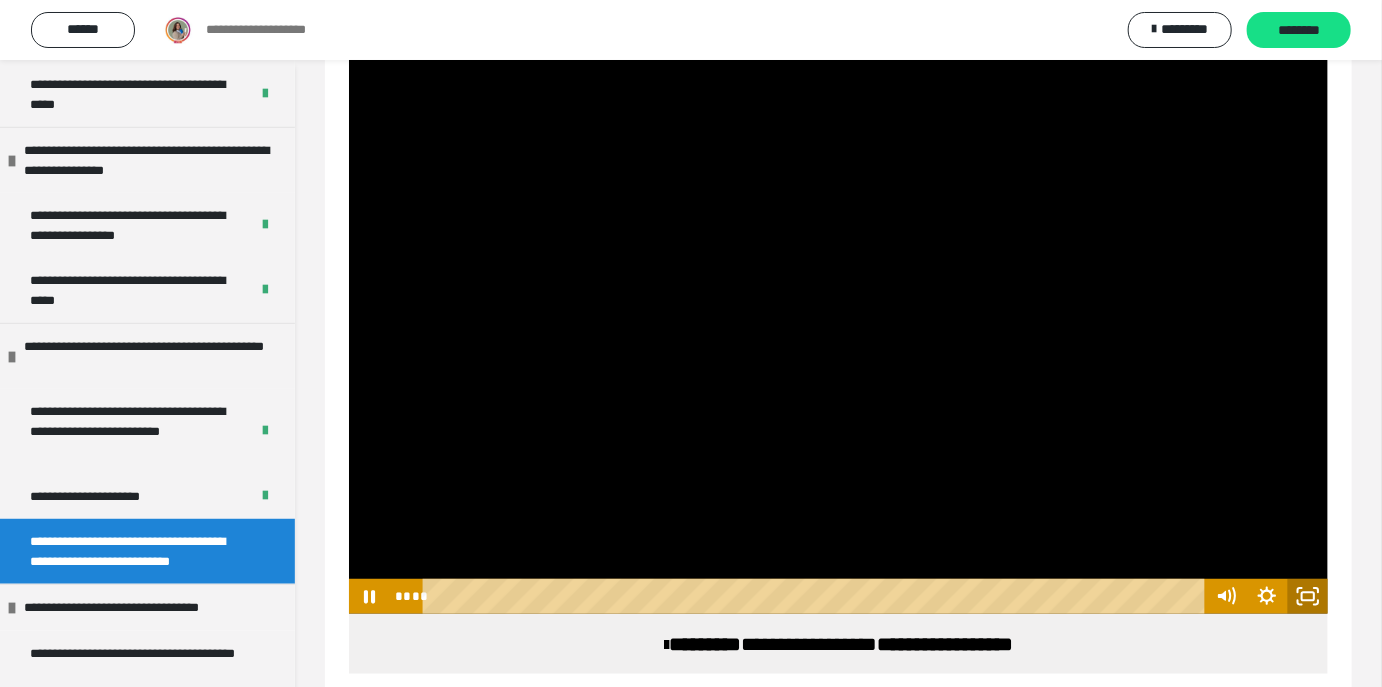 click 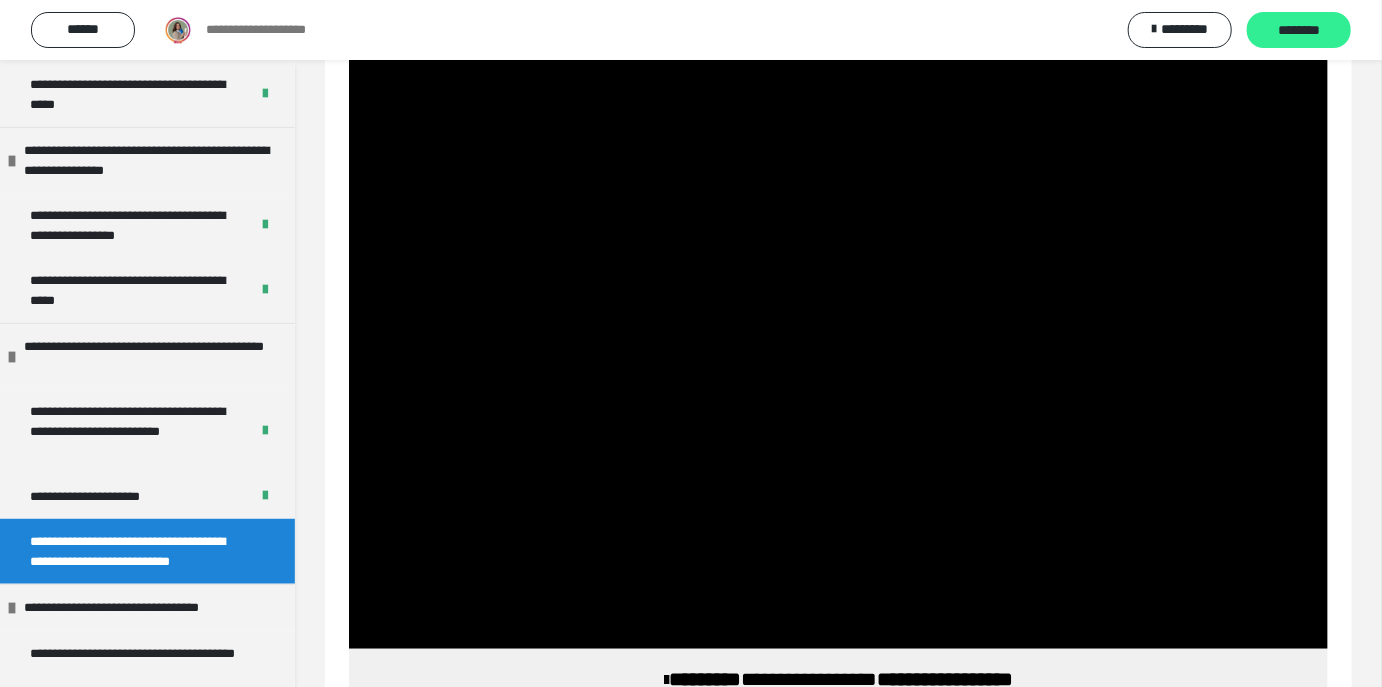scroll, scrollTop: 308, scrollLeft: 0, axis: vertical 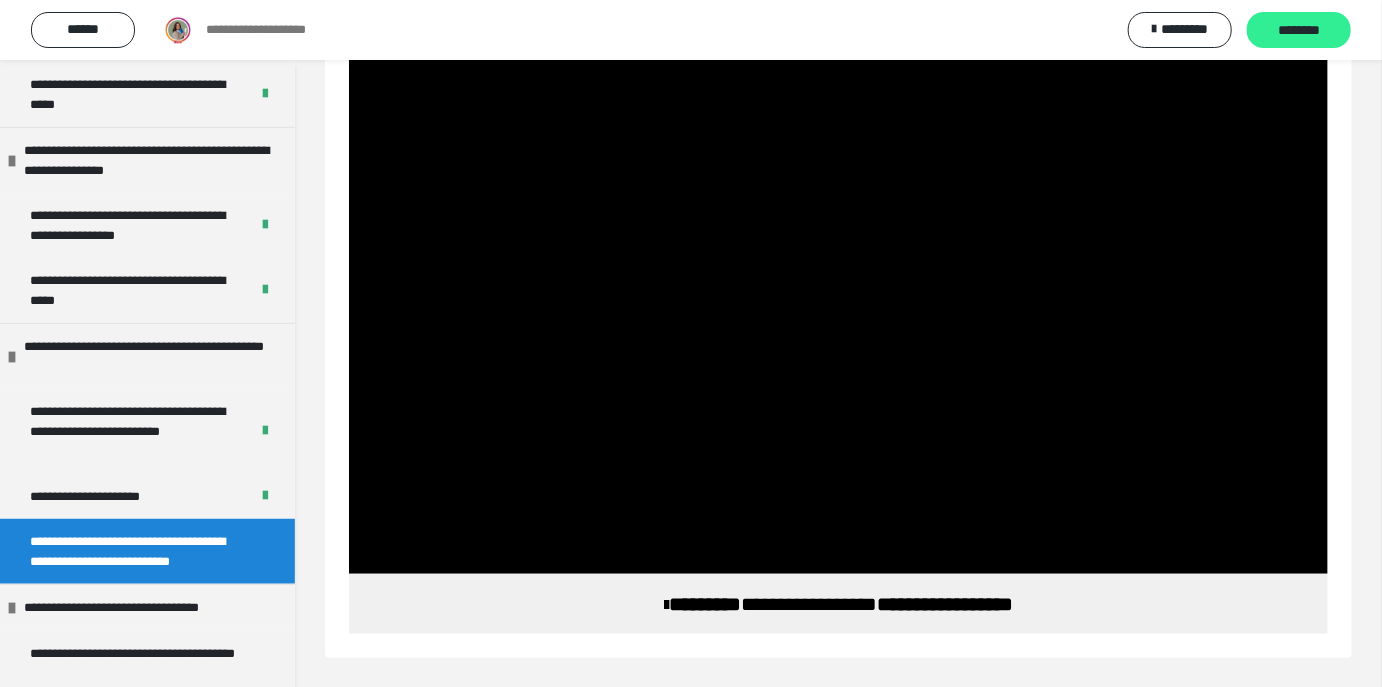click on "********" at bounding box center [1299, 31] 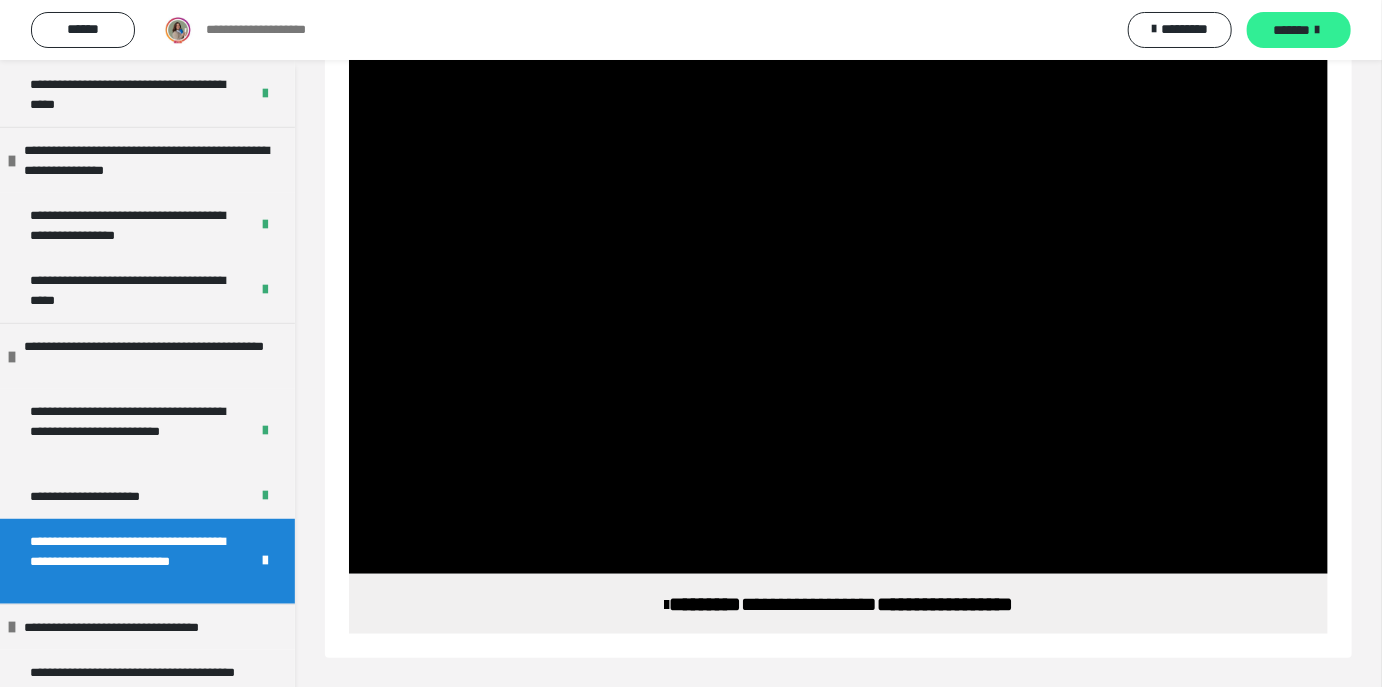click on "*******" at bounding box center (1292, 30) 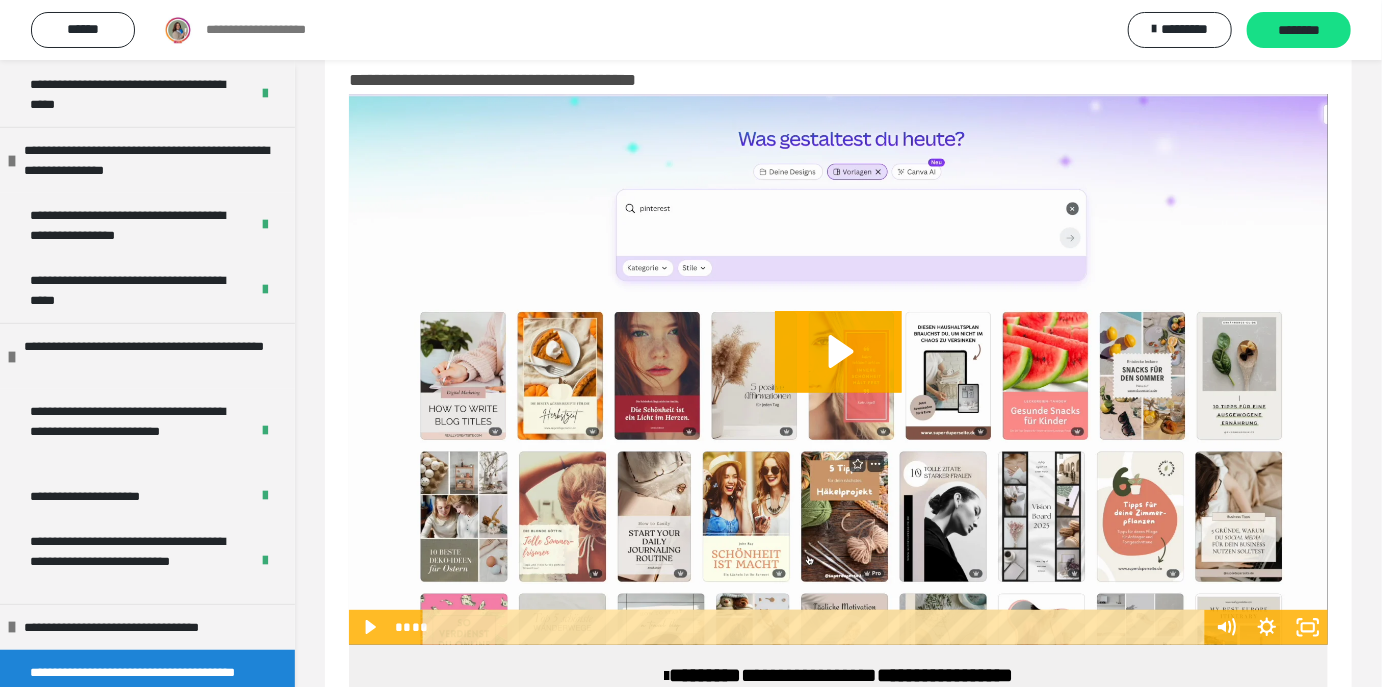 scroll, scrollTop: 52, scrollLeft: 0, axis: vertical 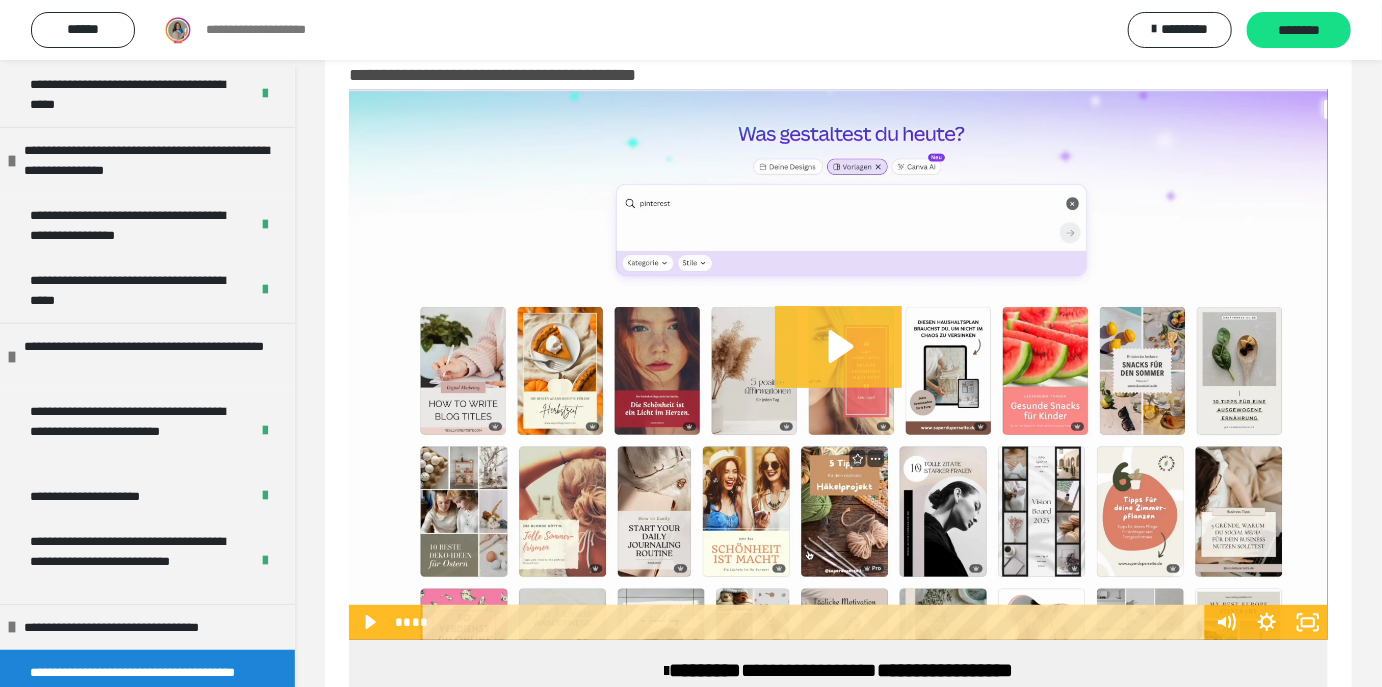 click 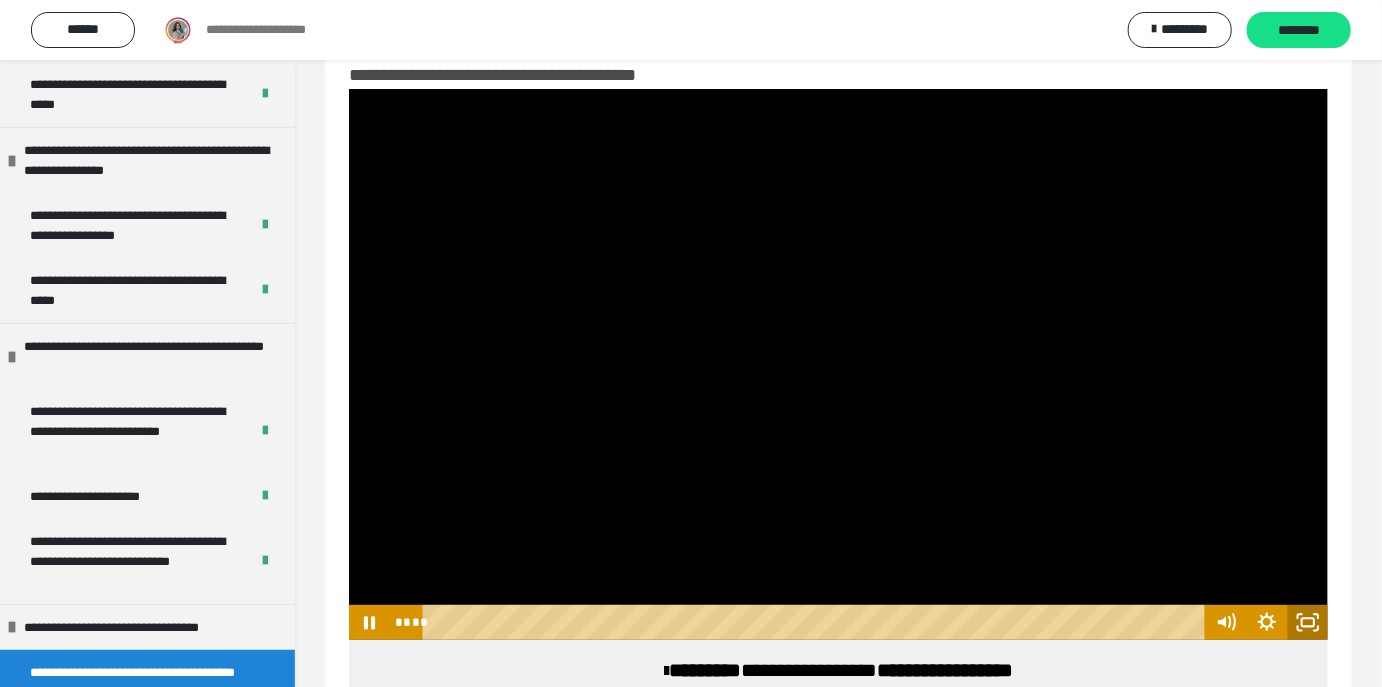 click 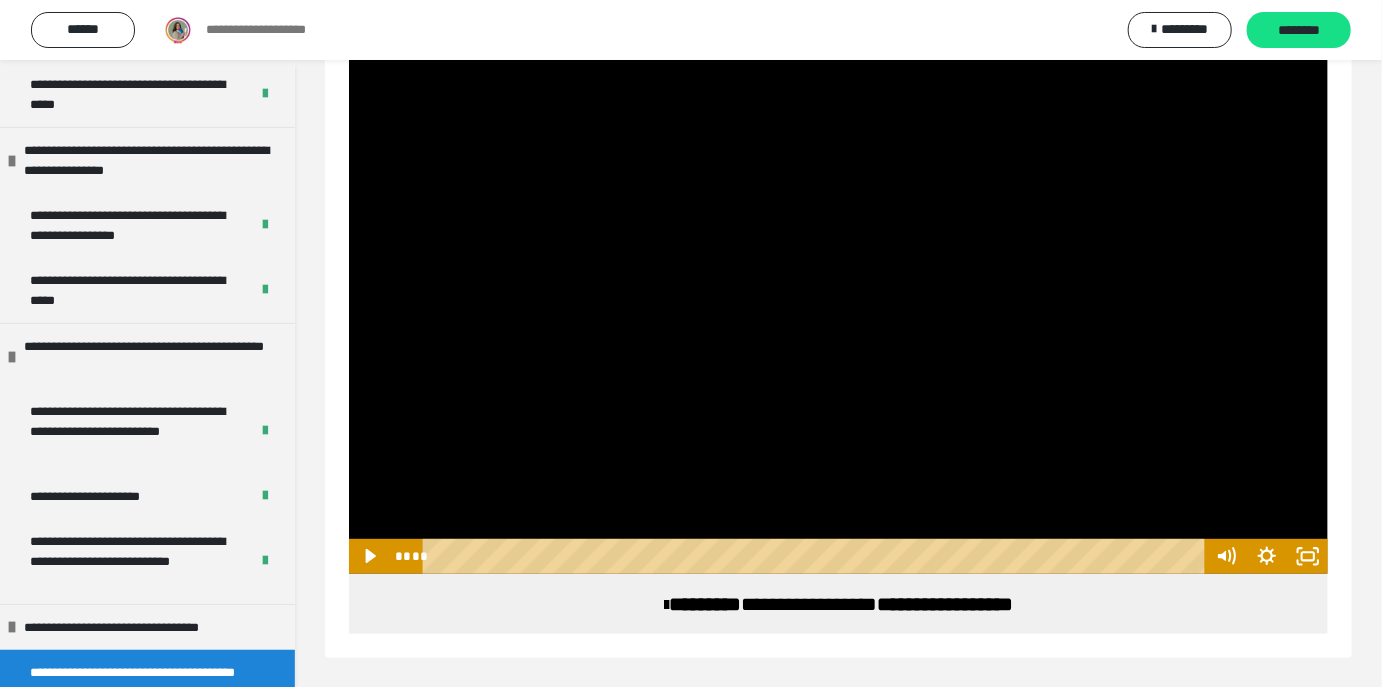 scroll, scrollTop: 0, scrollLeft: 0, axis: both 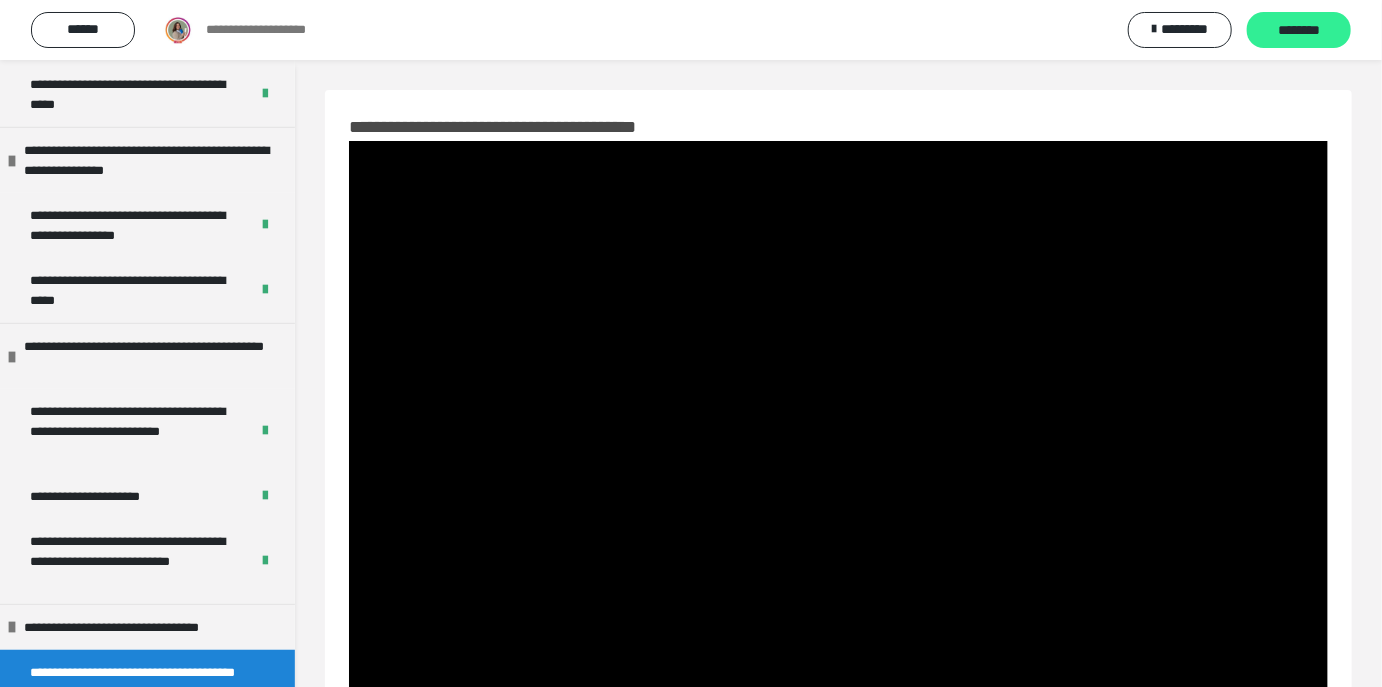 click on "********" at bounding box center [1299, 31] 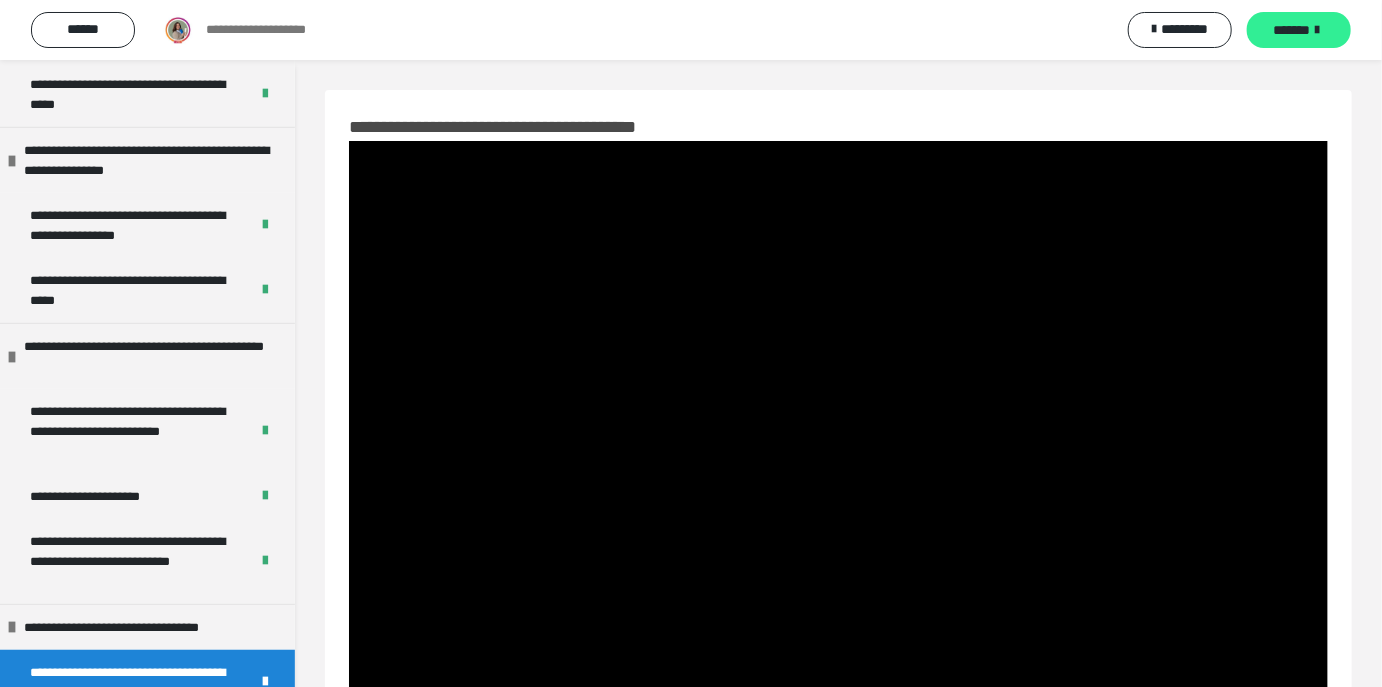 click on "*******" at bounding box center [1292, 30] 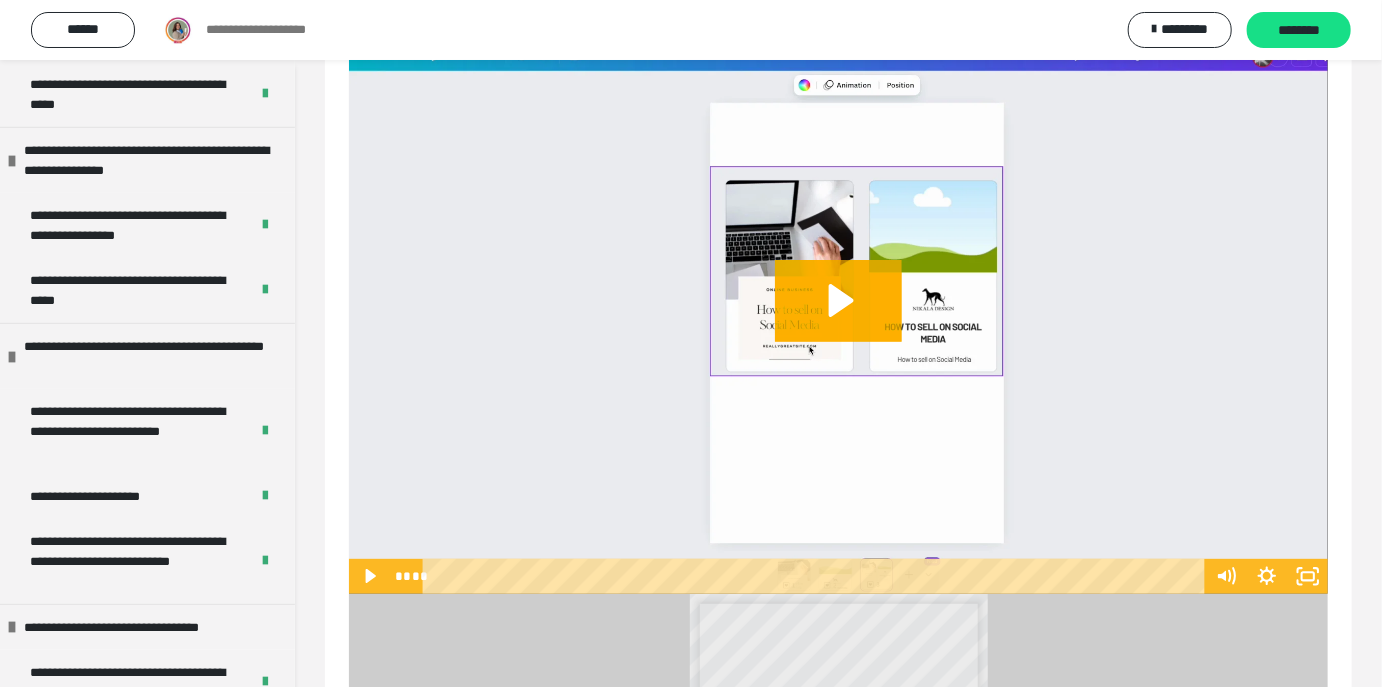 scroll, scrollTop: 79, scrollLeft: 0, axis: vertical 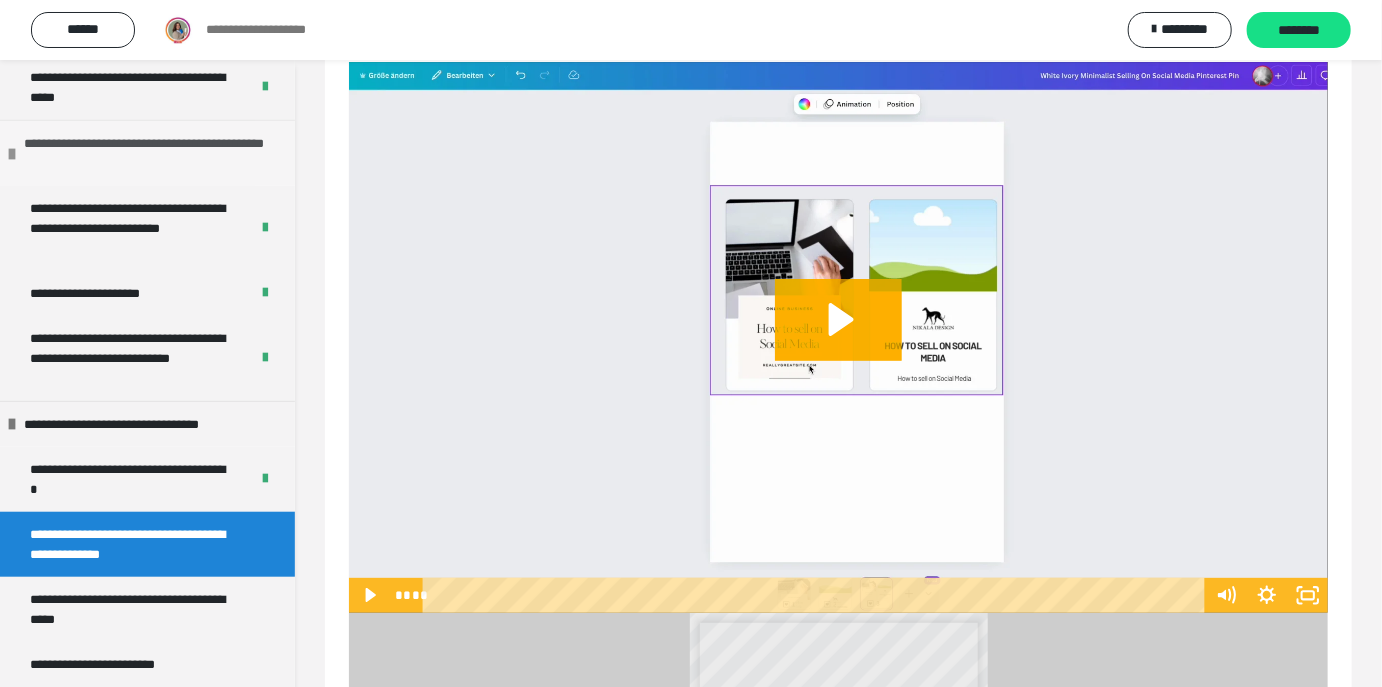 click at bounding box center (12, 154) 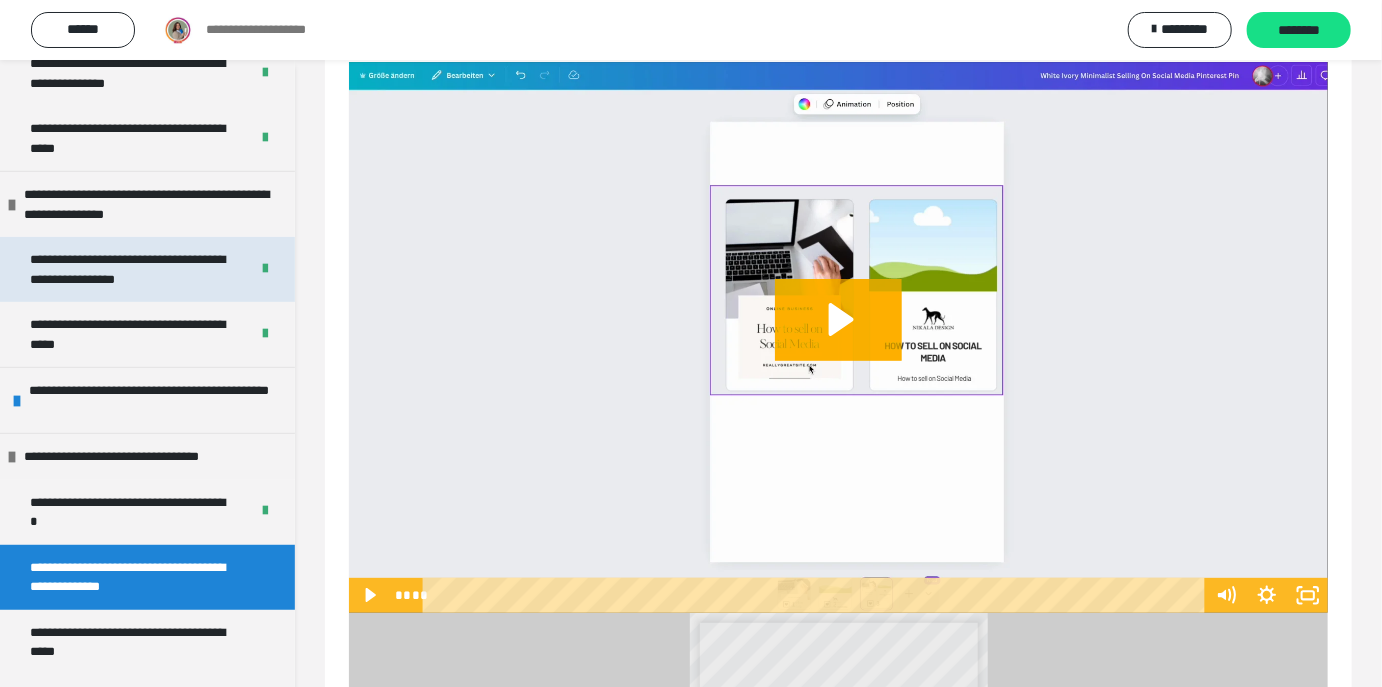 scroll, scrollTop: 318, scrollLeft: 0, axis: vertical 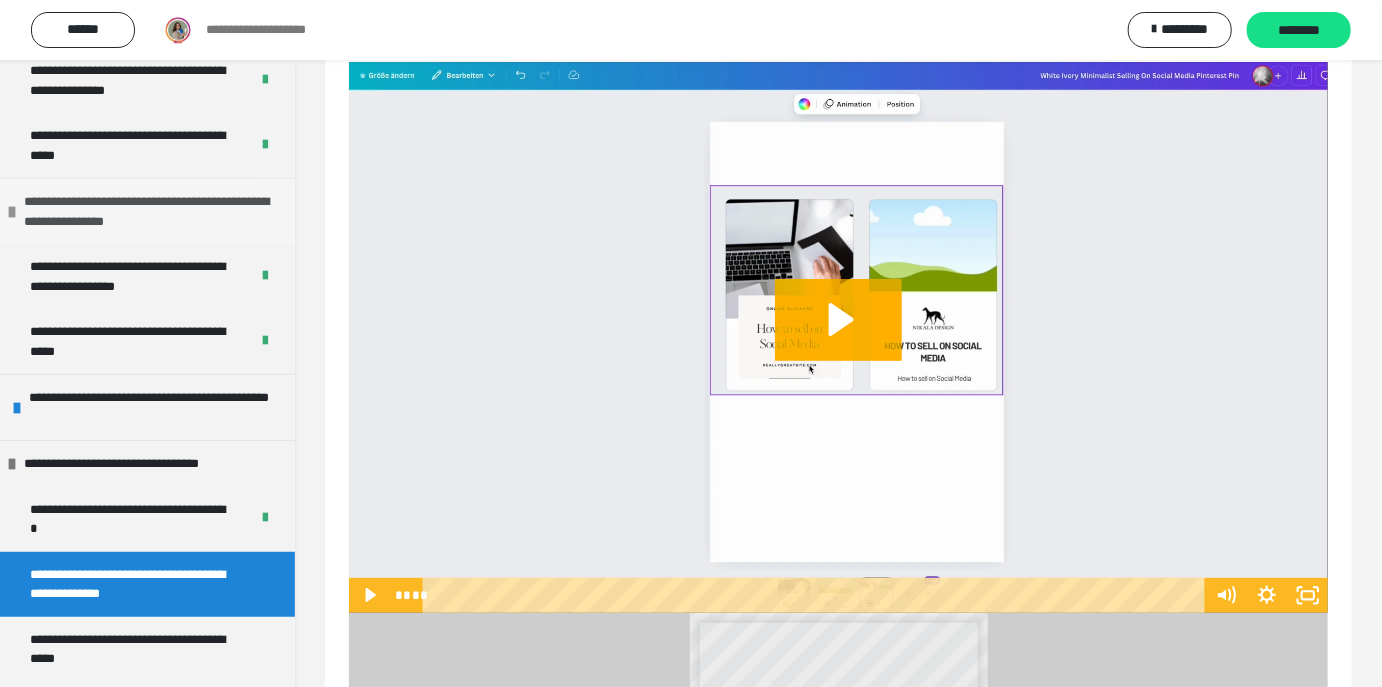 click at bounding box center [12, 212] 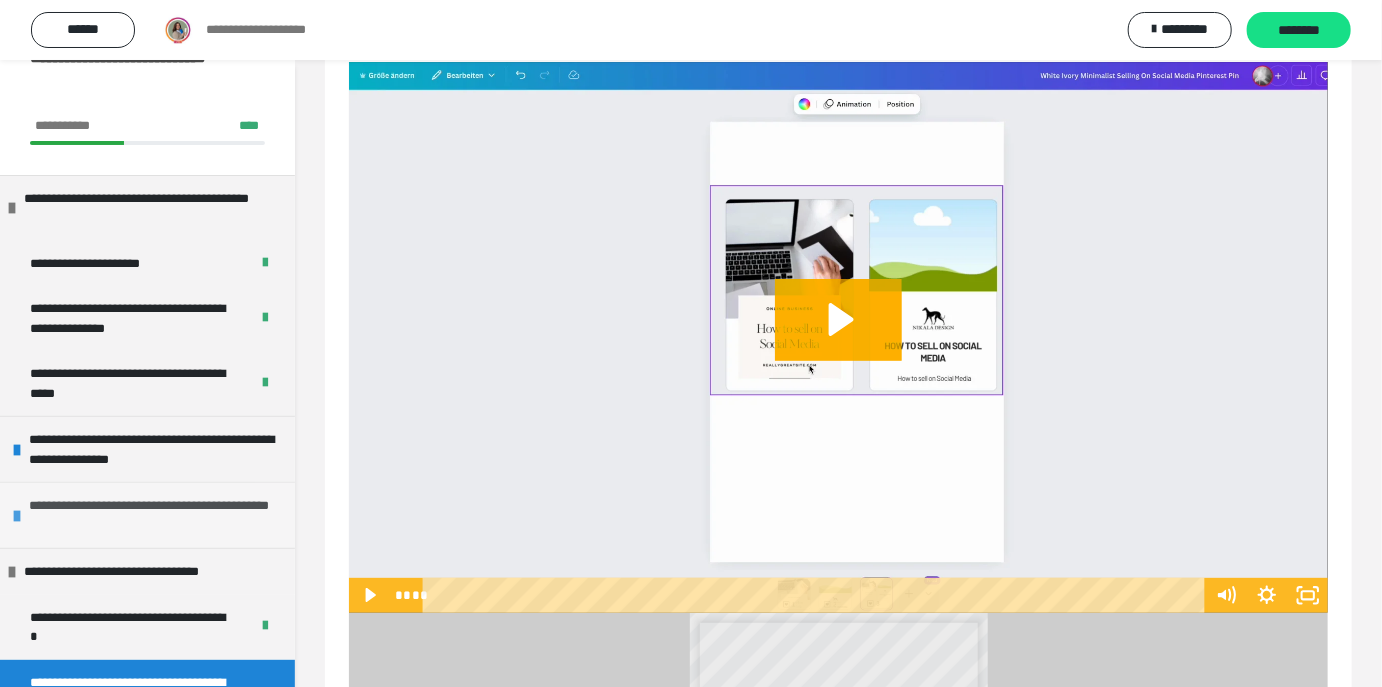 scroll, scrollTop: 55, scrollLeft: 0, axis: vertical 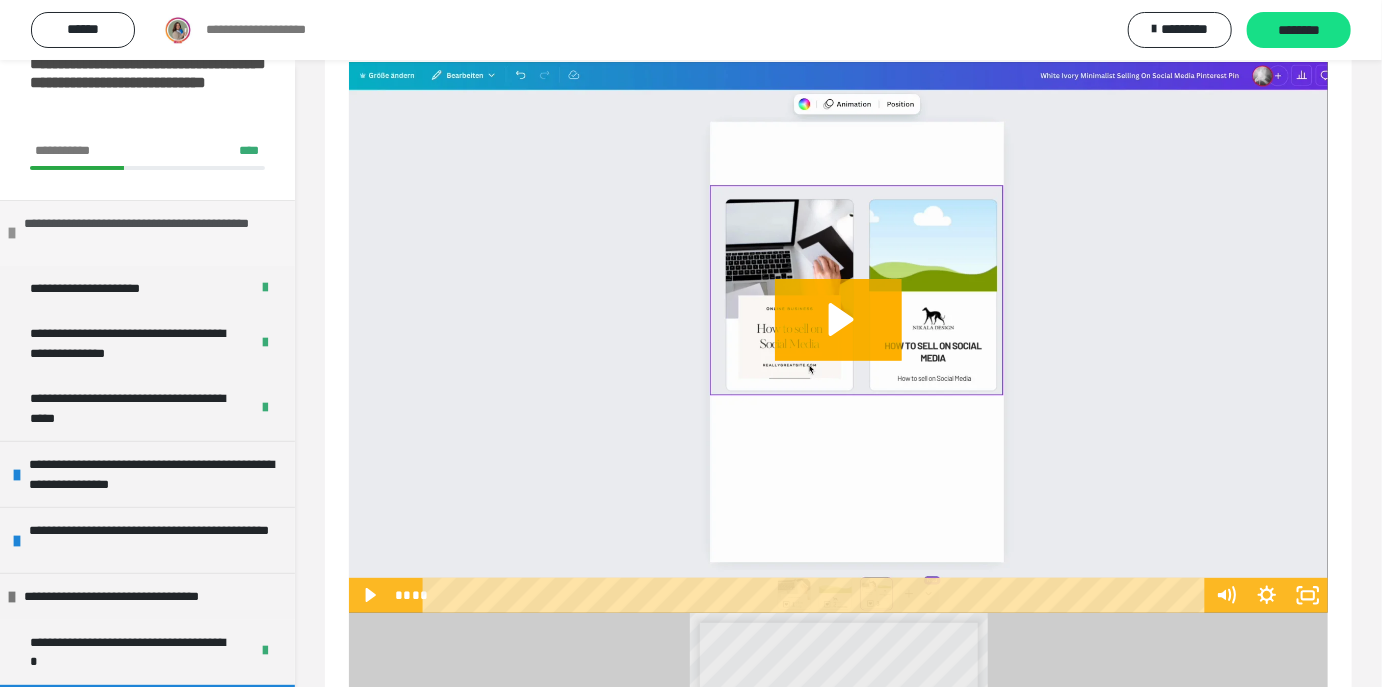 click at bounding box center [12, 233] 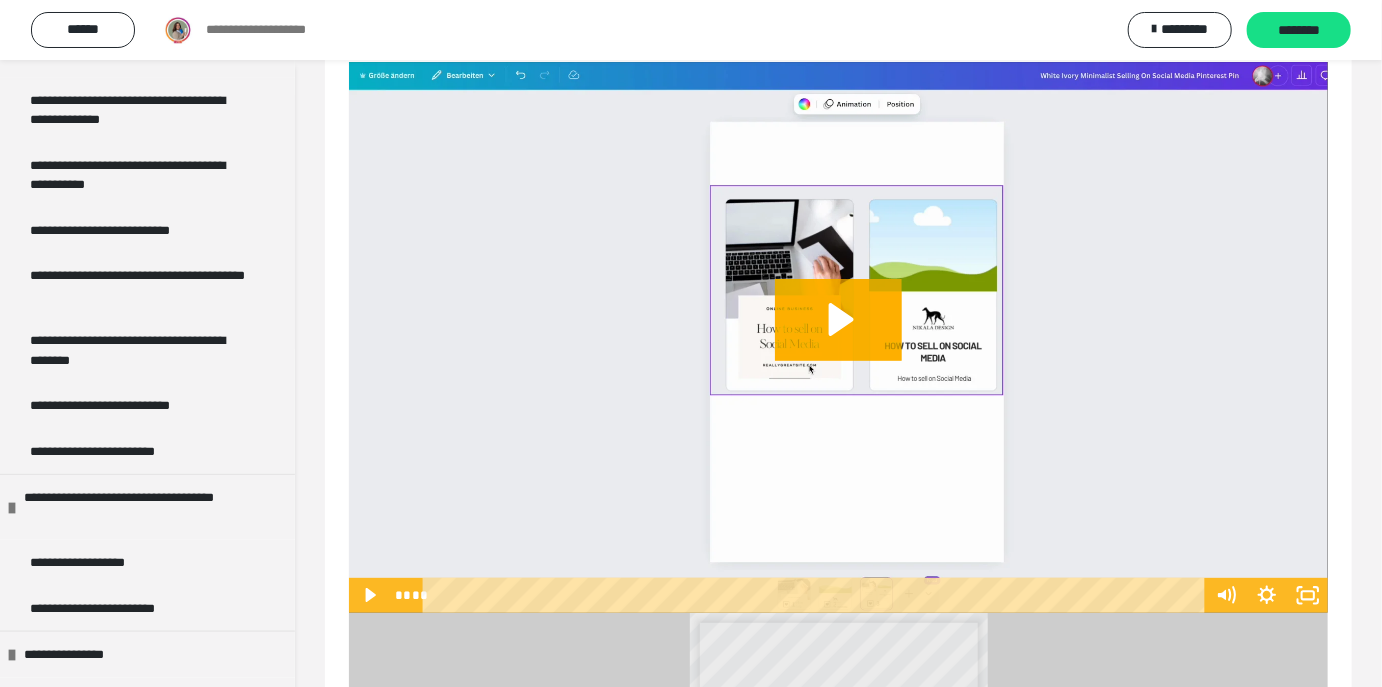 scroll, scrollTop: 768, scrollLeft: 0, axis: vertical 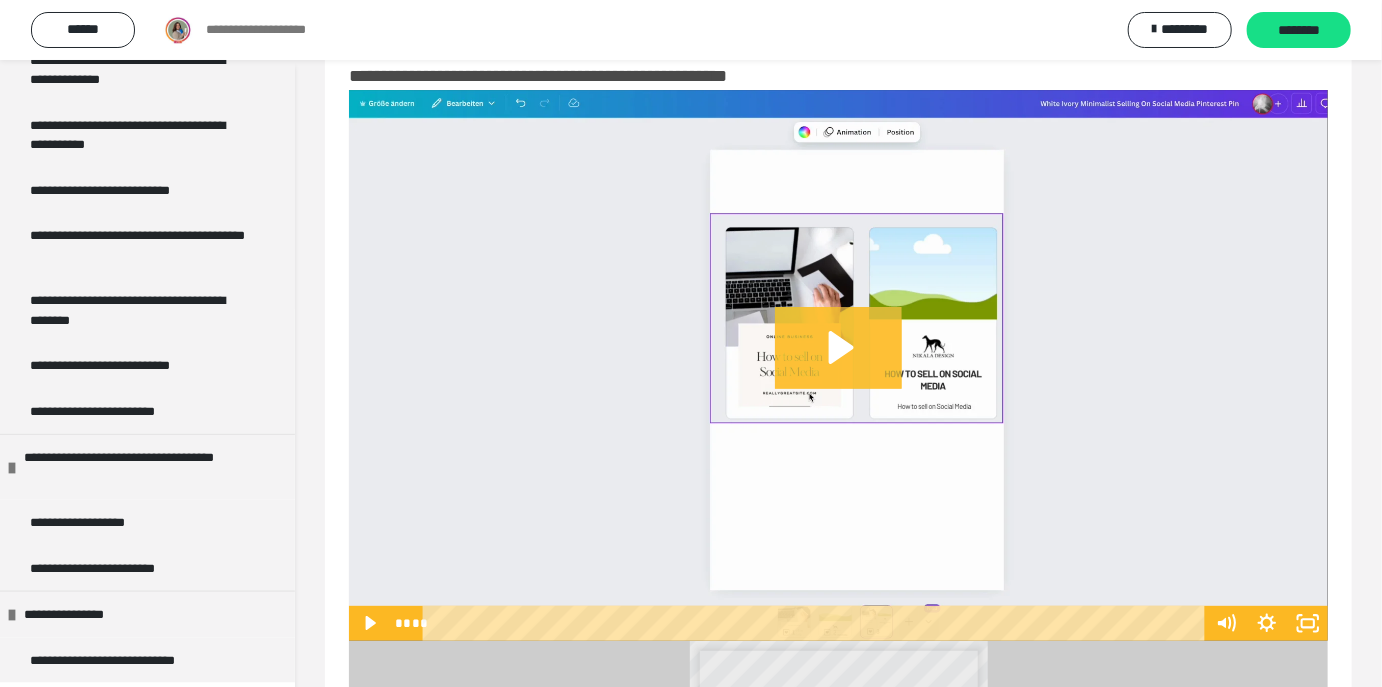 click 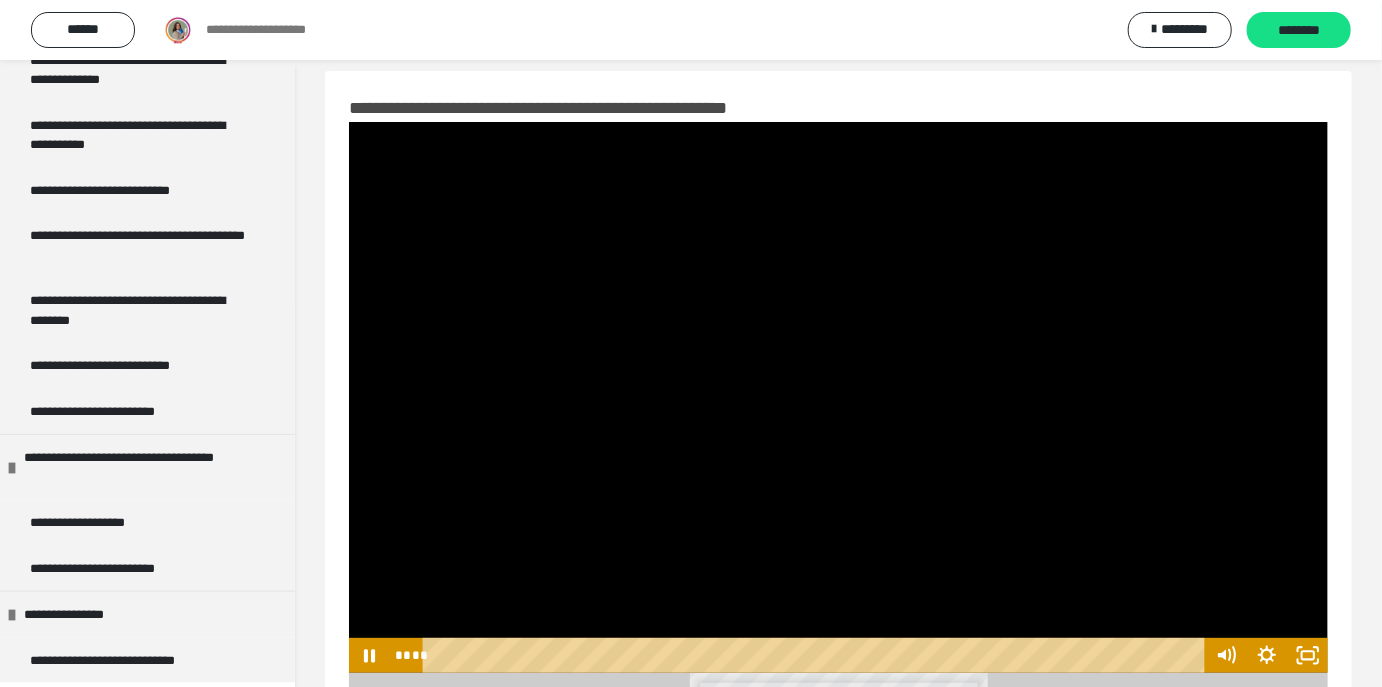 scroll, scrollTop: 20, scrollLeft: 0, axis: vertical 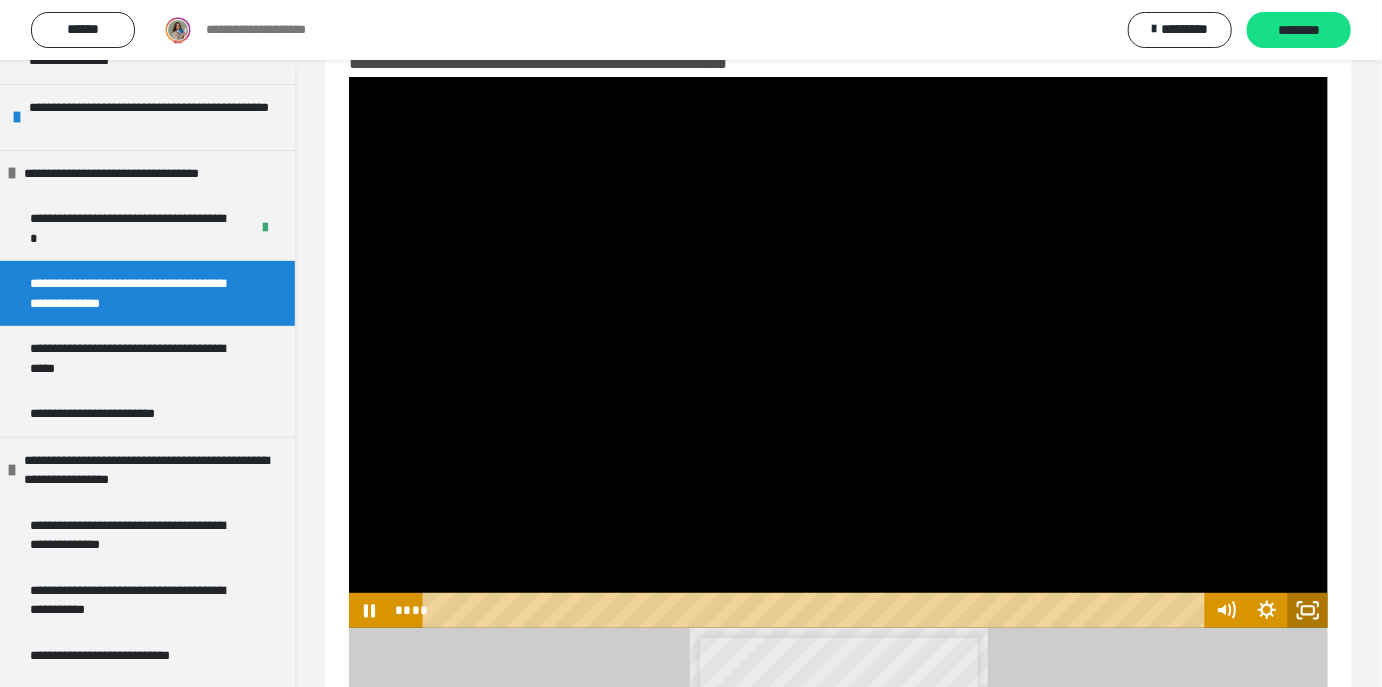 click 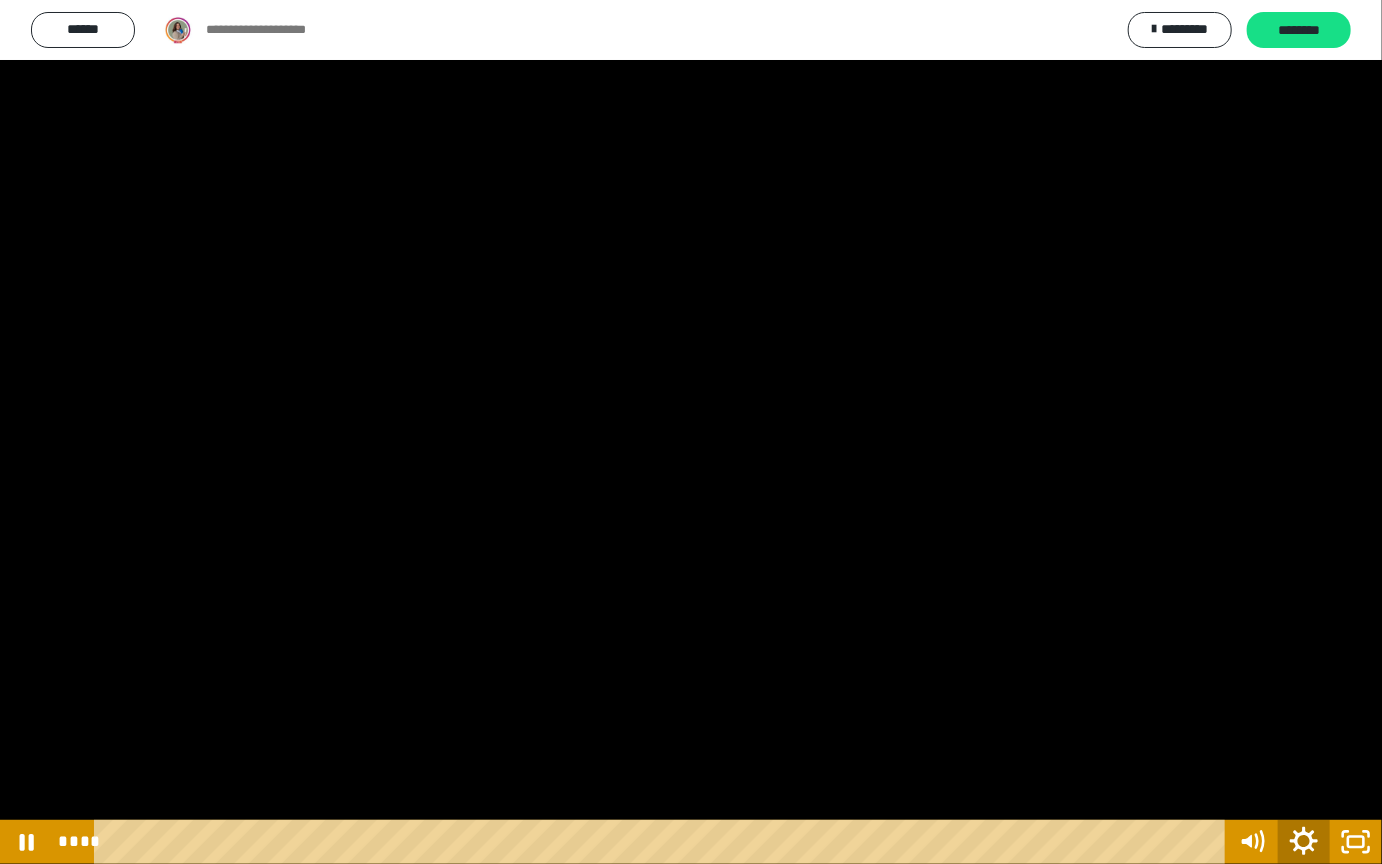 click 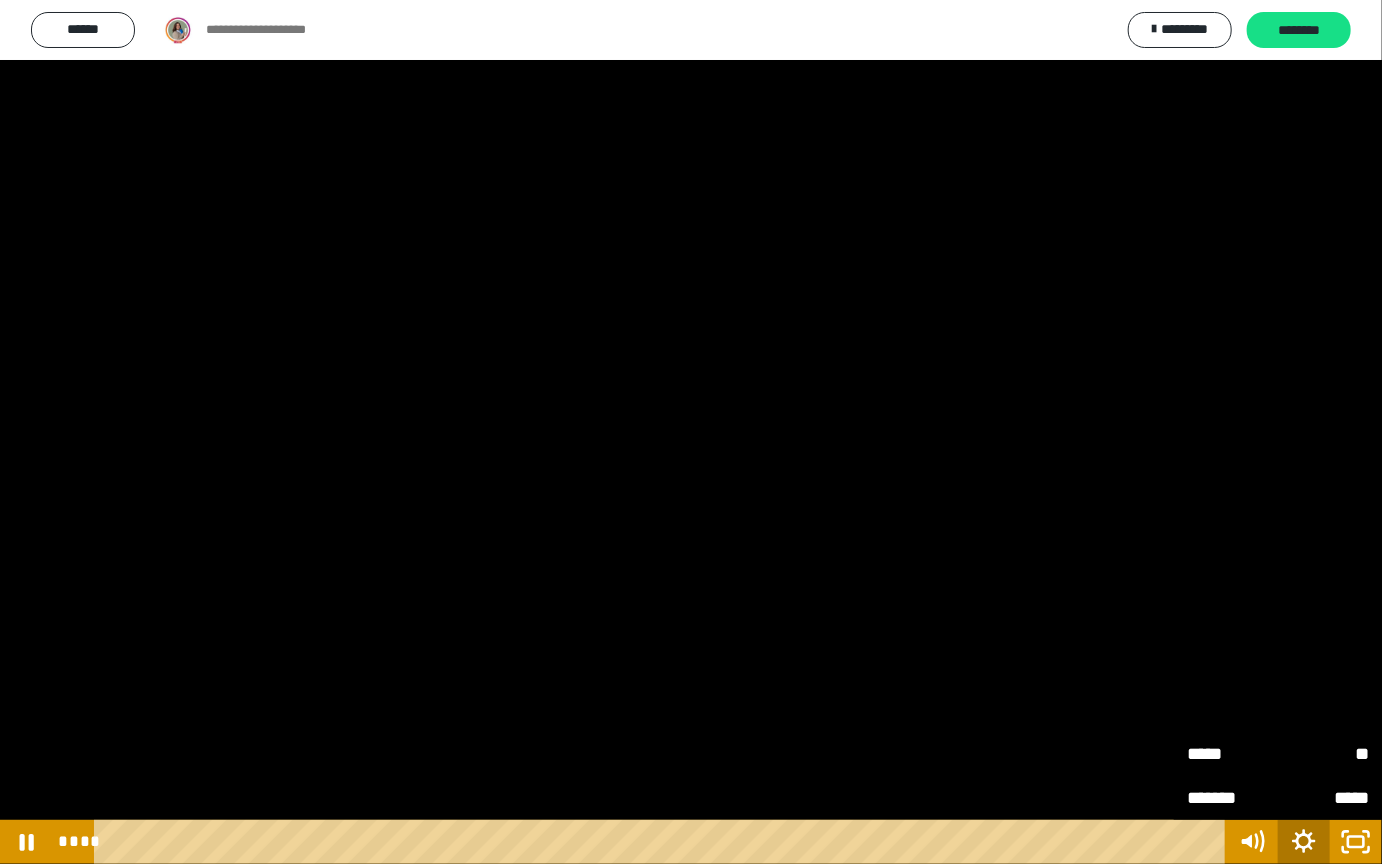 click 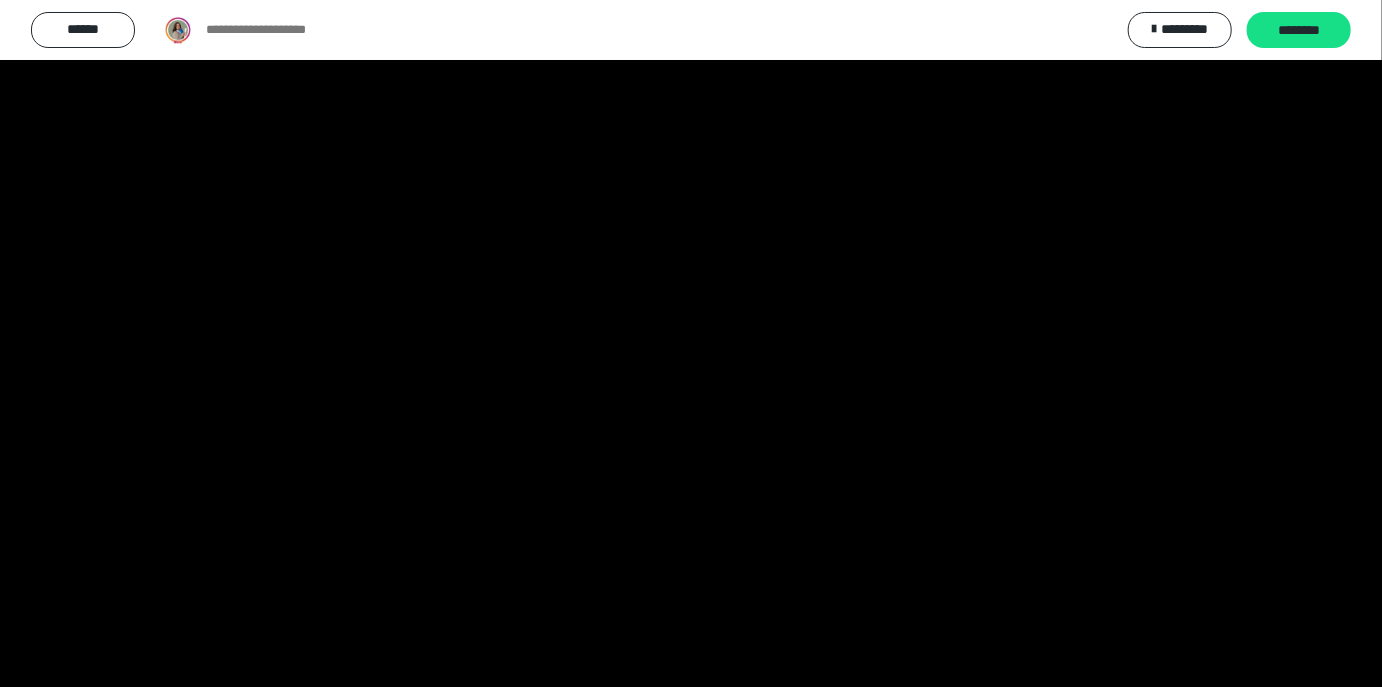 scroll, scrollTop: 486, scrollLeft: 0, axis: vertical 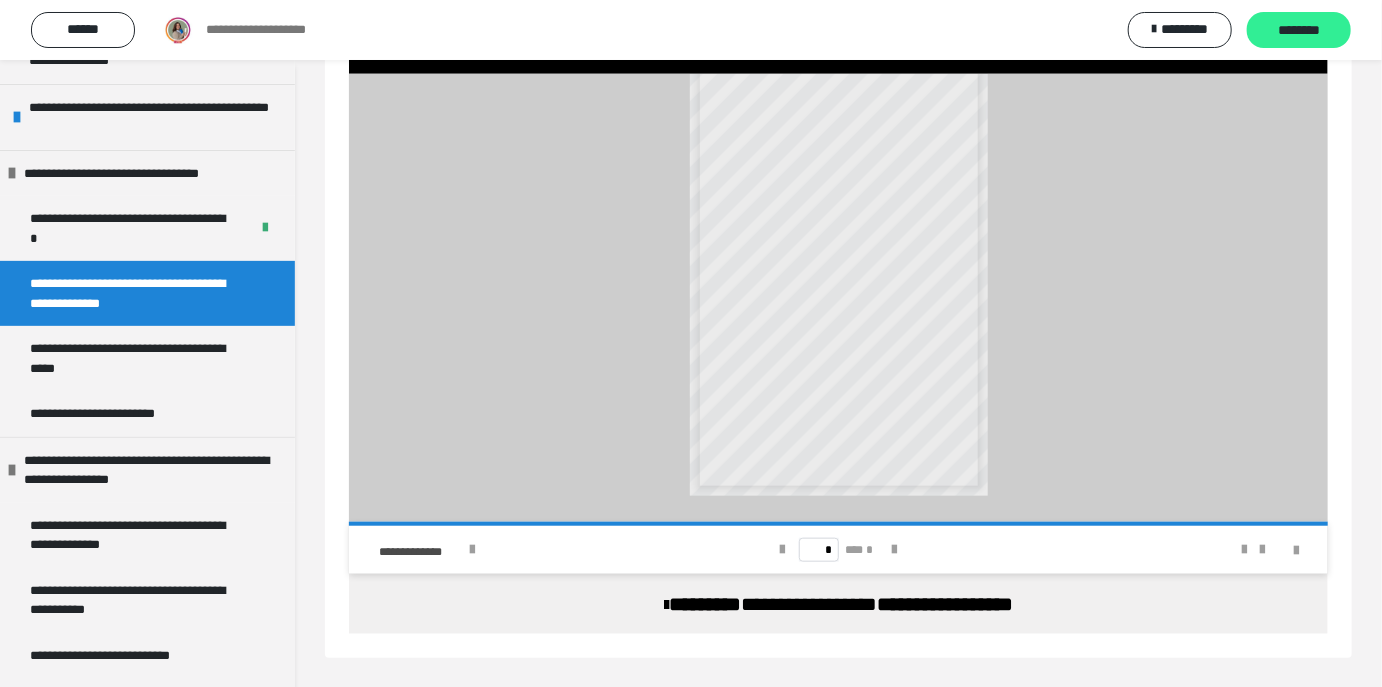 click on "********" at bounding box center (1299, 31) 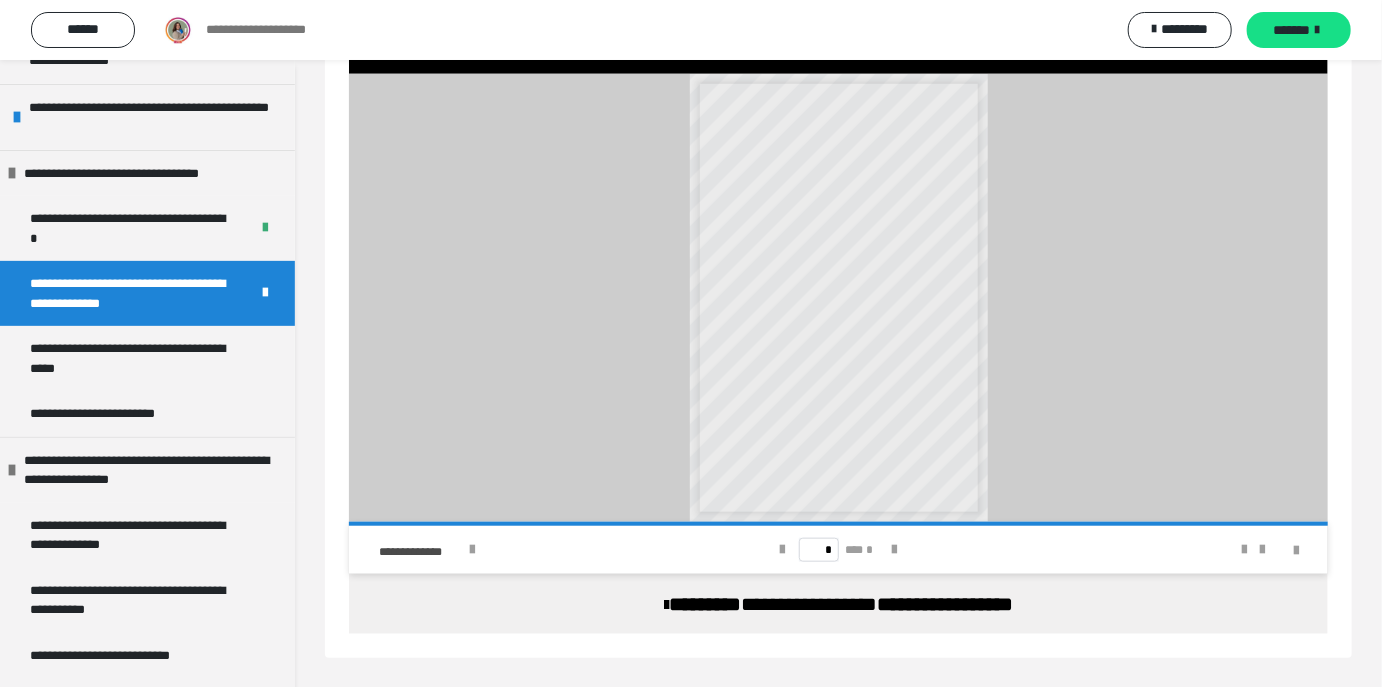 scroll, scrollTop: 0, scrollLeft: 0, axis: both 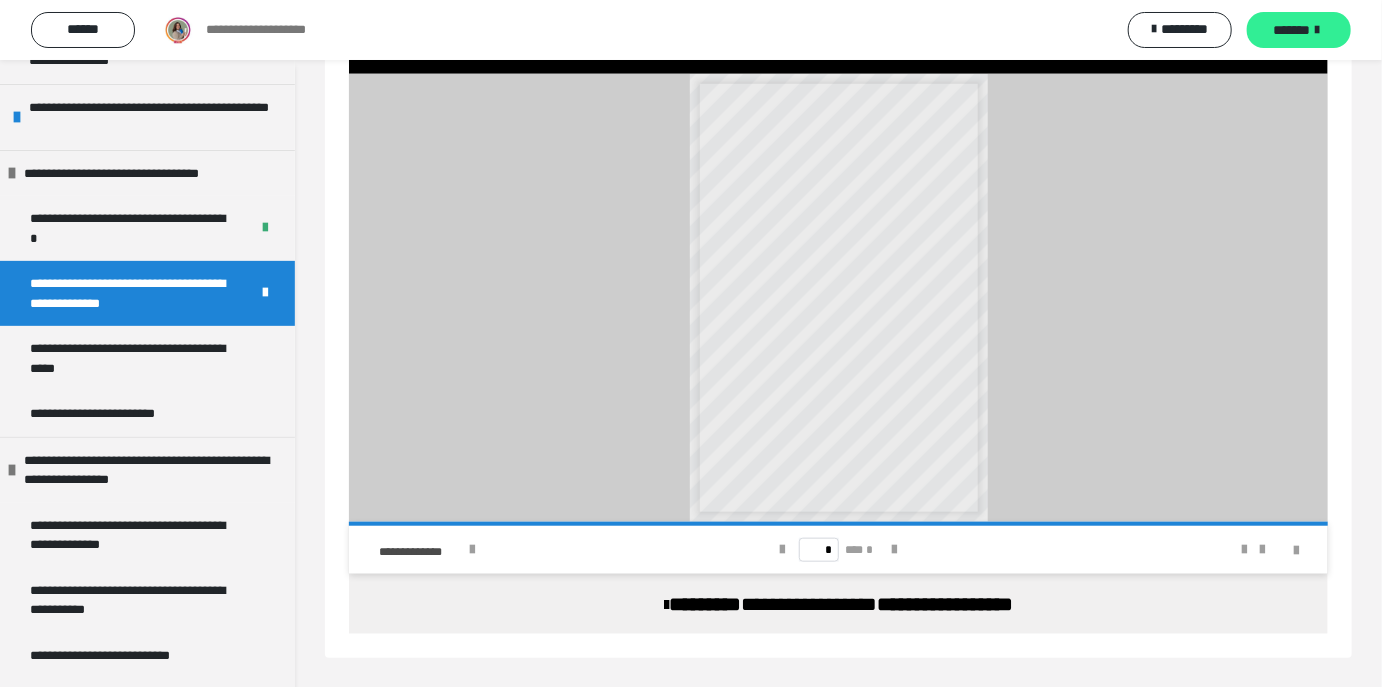 click on "*******" at bounding box center [1292, 30] 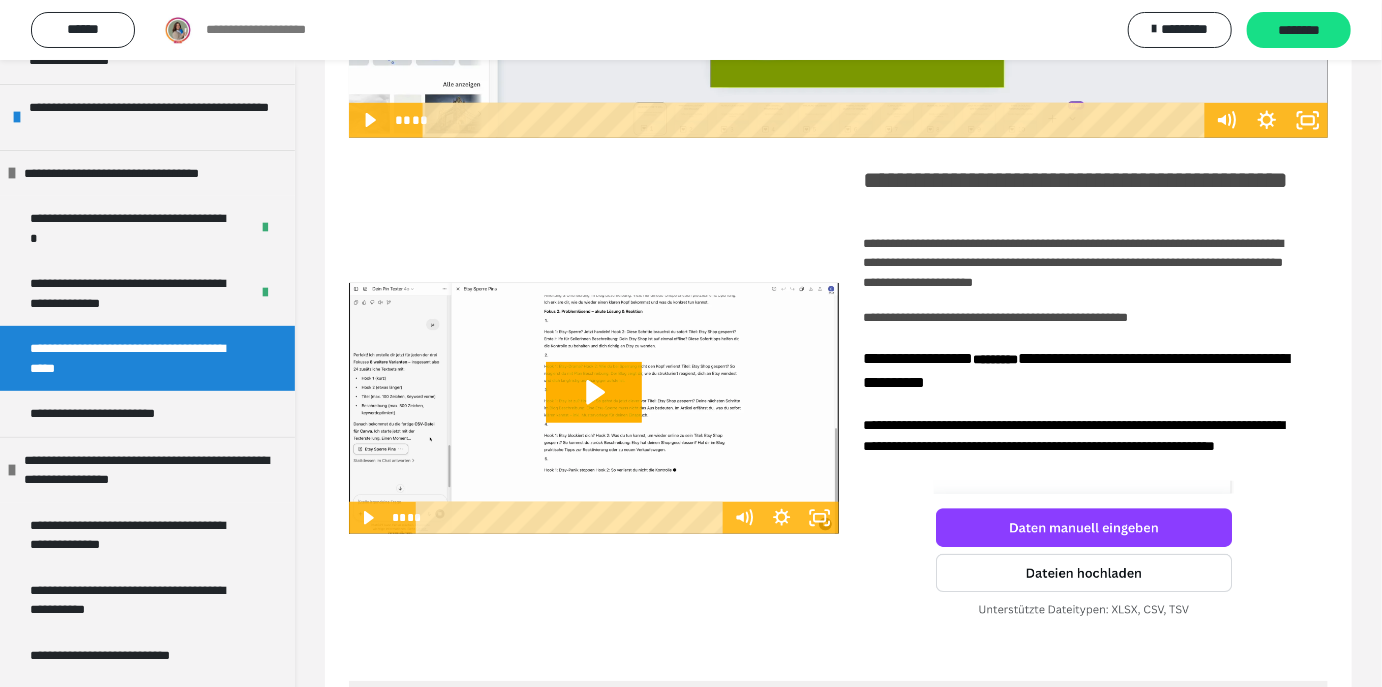 scroll, scrollTop: 727, scrollLeft: 0, axis: vertical 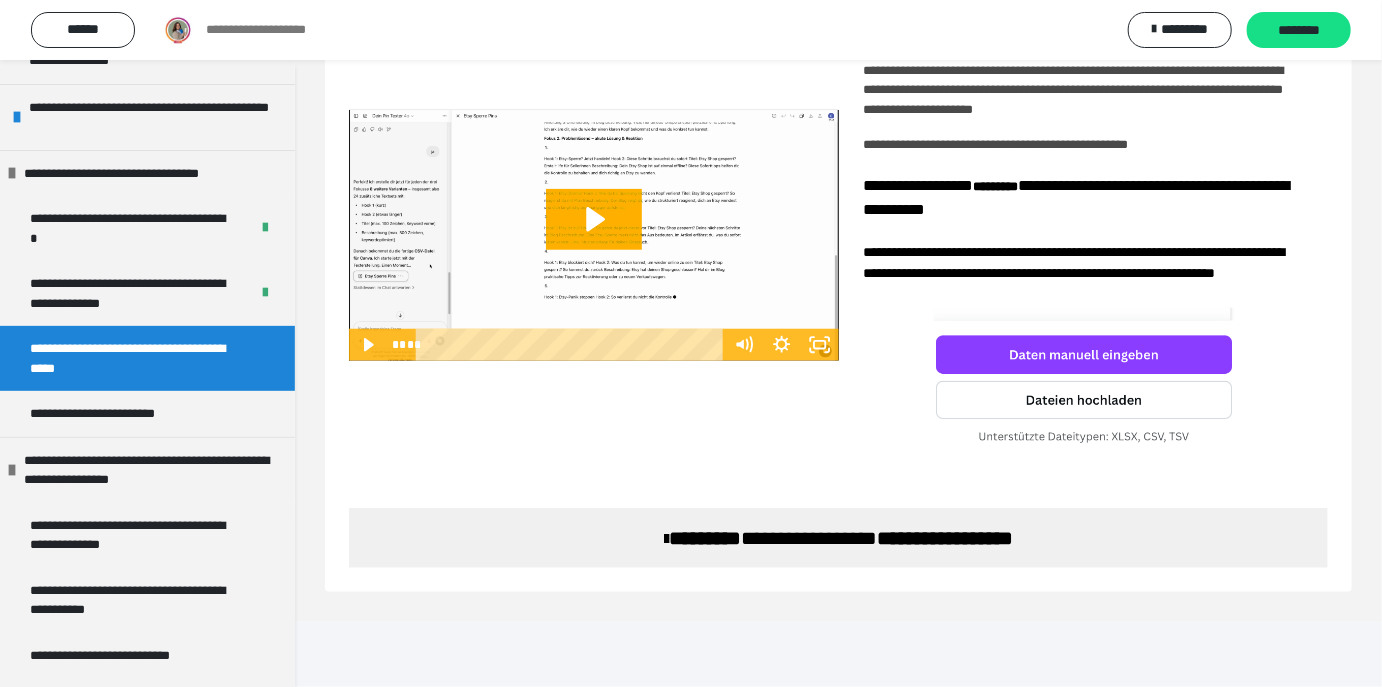 click at bounding box center [1084, 381] 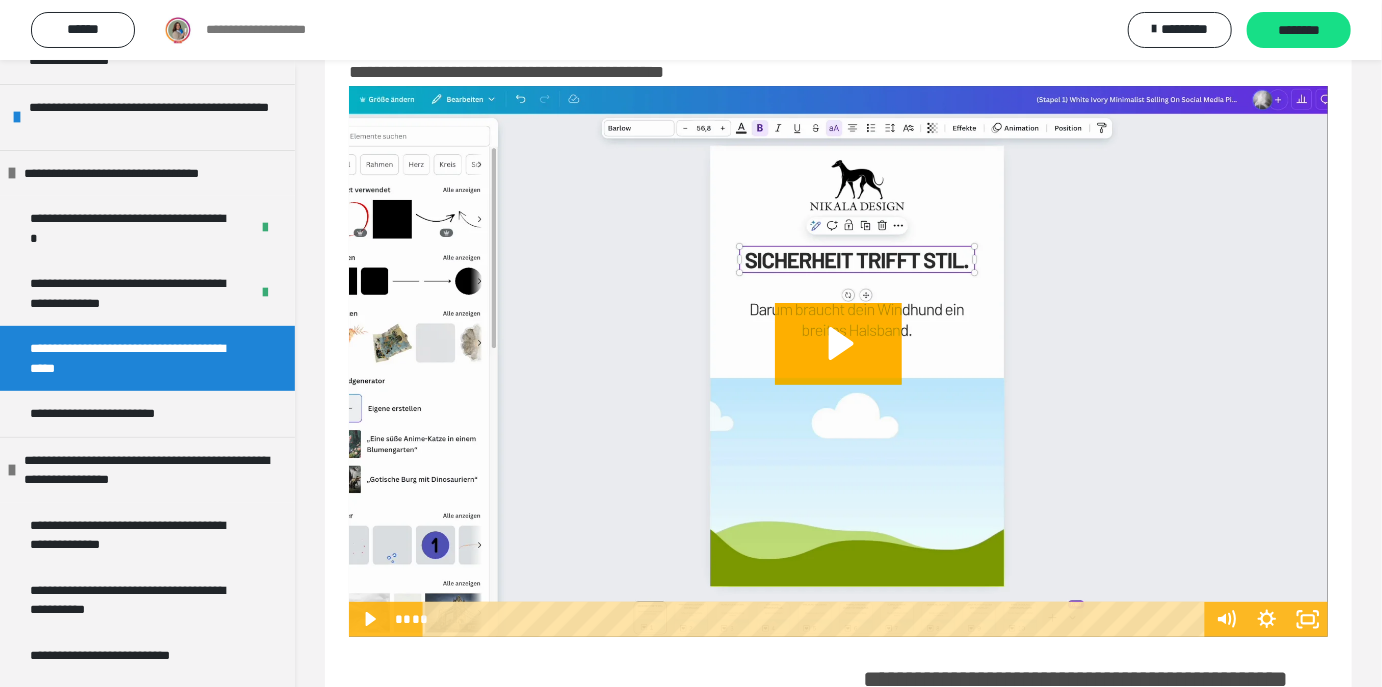 scroll, scrollTop: 50, scrollLeft: 0, axis: vertical 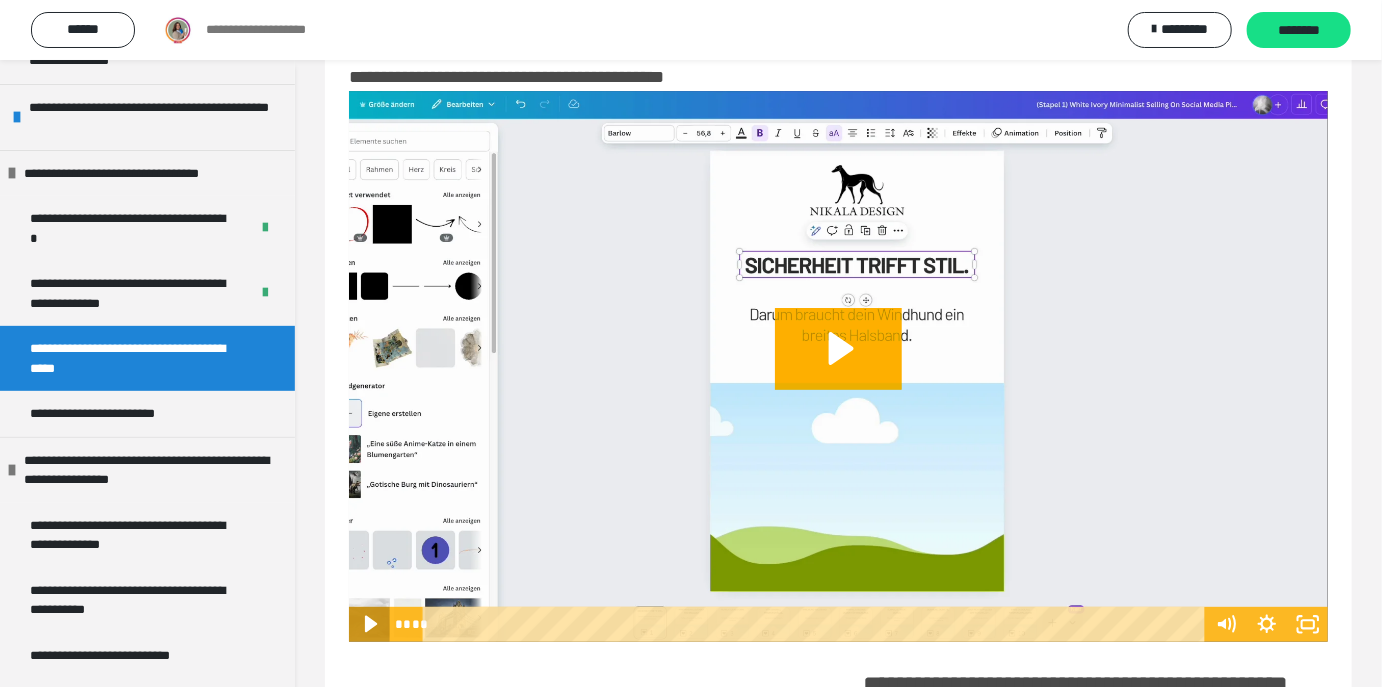 click 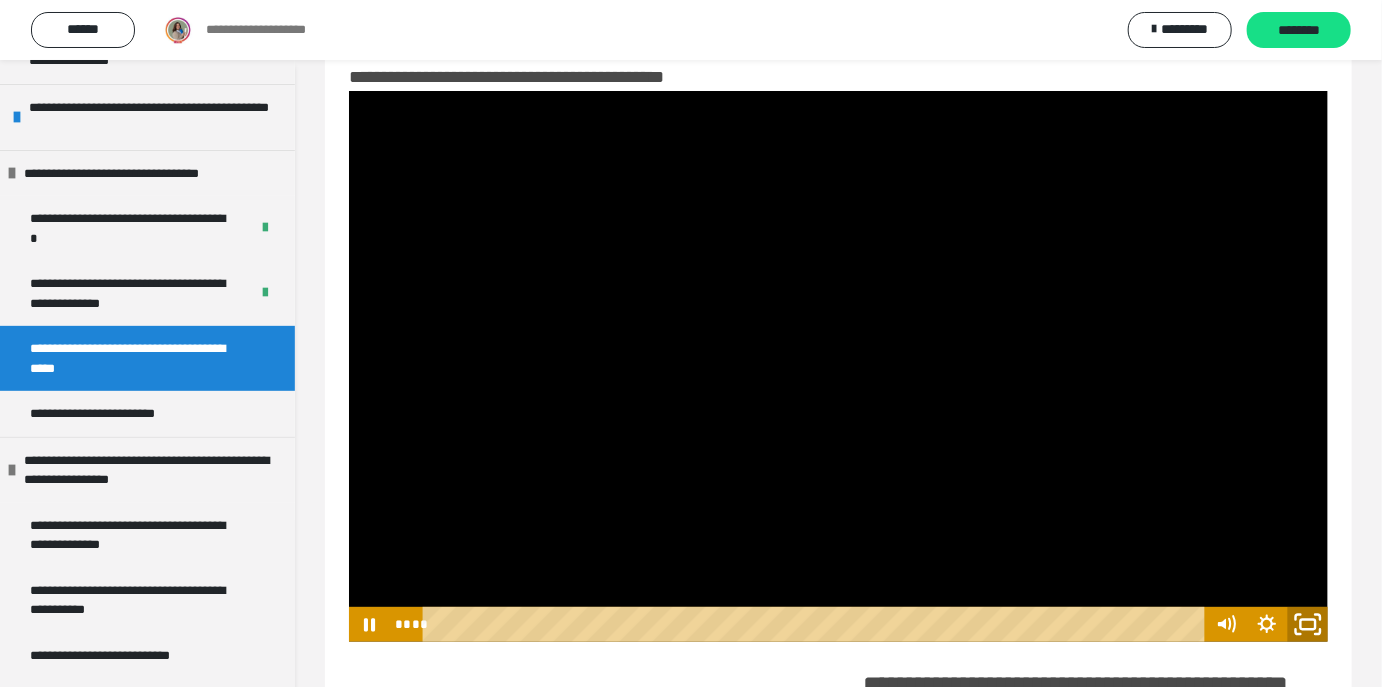 click 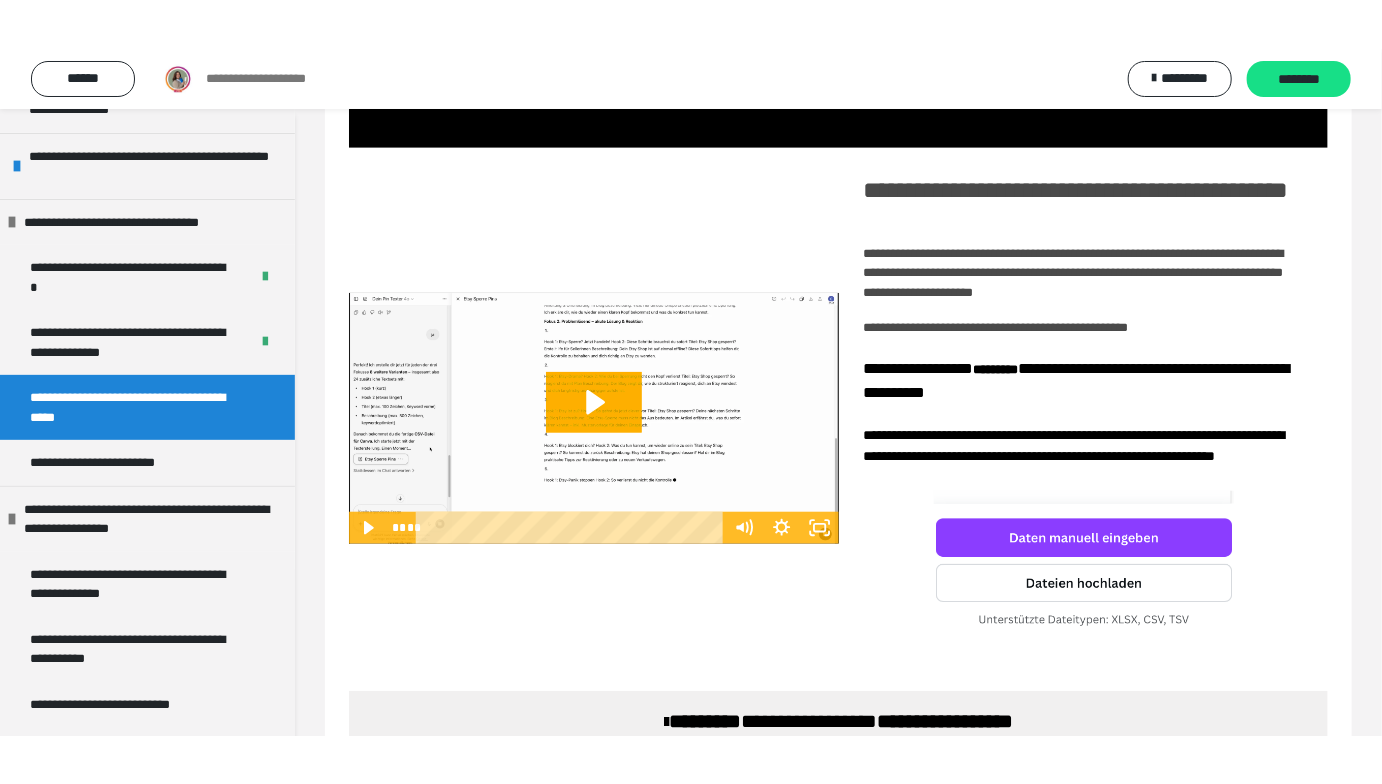 scroll, scrollTop: 585, scrollLeft: 0, axis: vertical 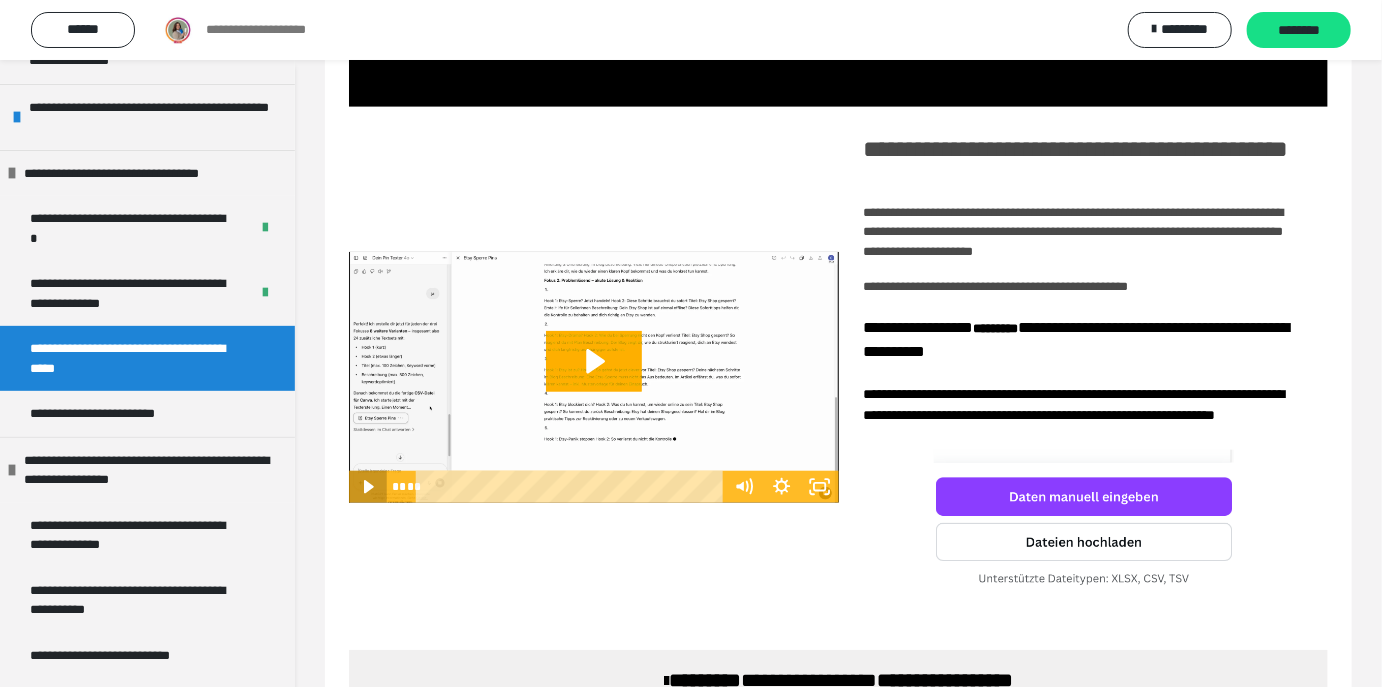 click 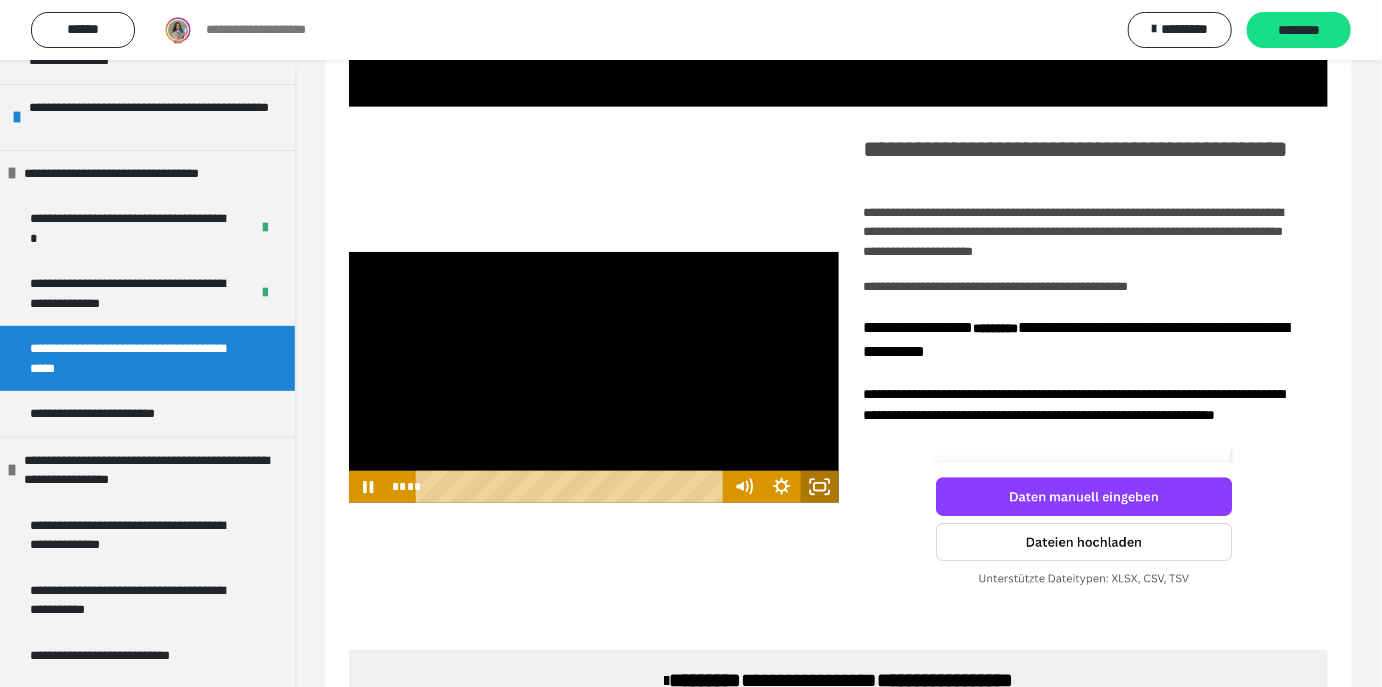 click 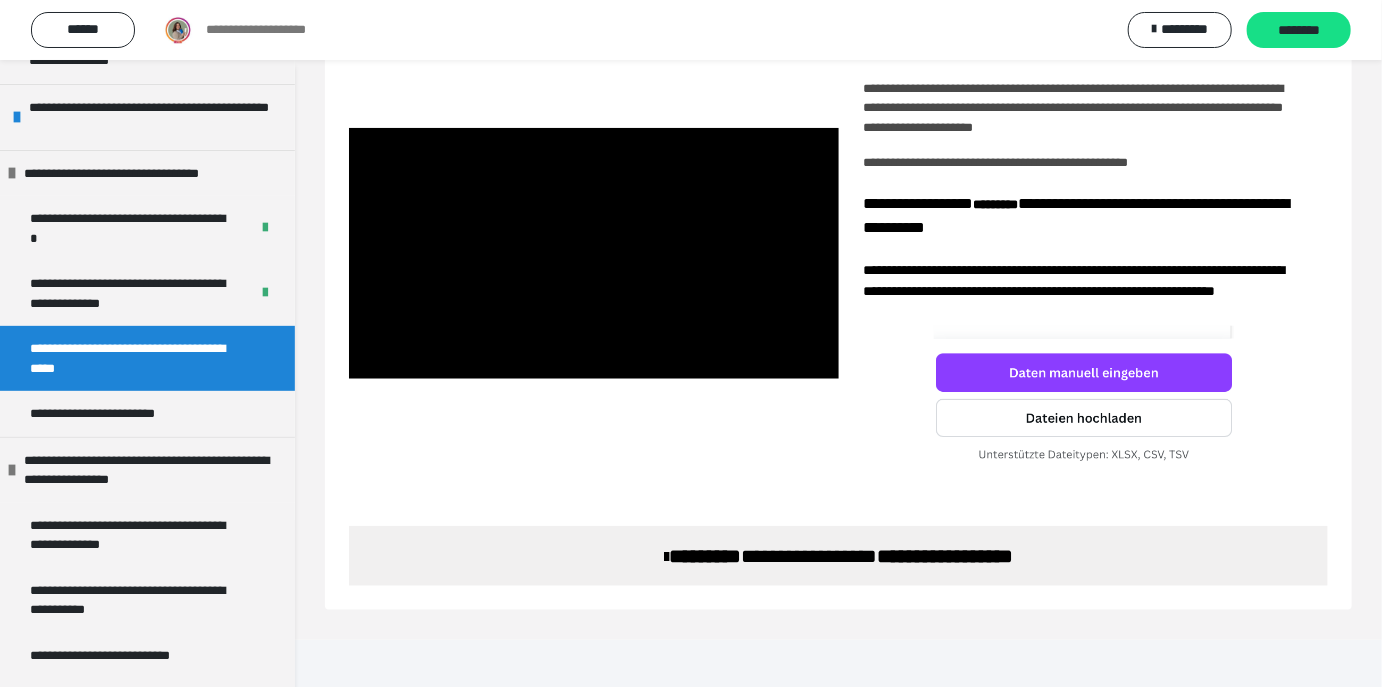 scroll, scrollTop: 727, scrollLeft: 0, axis: vertical 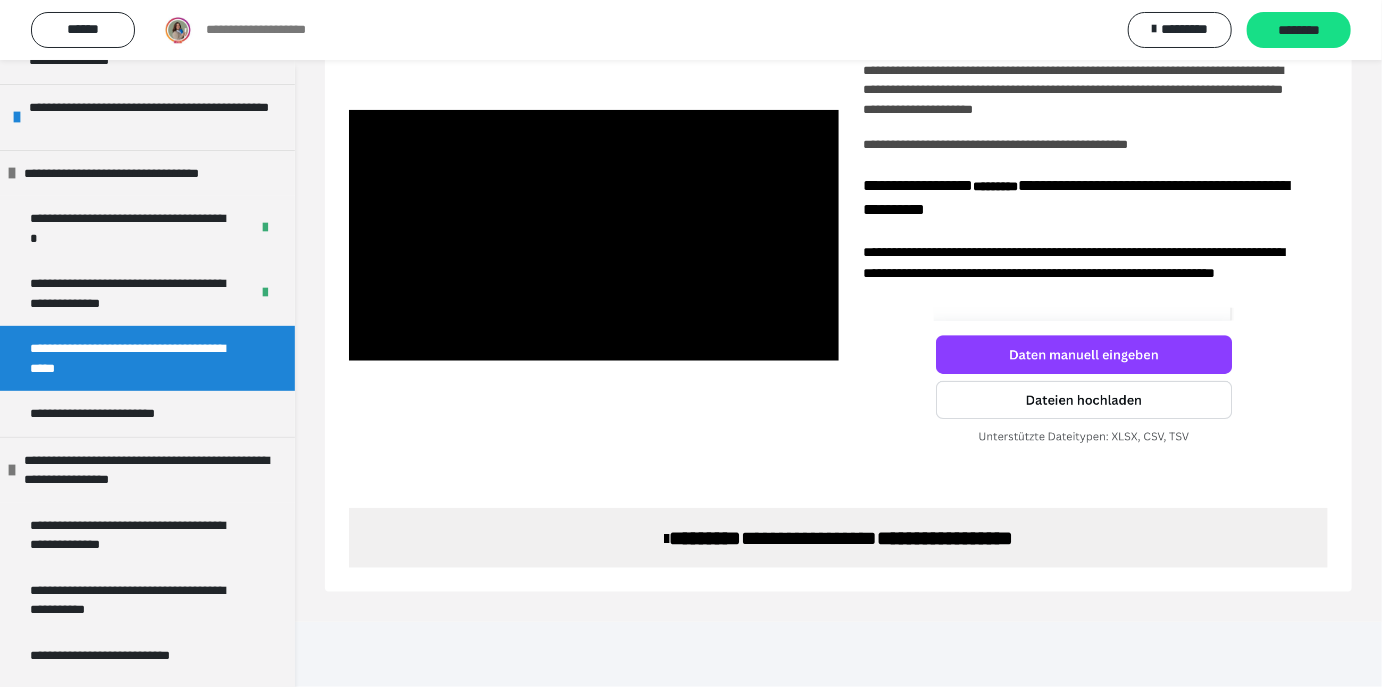 click at bounding box center (1084, 381) 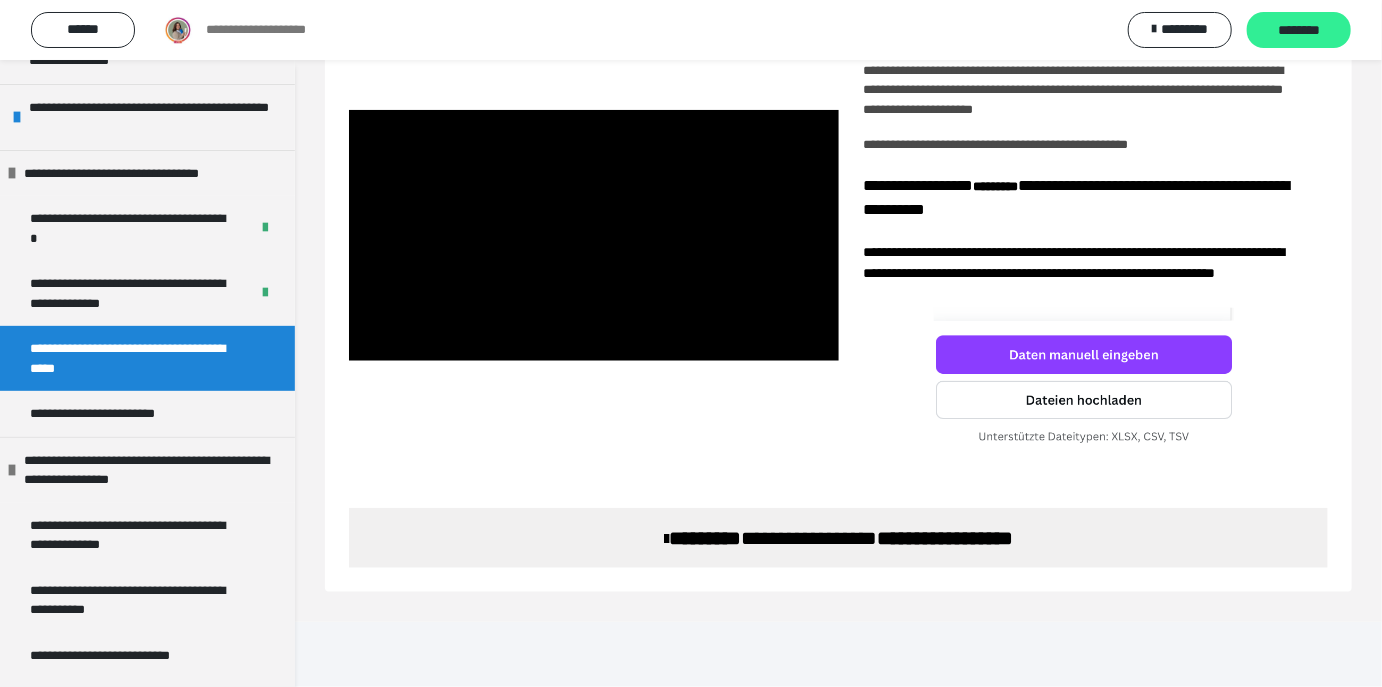 click on "********" at bounding box center [1299, 31] 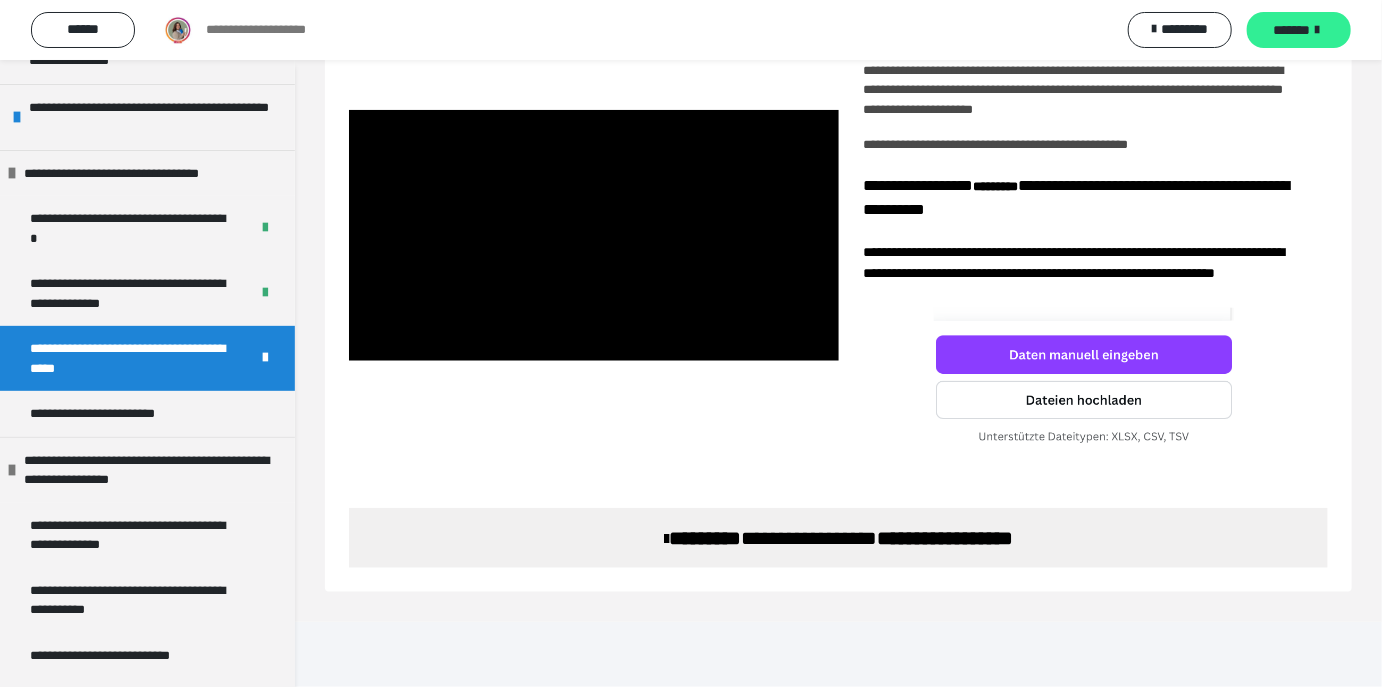 click on "*******" at bounding box center (1292, 30) 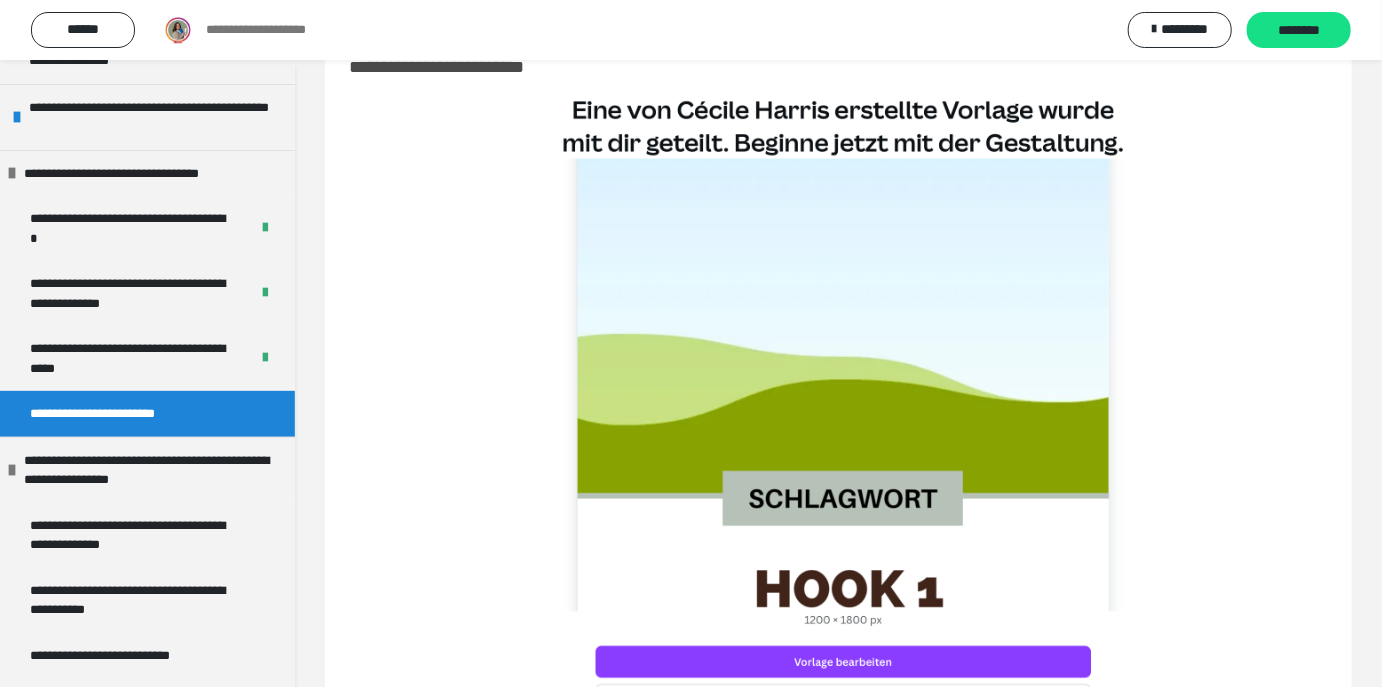 scroll, scrollTop: 239, scrollLeft: 0, axis: vertical 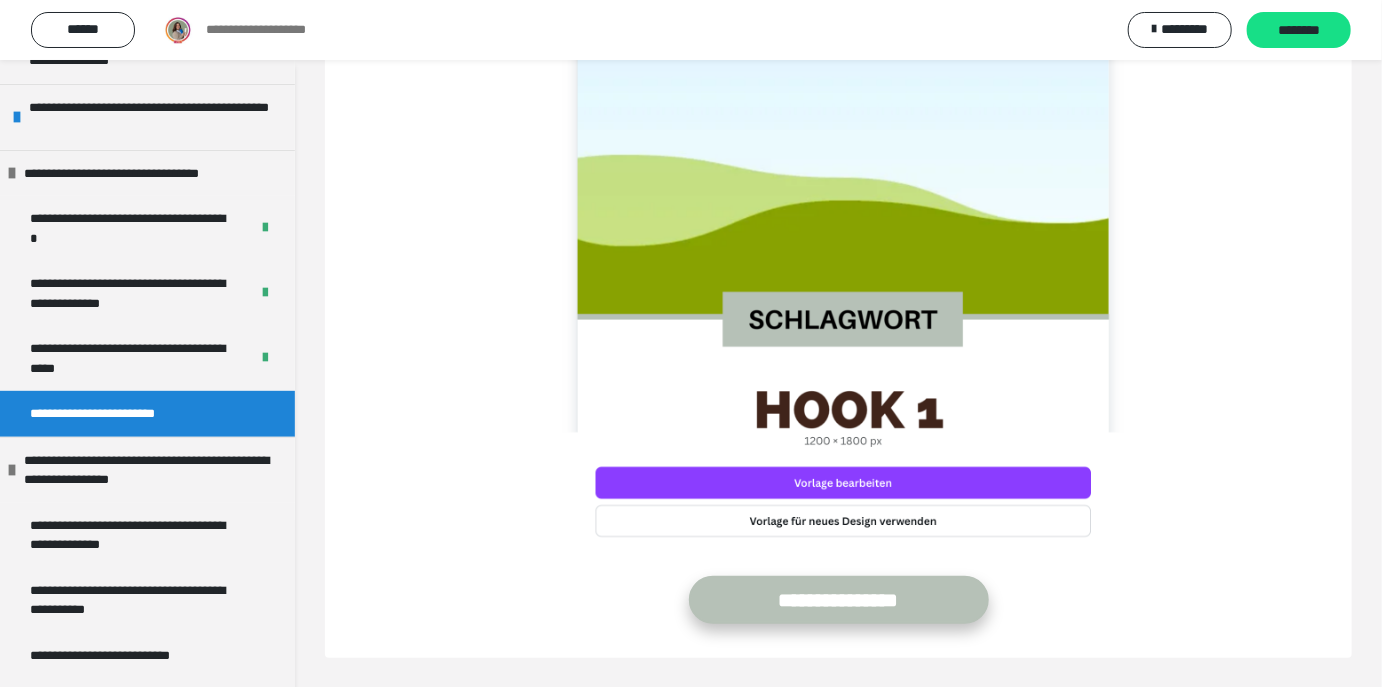 click on "**********" at bounding box center [839, 600] 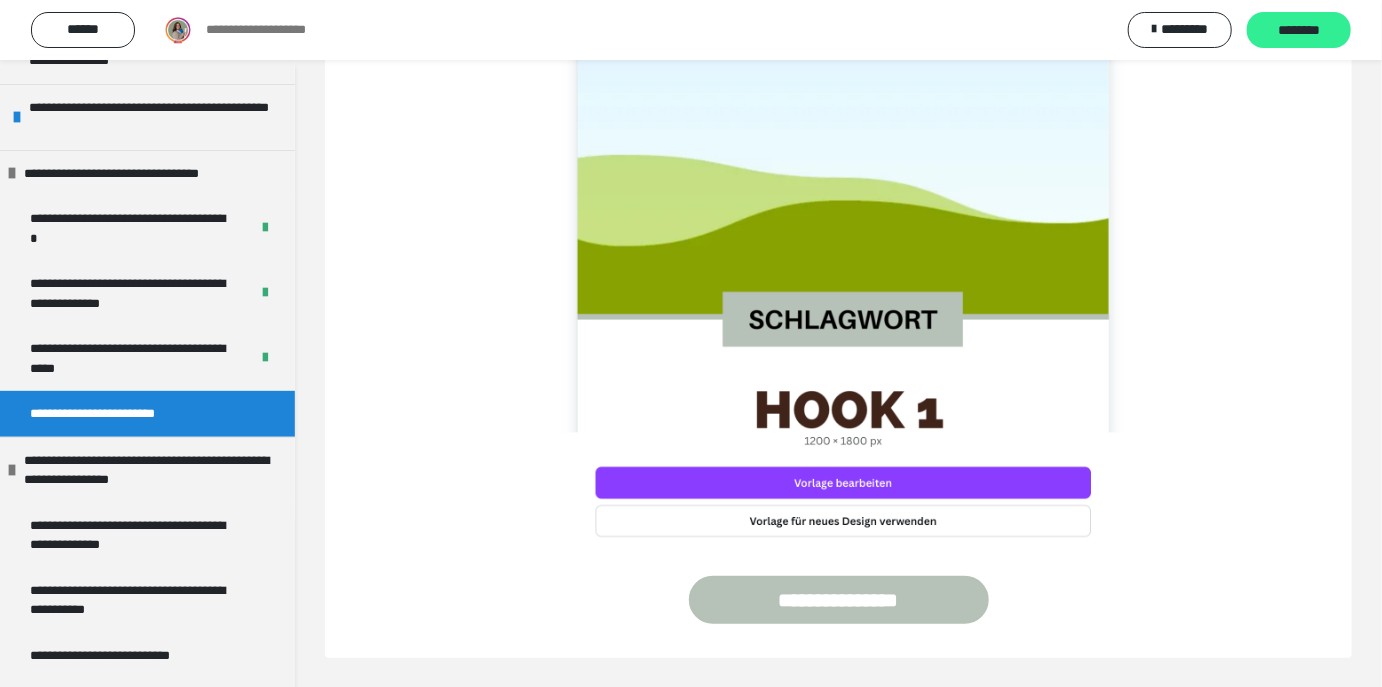 click on "********" at bounding box center (1299, 31) 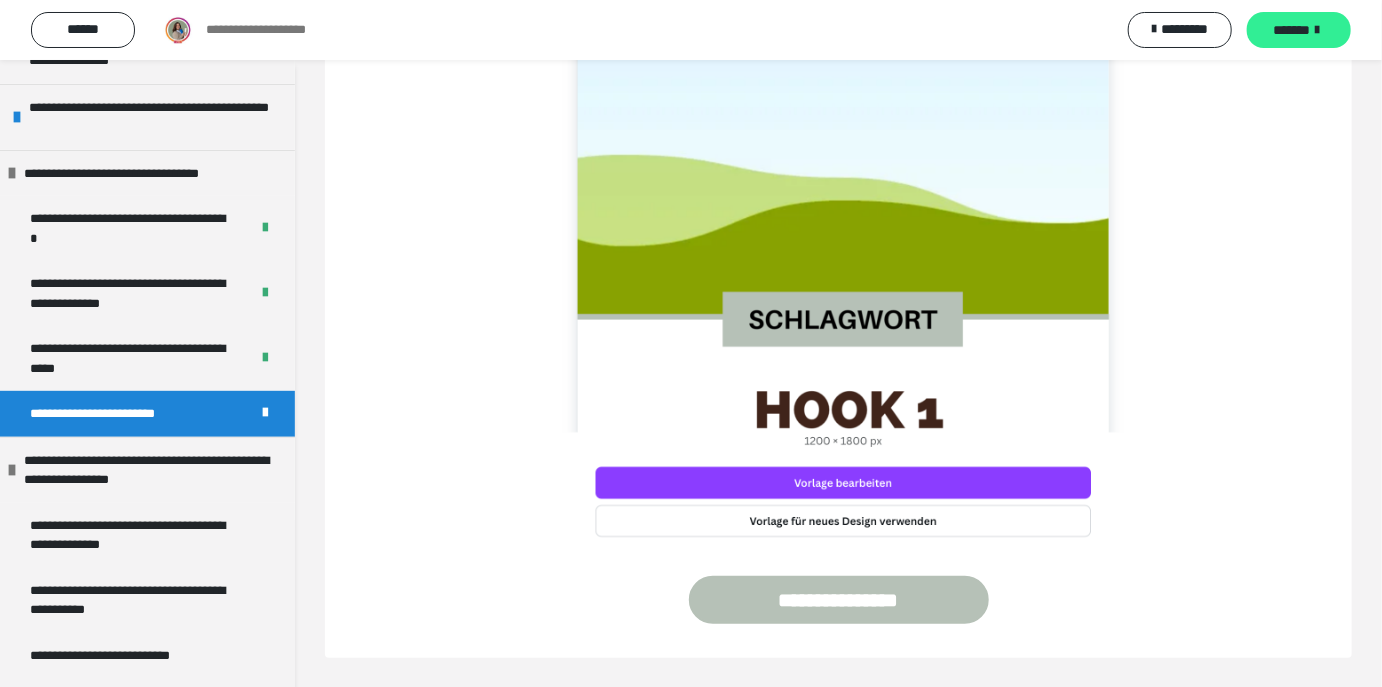 click on "*******" at bounding box center (1292, 30) 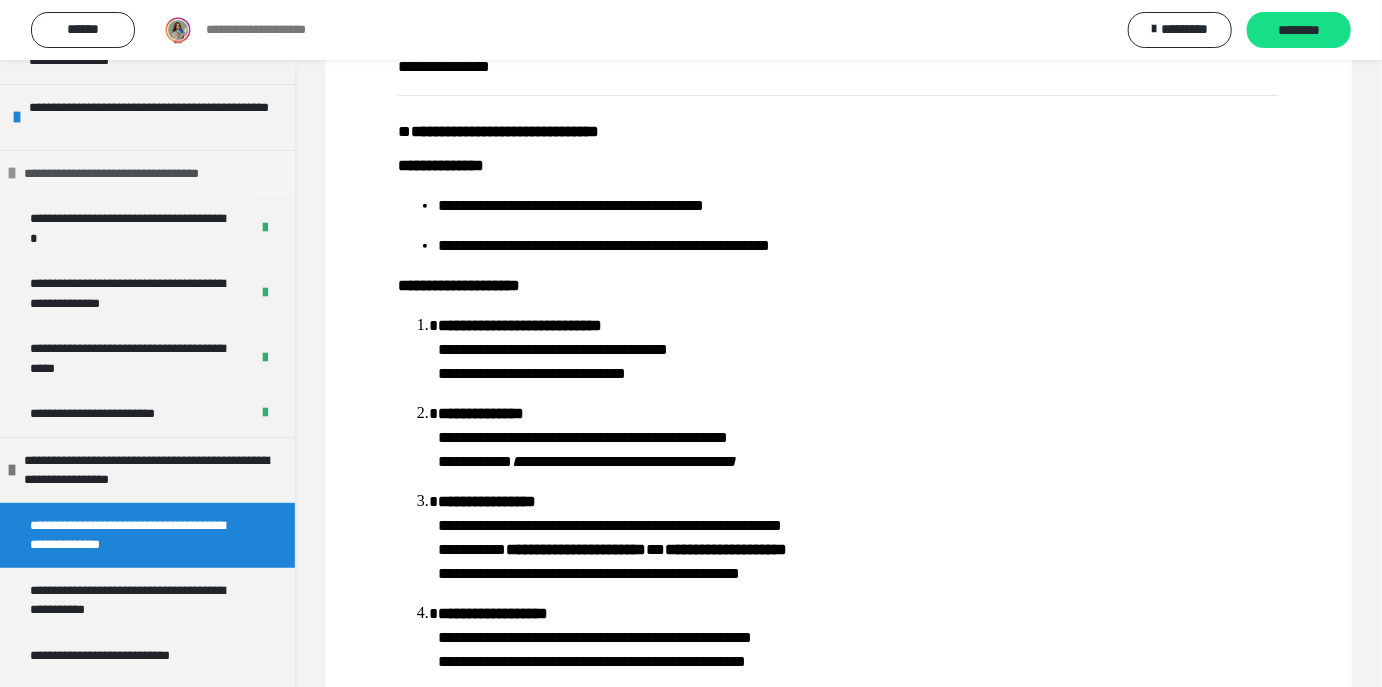 click at bounding box center [12, 173] 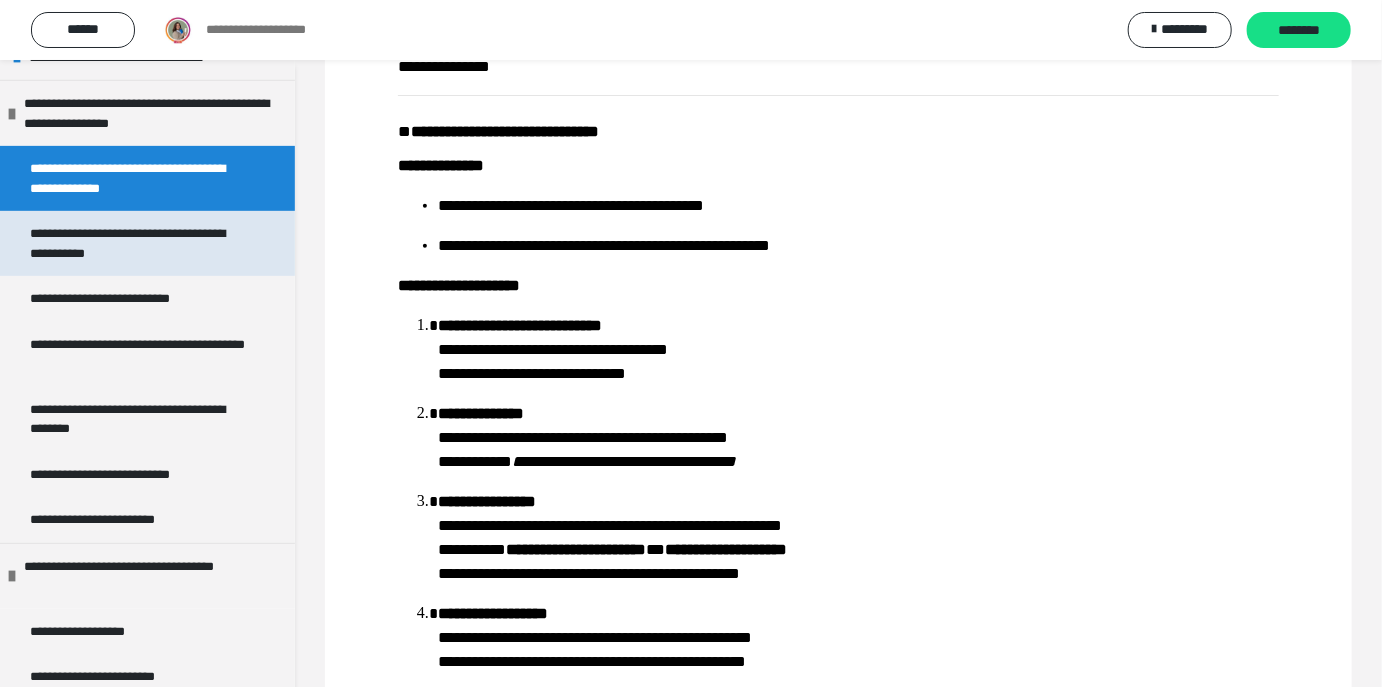 scroll, scrollTop: 424, scrollLeft: 0, axis: vertical 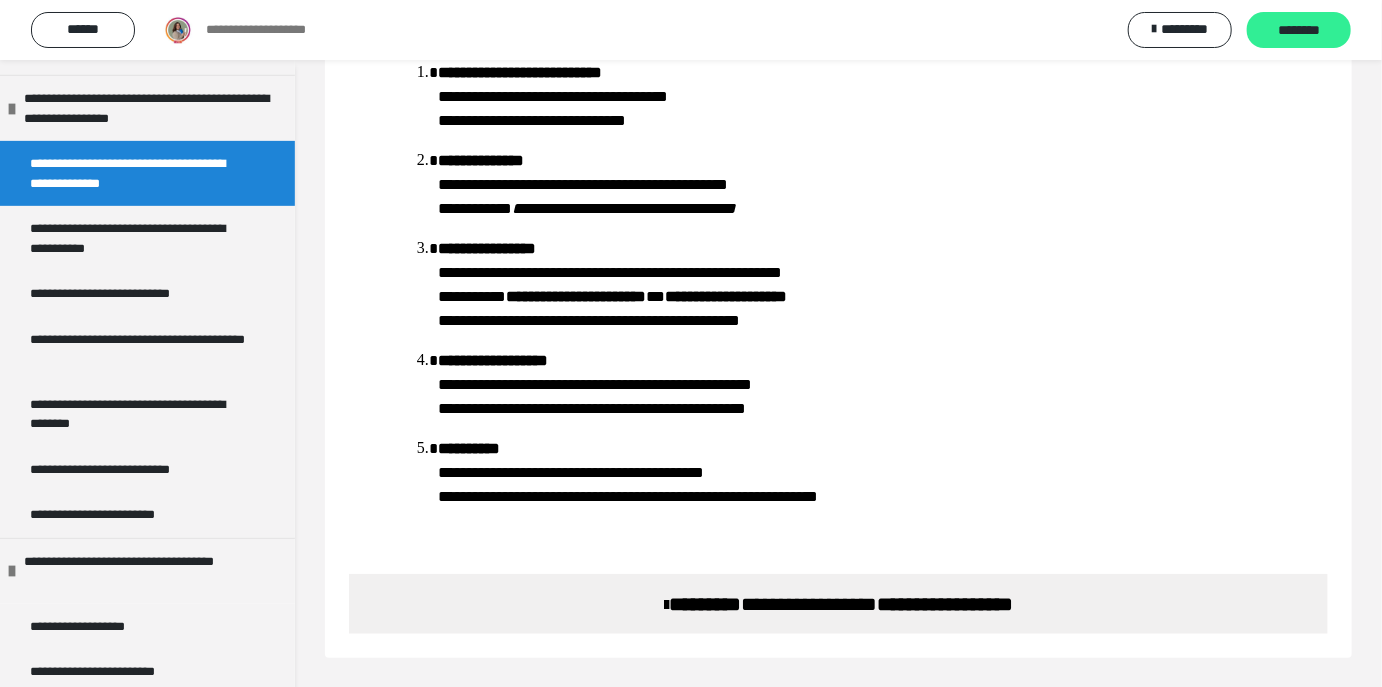 click on "********" at bounding box center (1299, 31) 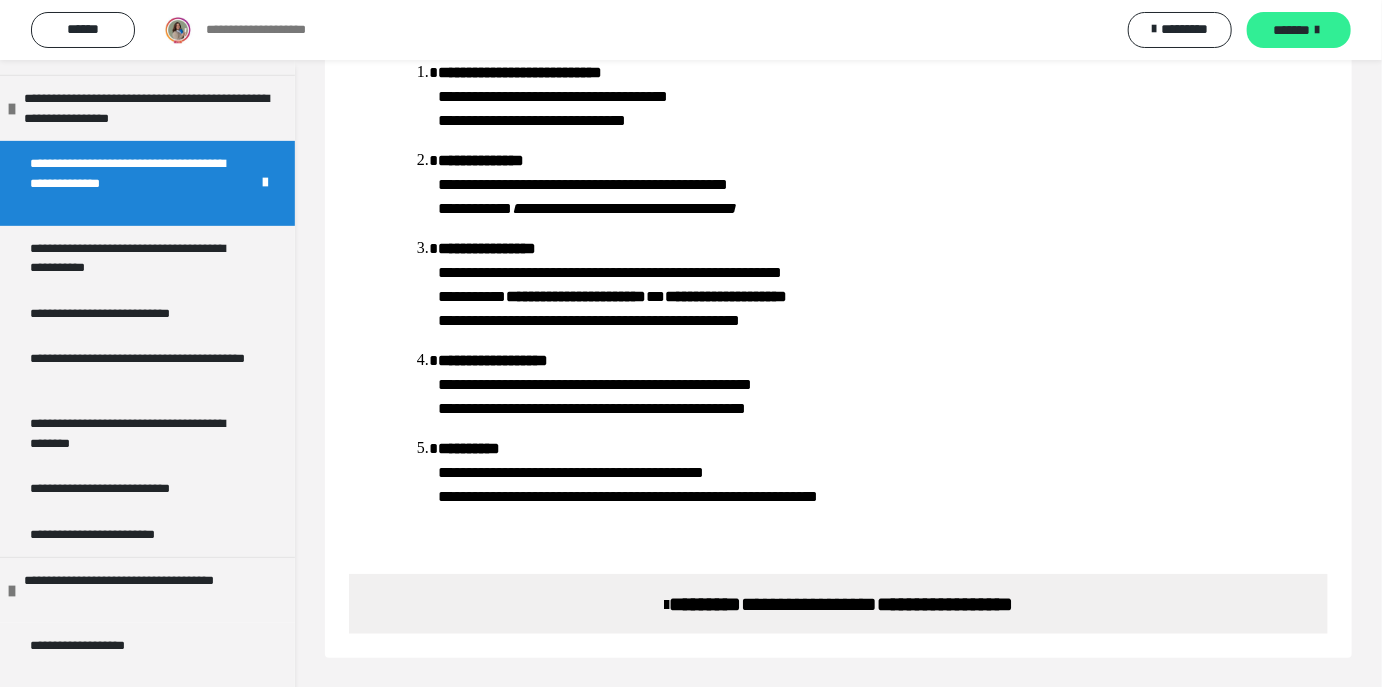 click on "*******" at bounding box center [1292, 30] 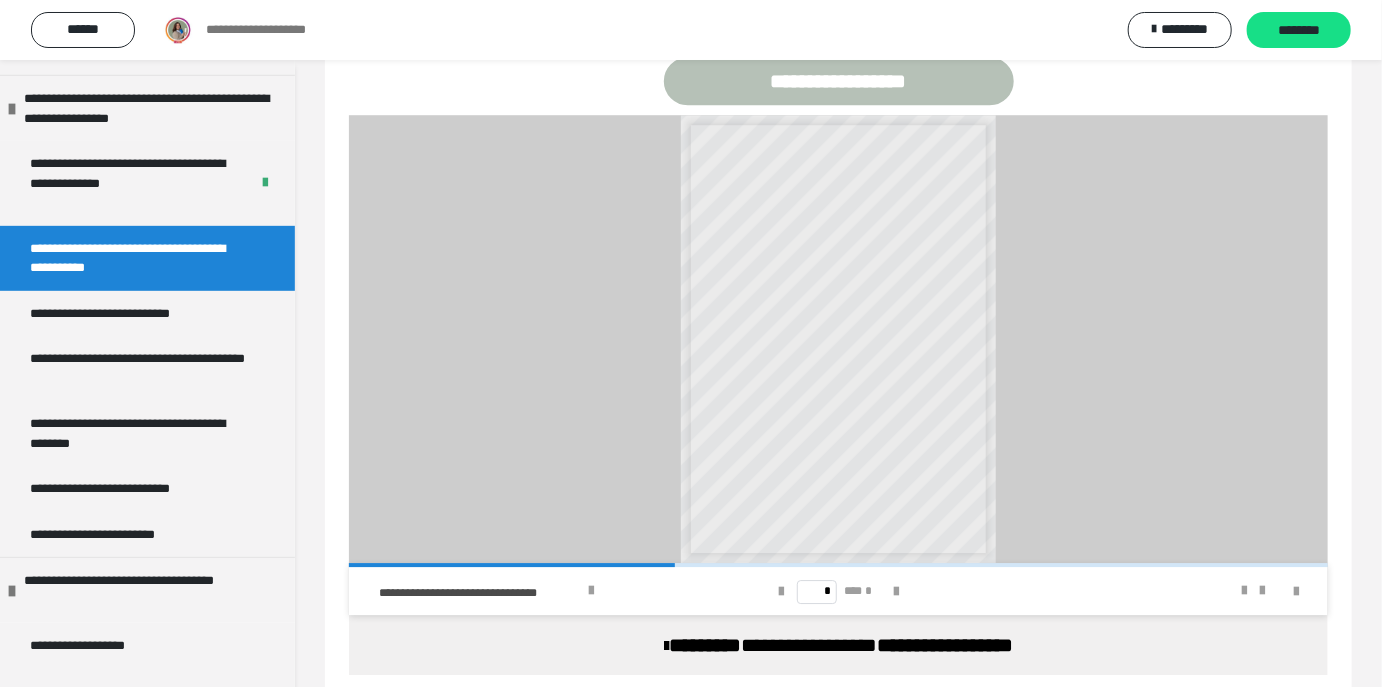 scroll, scrollTop: 2610, scrollLeft: 0, axis: vertical 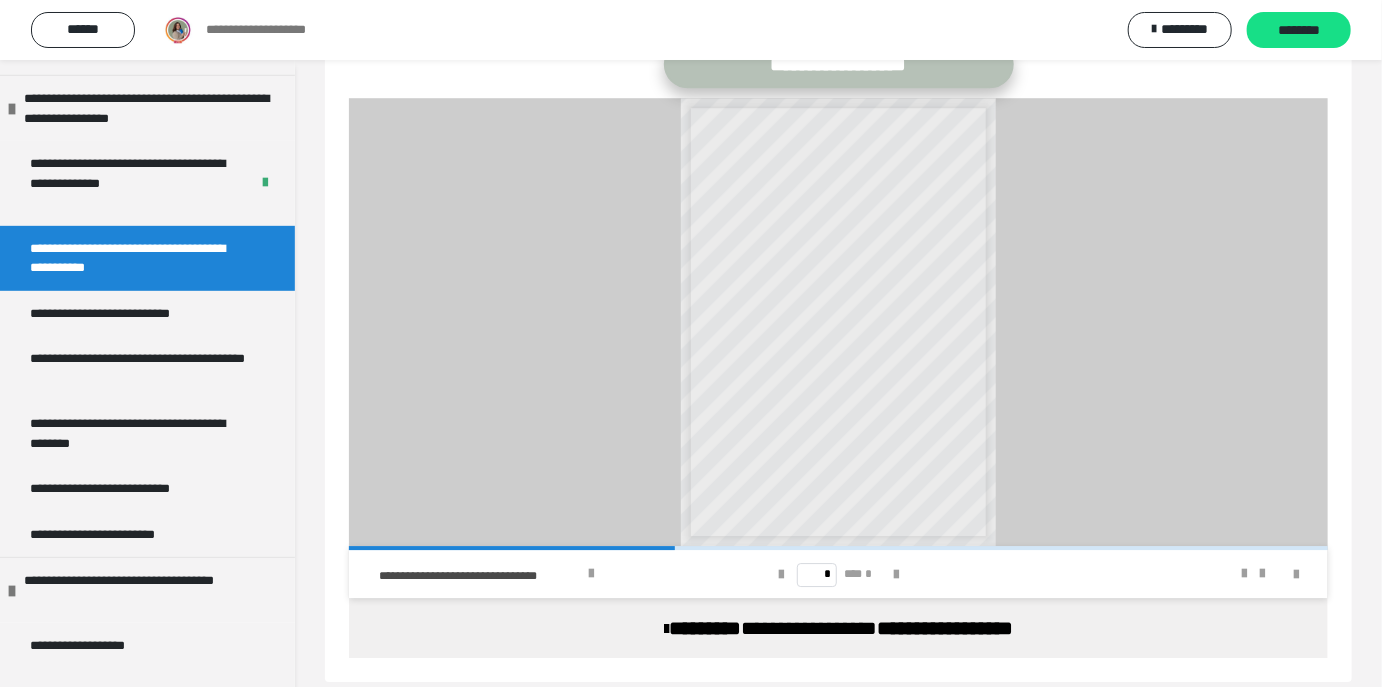 click on "**********" at bounding box center [839, 64] 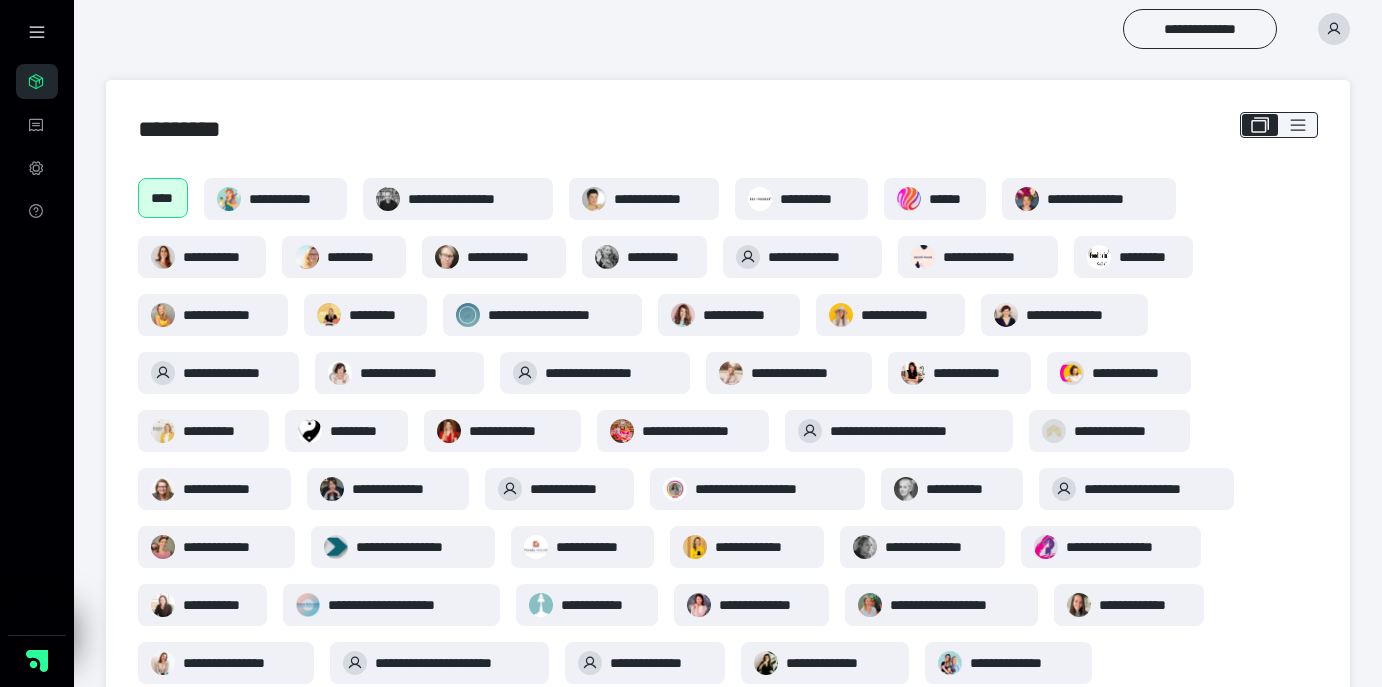 scroll, scrollTop: 847, scrollLeft: 0, axis: vertical 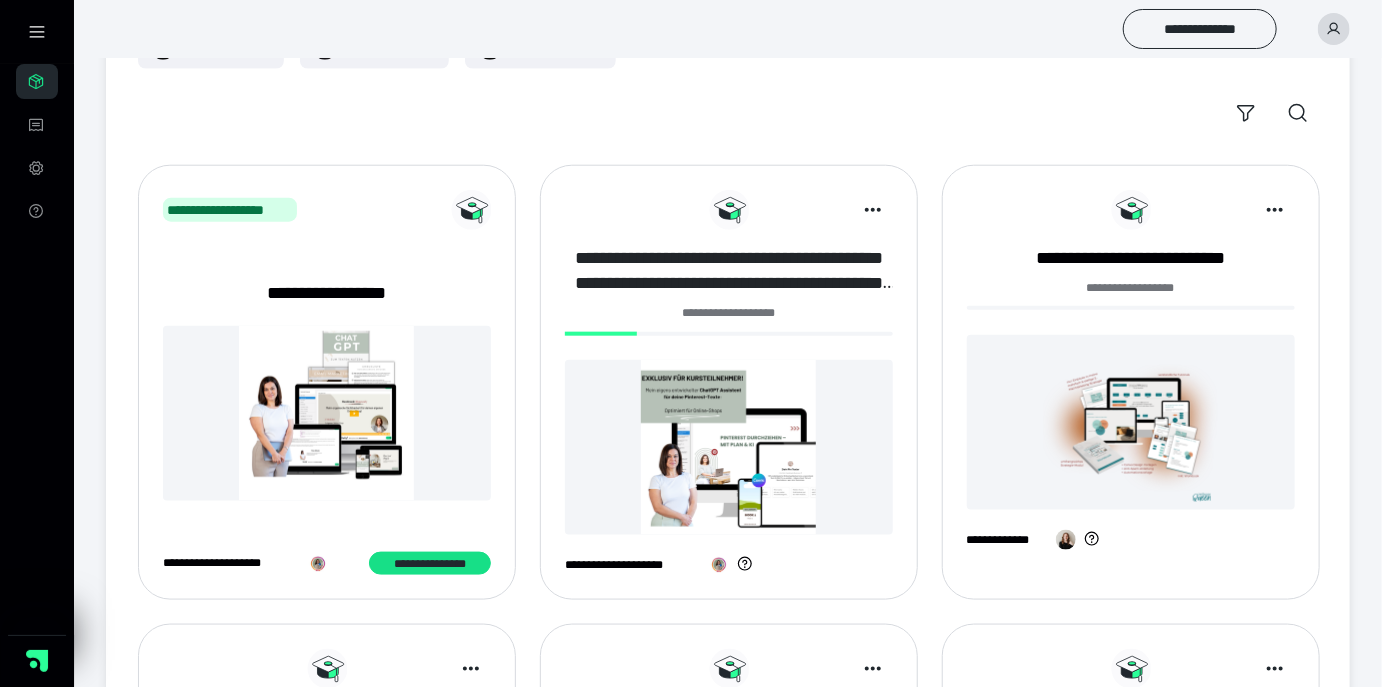 click on "**********" at bounding box center (729, 271) 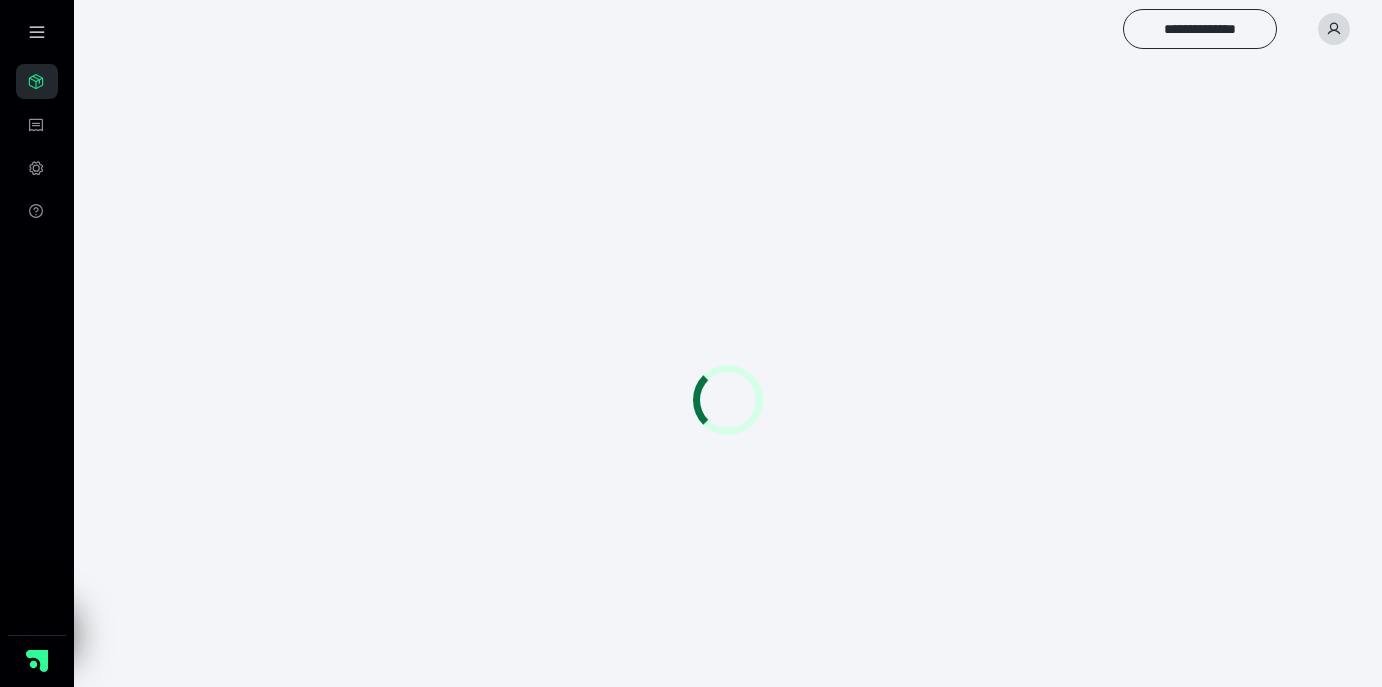 scroll, scrollTop: 0, scrollLeft: 0, axis: both 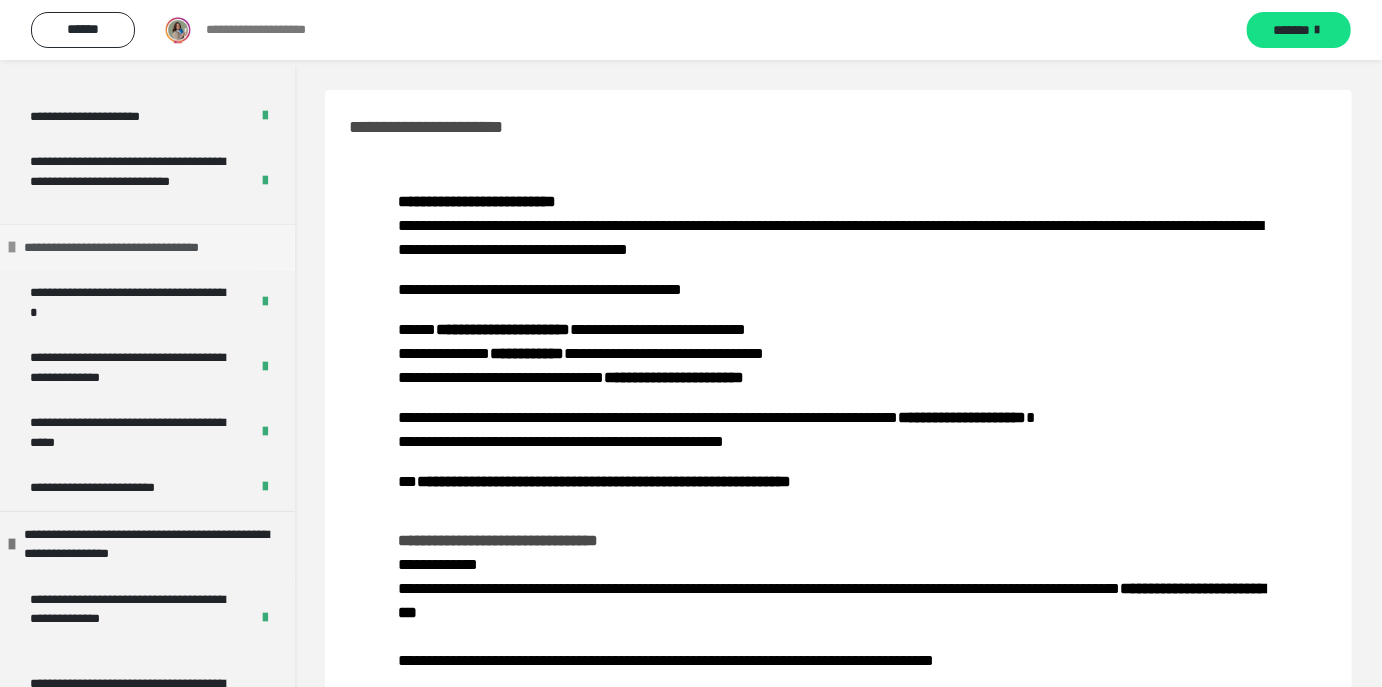 click at bounding box center [12, 247] 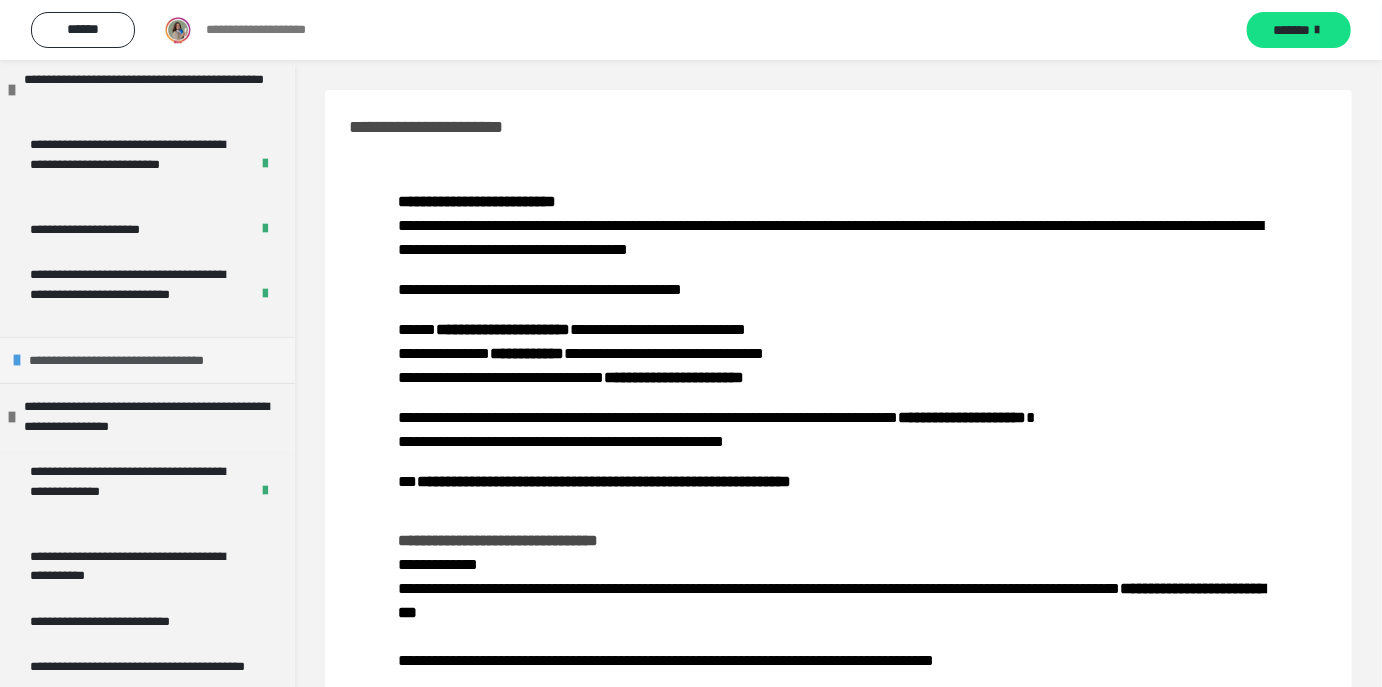 scroll, scrollTop: 617, scrollLeft: 0, axis: vertical 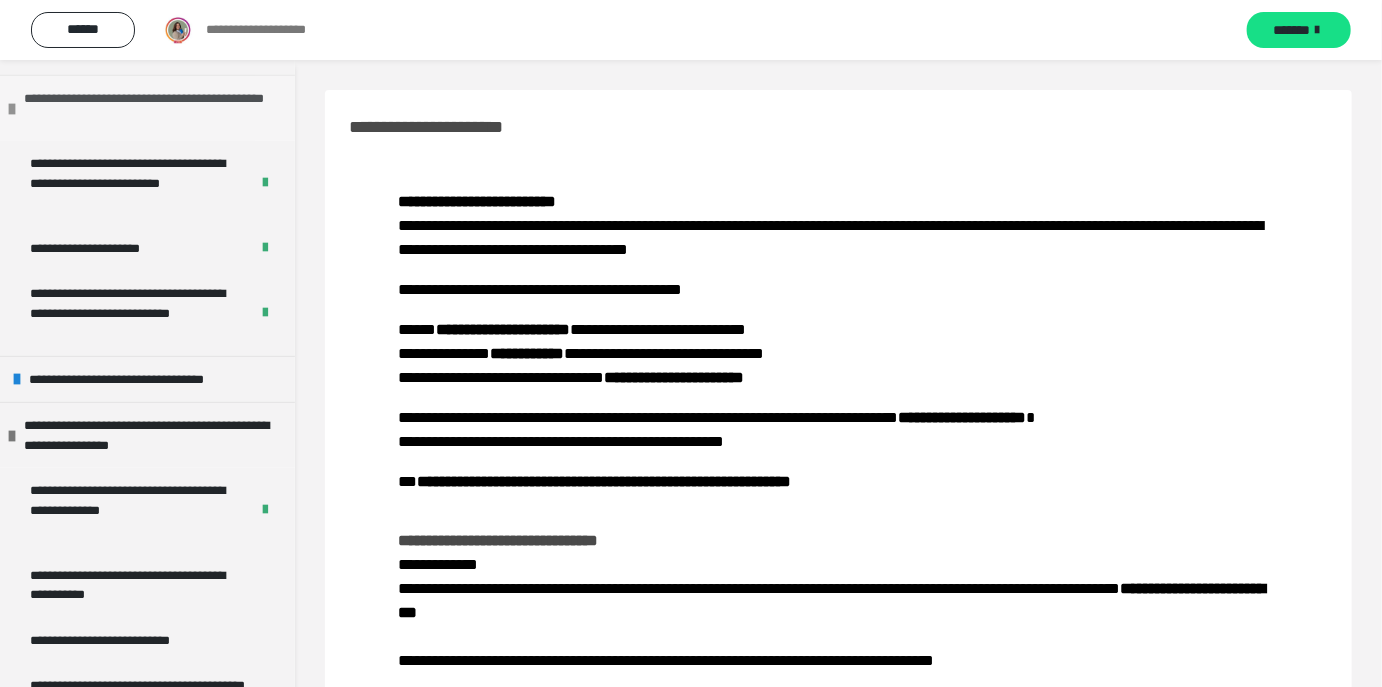 click at bounding box center (12, 109) 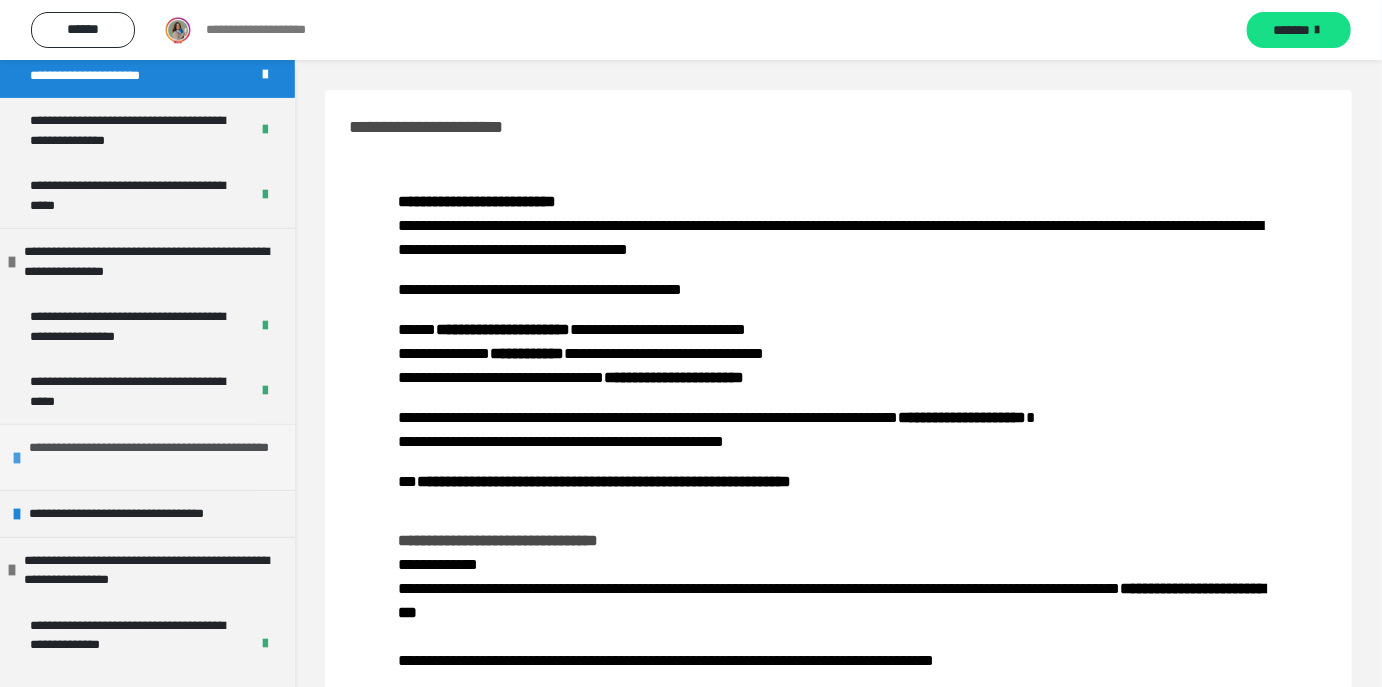 scroll, scrollTop: 248, scrollLeft: 0, axis: vertical 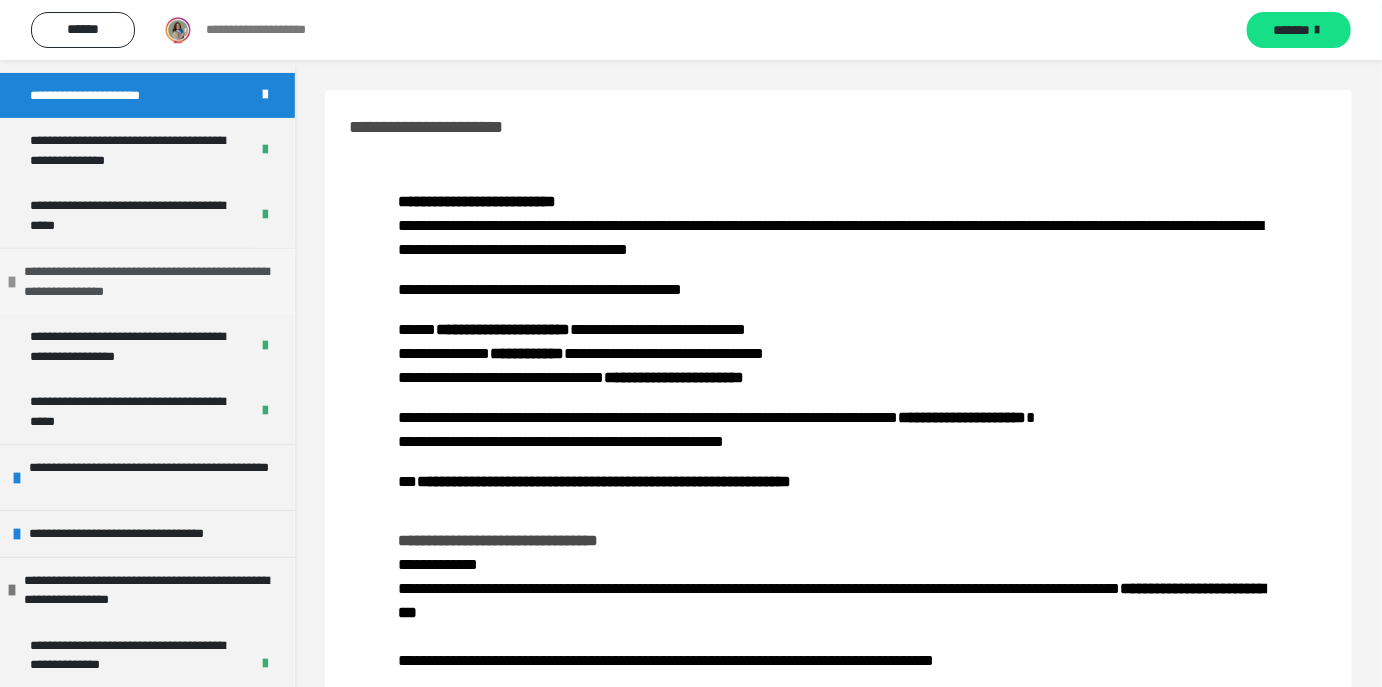 click at bounding box center [12, 282] 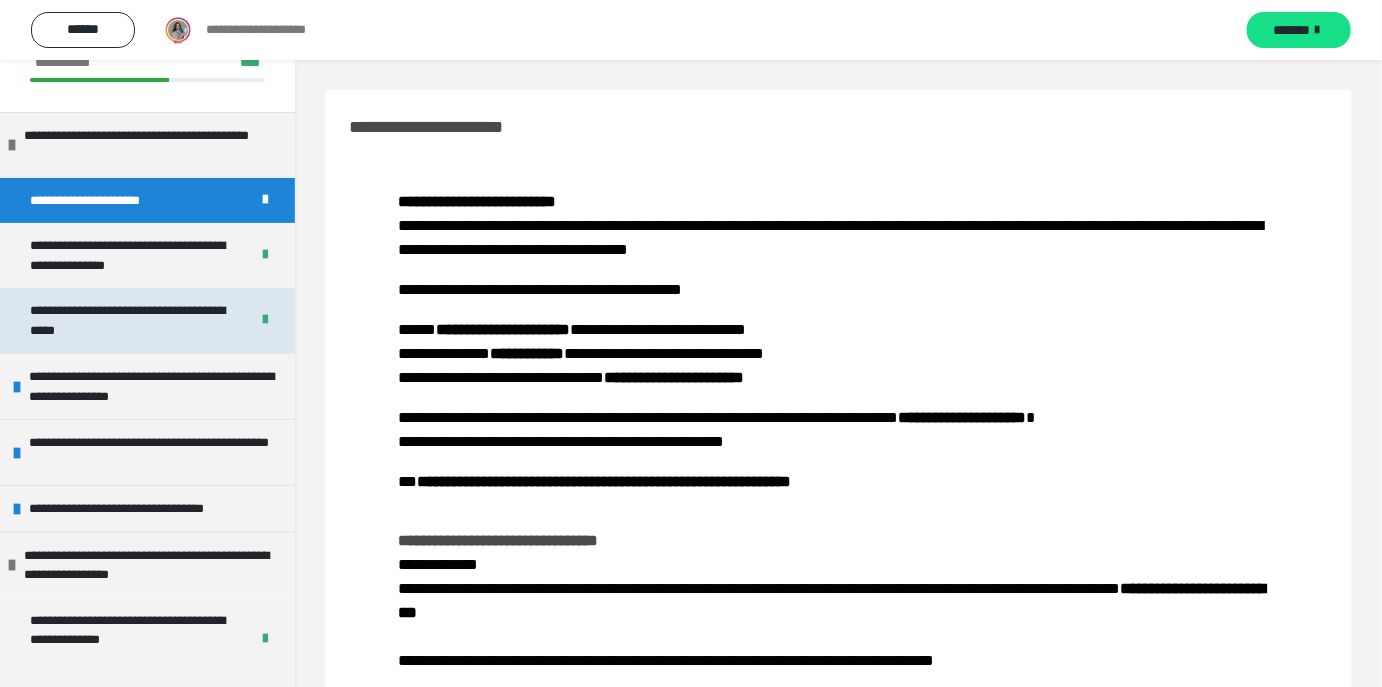 scroll, scrollTop: 80, scrollLeft: 0, axis: vertical 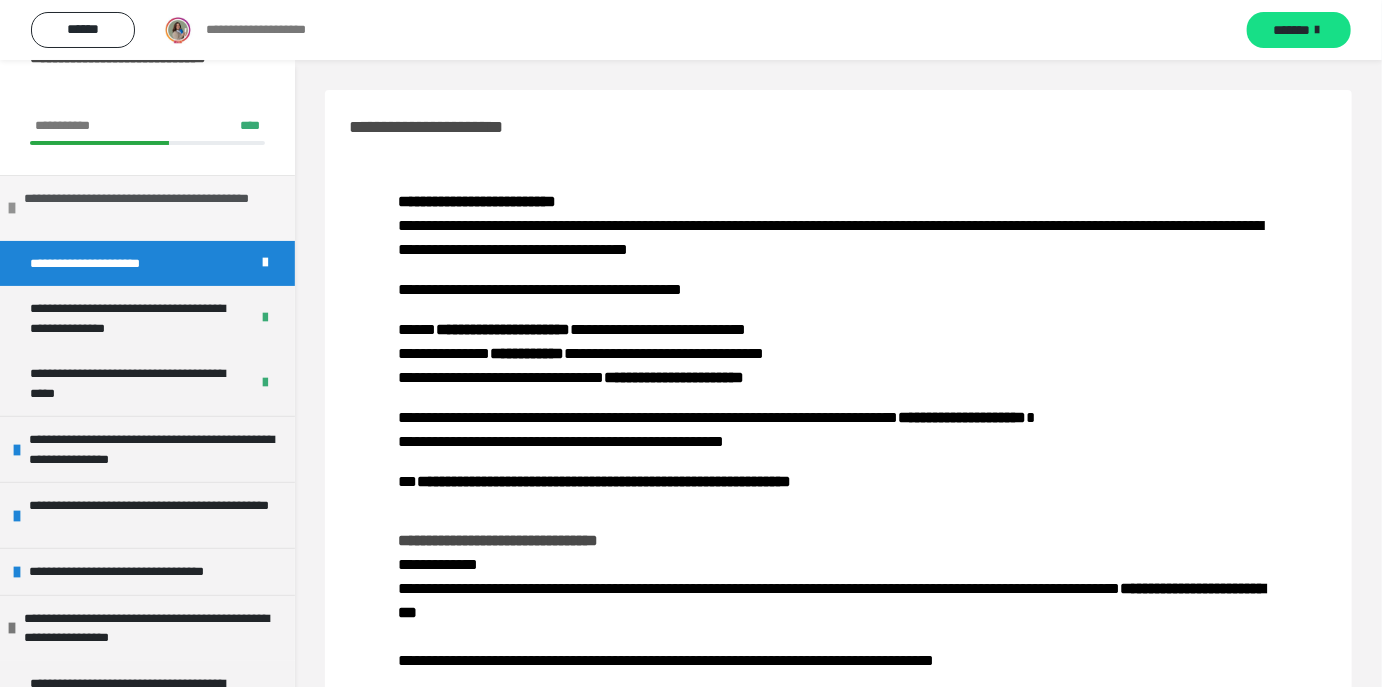 click at bounding box center (12, 208) 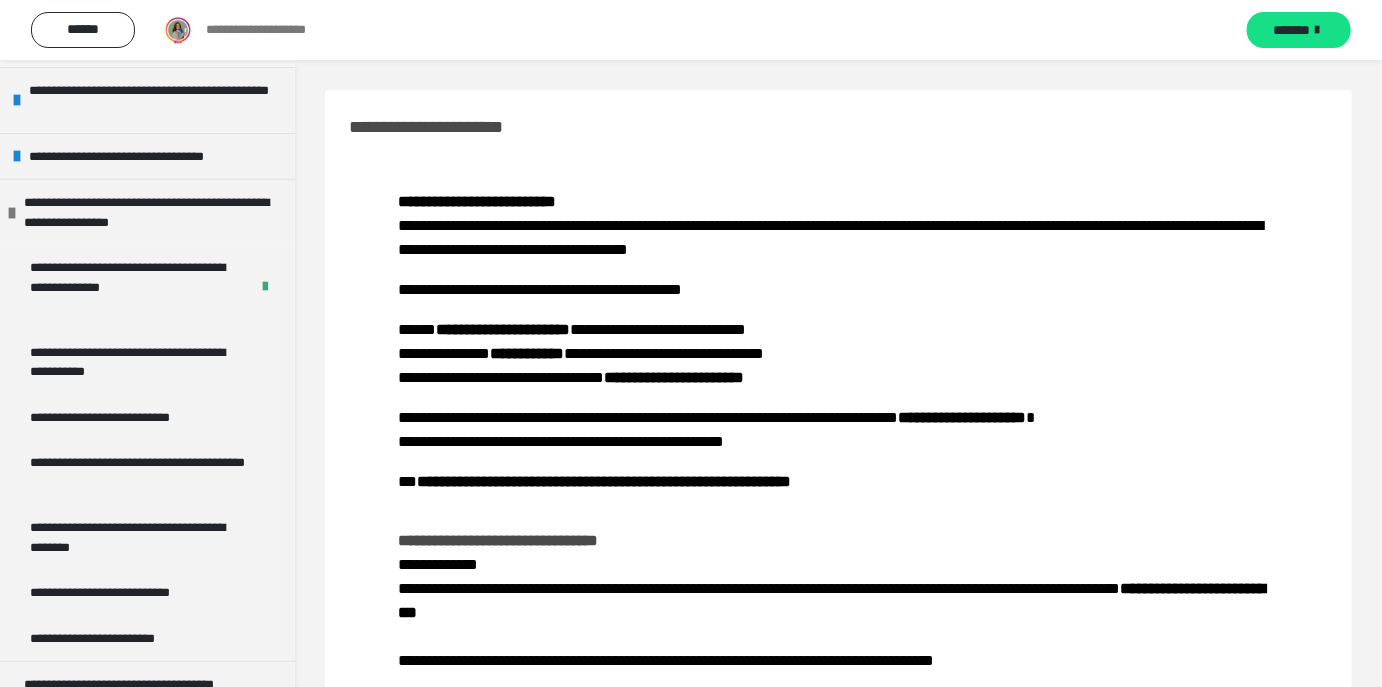 scroll, scrollTop: 352, scrollLeft: 0, axis: vertical 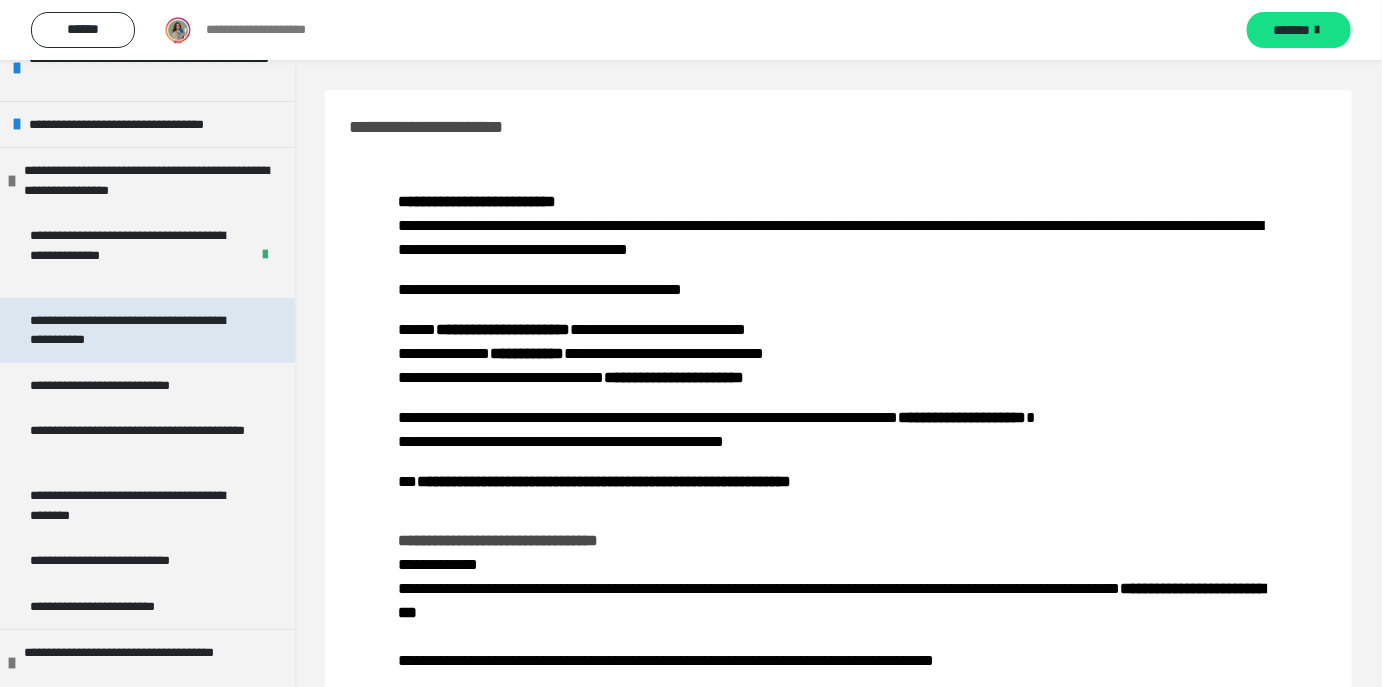 click on "**********" at bounding box center [139, 330] 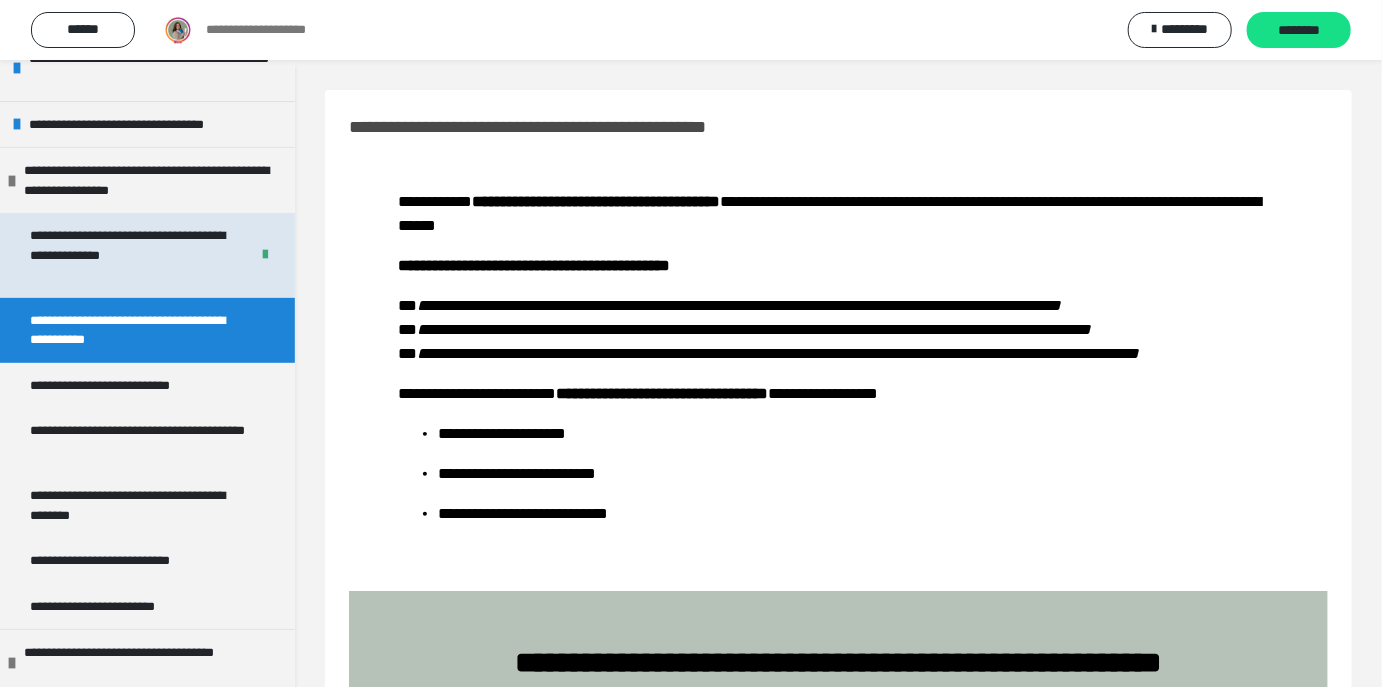 click on "**********" at bounding box center (131, 255) 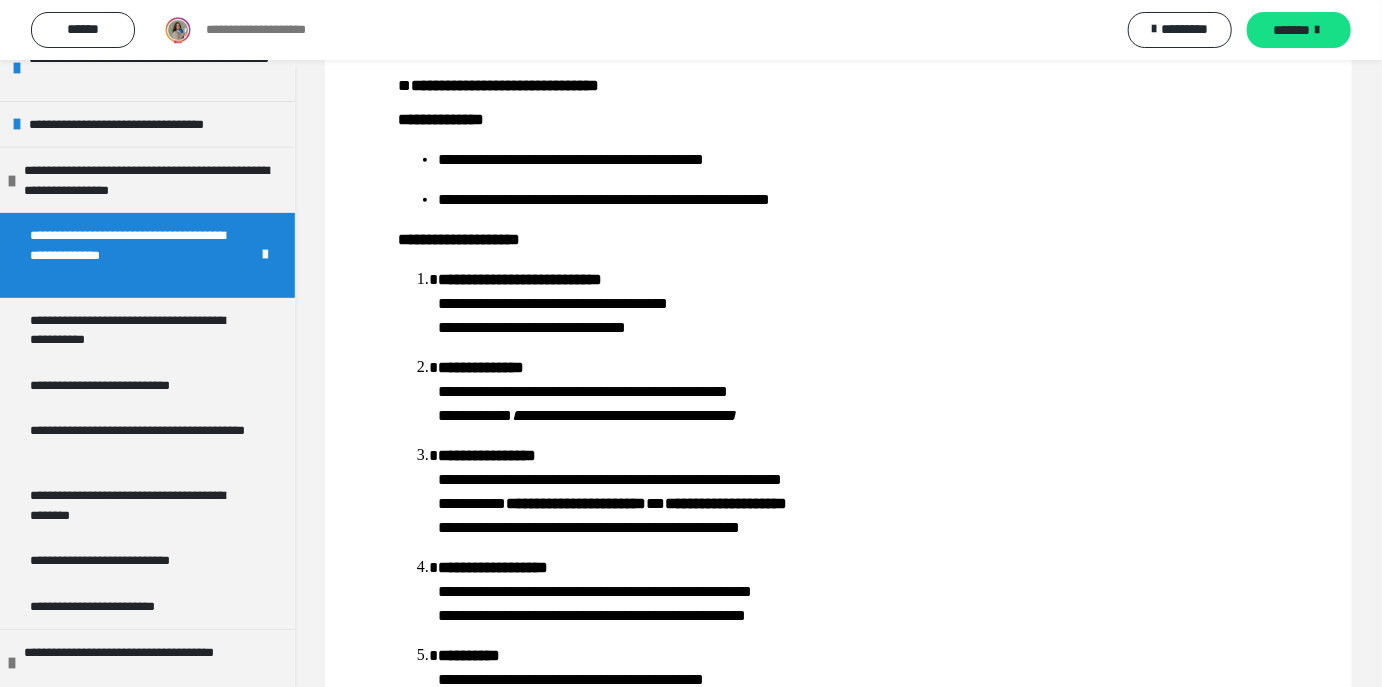 scroll, scrollTop: 492, scrollLeft: 0, axis: vertical 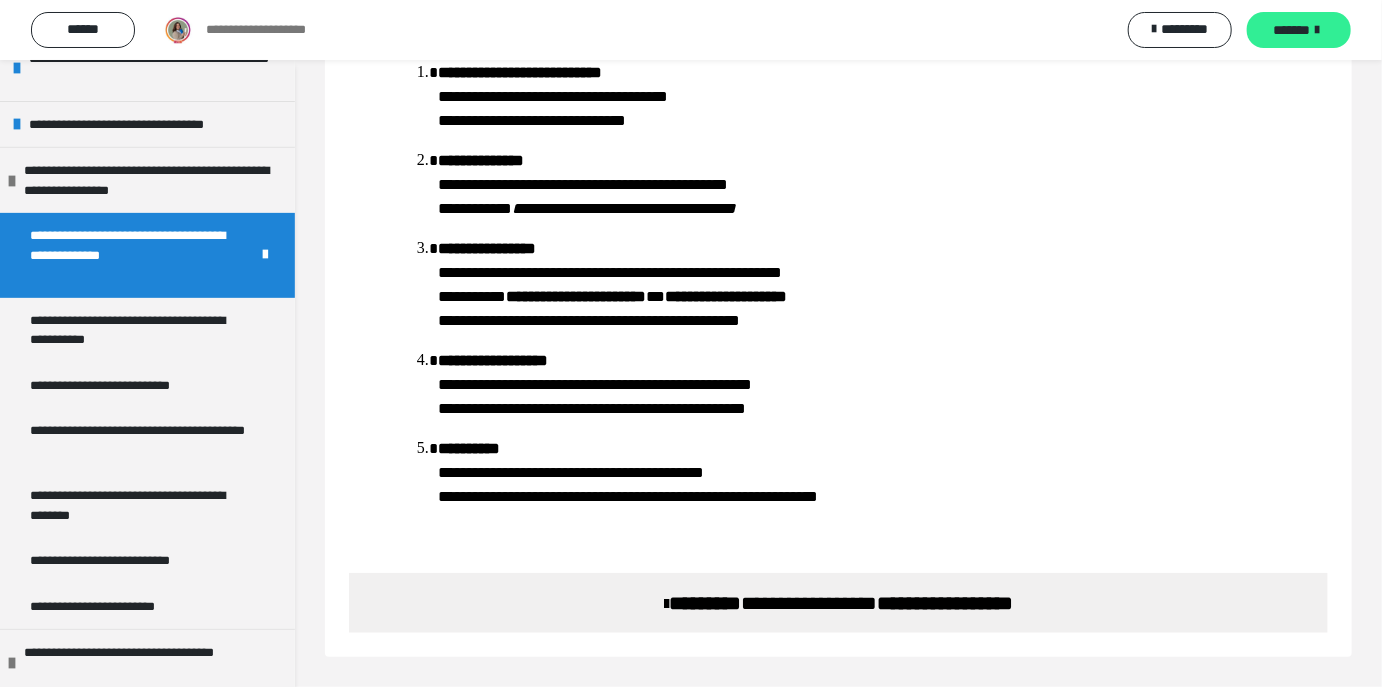 click on "*******" at bounding box center [1292, 30] 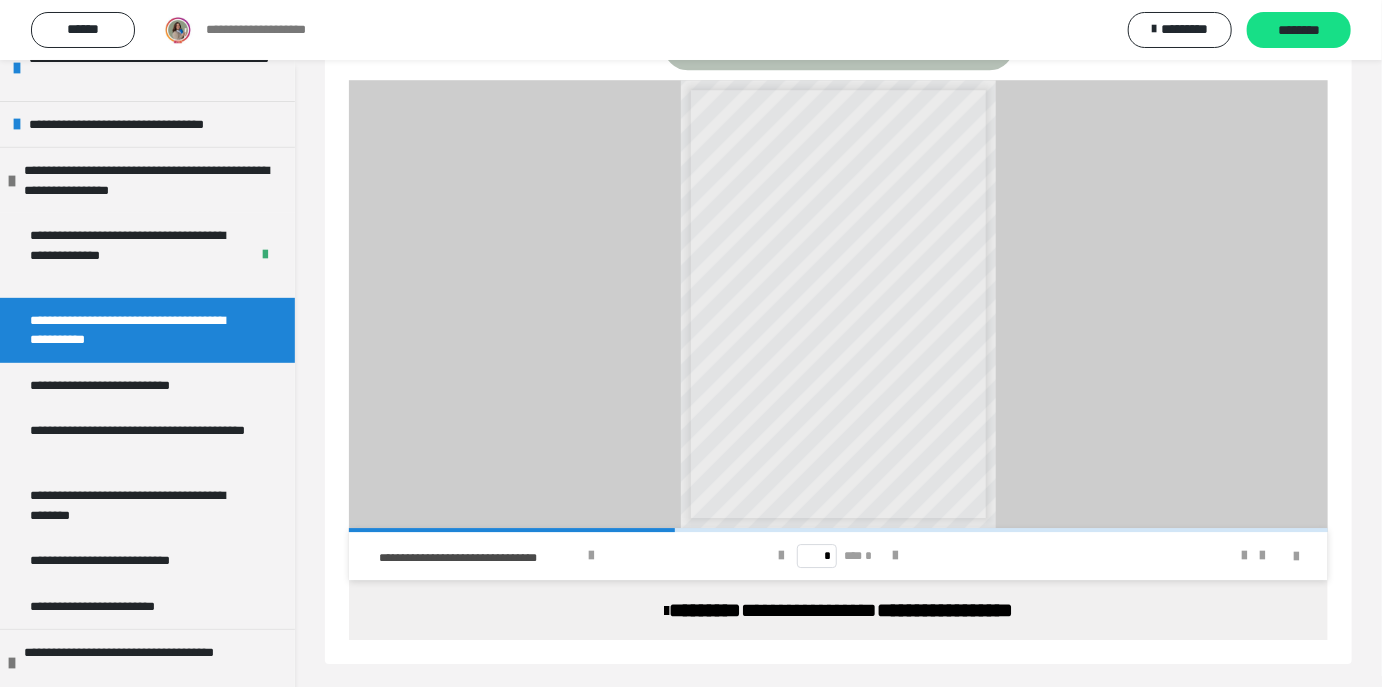 scroll, scrollTop: 2706, scrollLeft: 0, axis: vertical 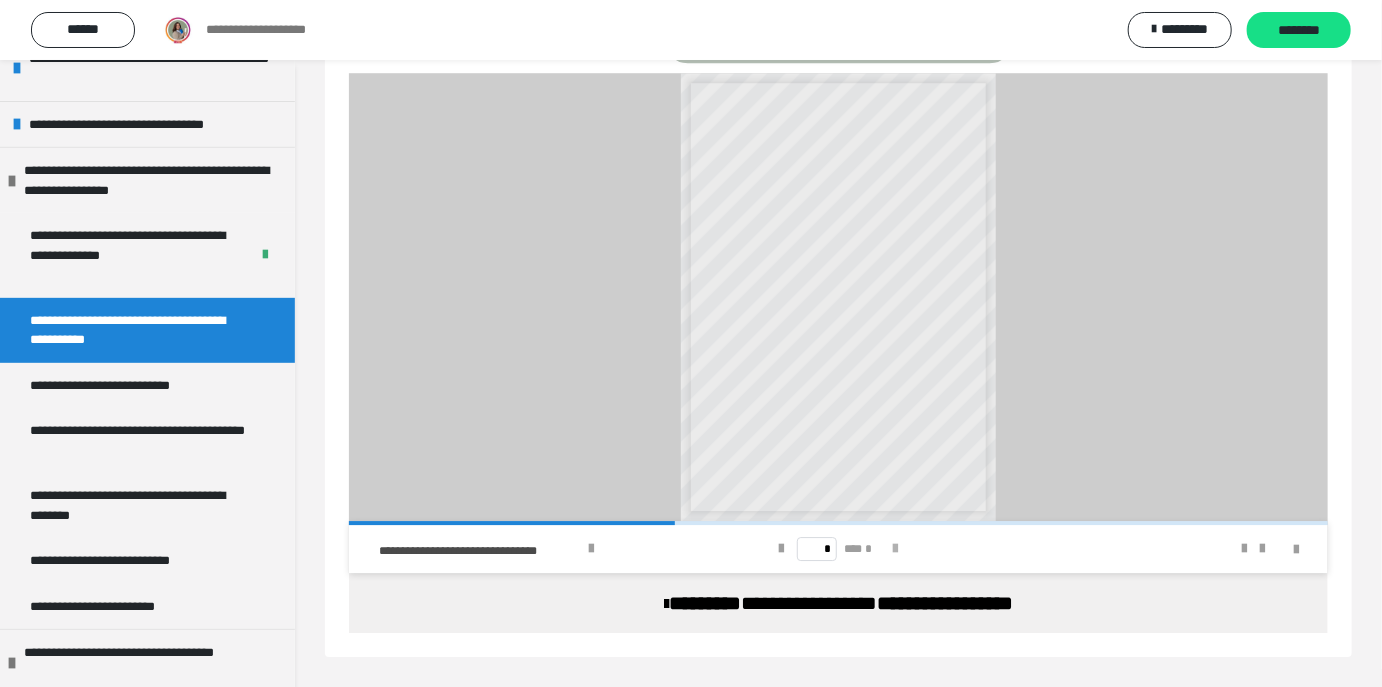 click at bounding box center (896, 549) 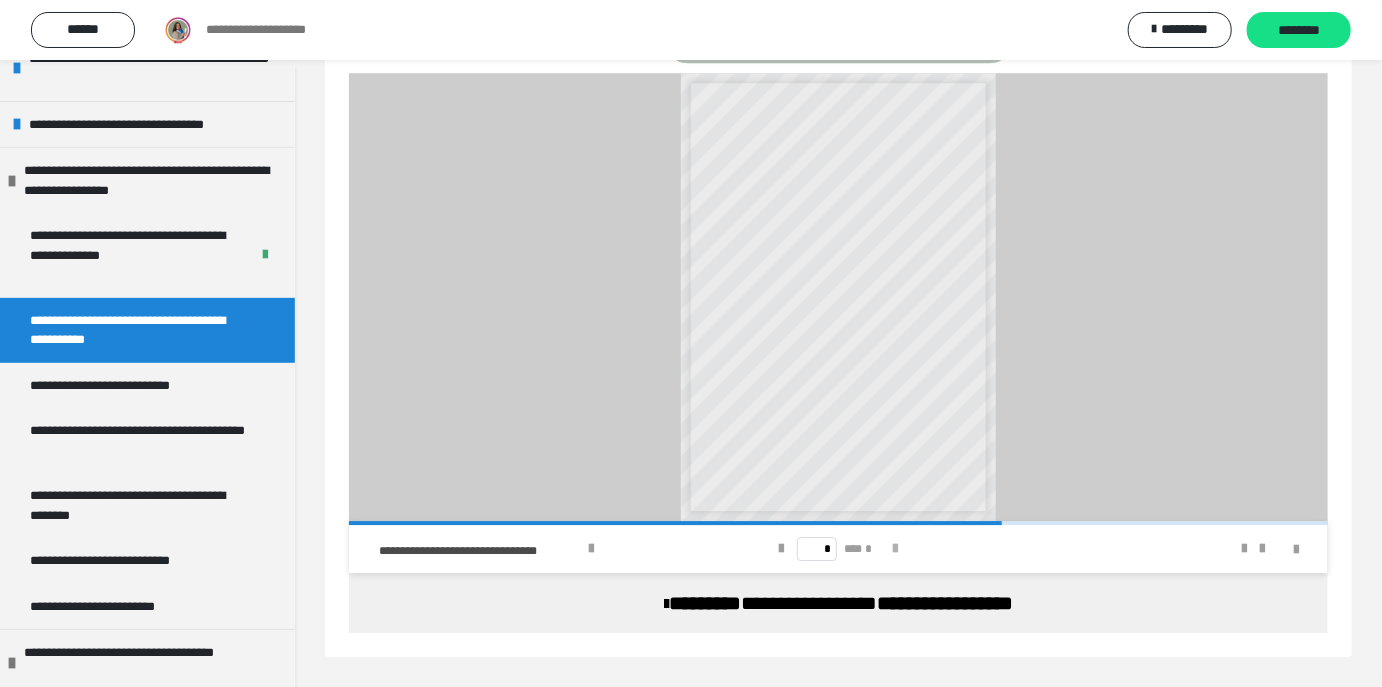 click at bounding box center (896, 549) 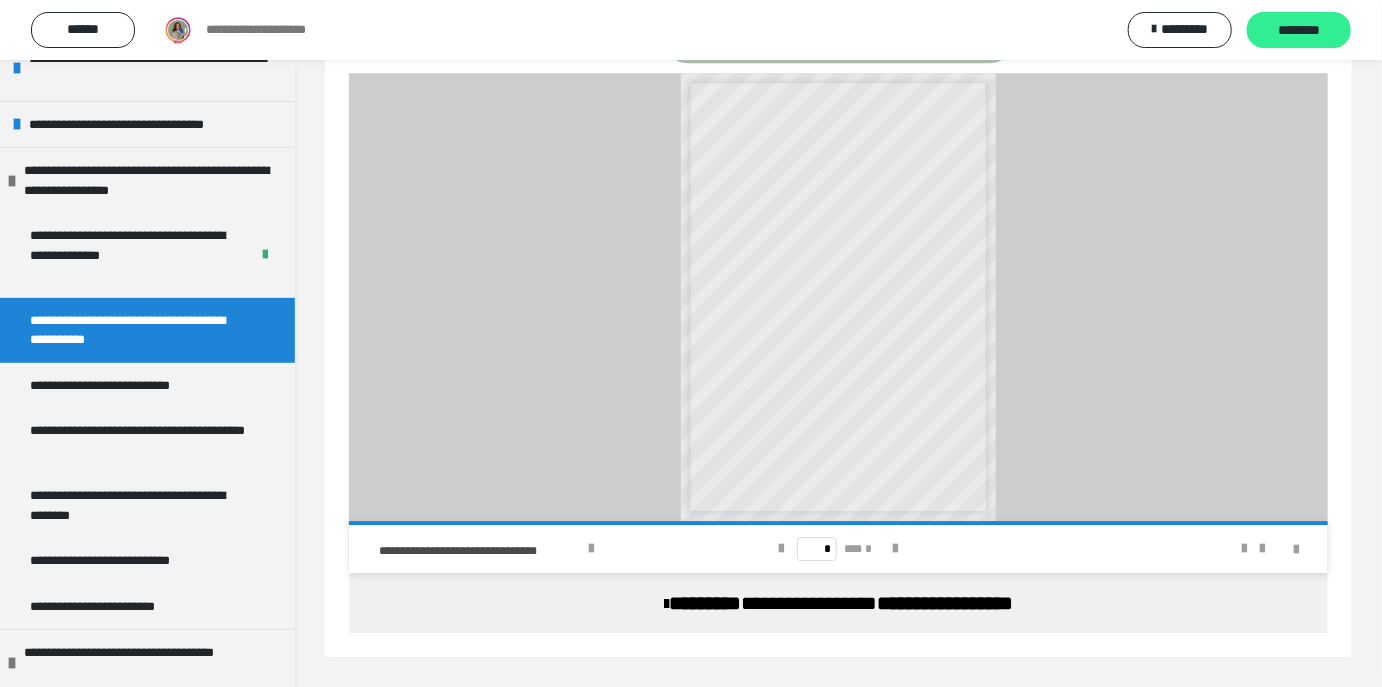 click on "********" at bounding box center (1299, 31) 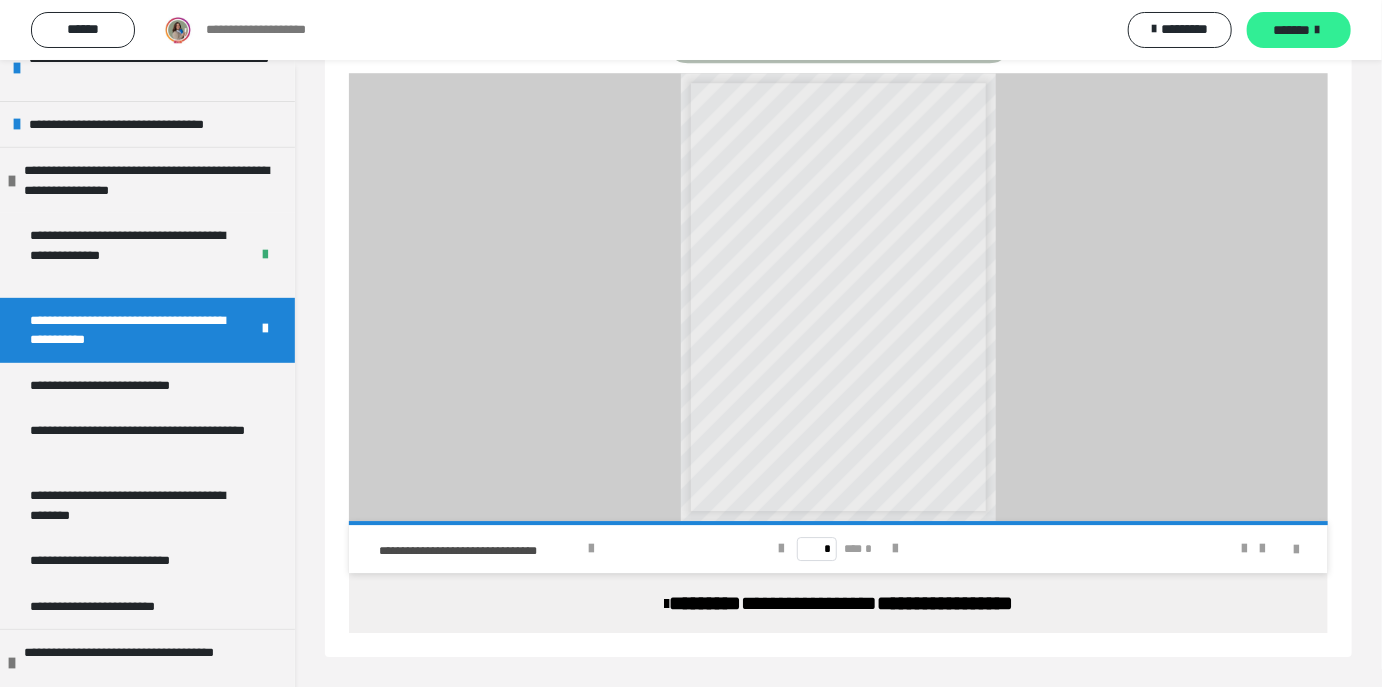 click on "*******" at bounding box center (1292, 30) 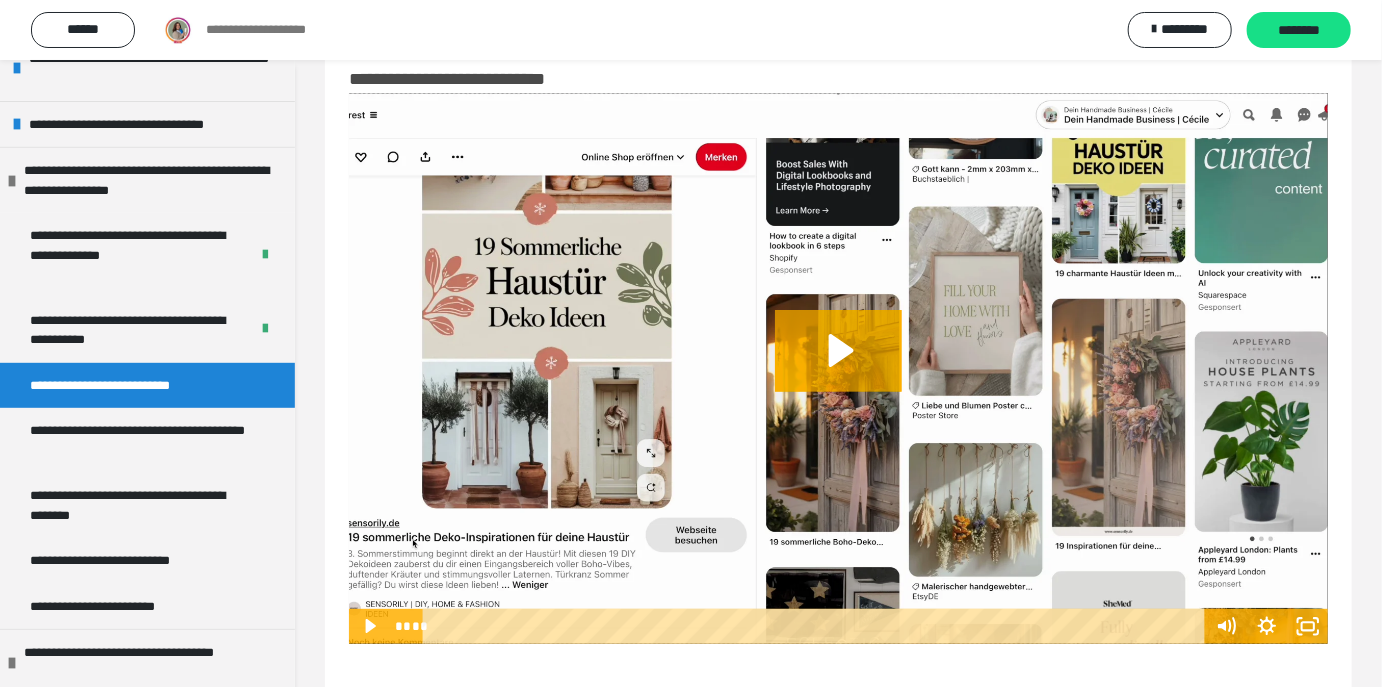 scroll, scrollTop: 47, scrollLeft: 0, axis: vertical 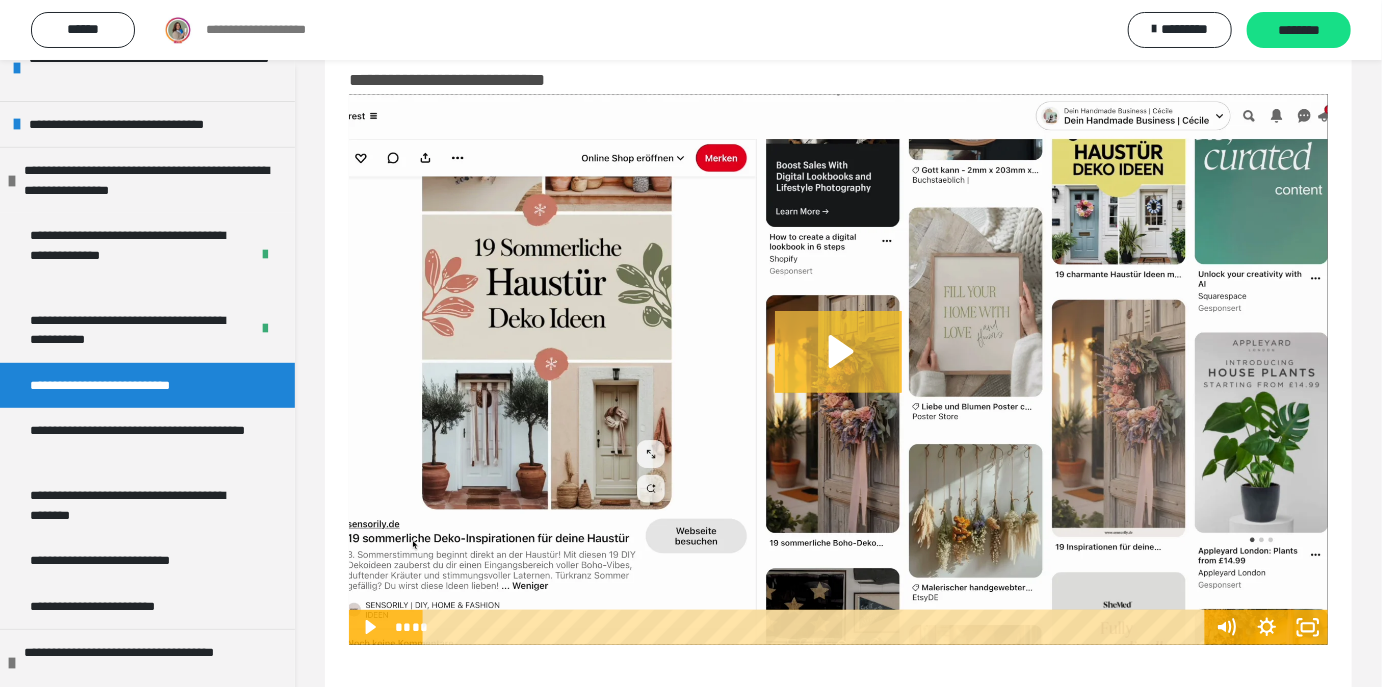 click 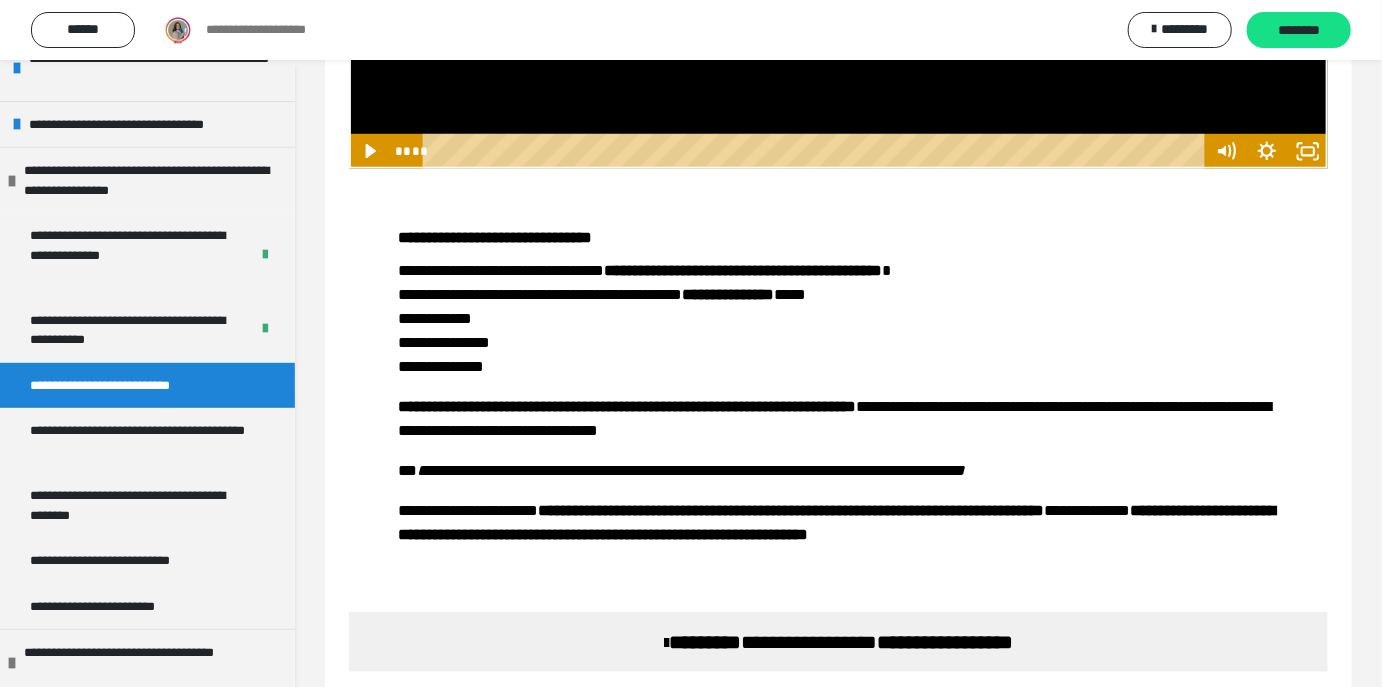 scroll, scrollTop: 562, scrollLeft: 0, axis: vertical 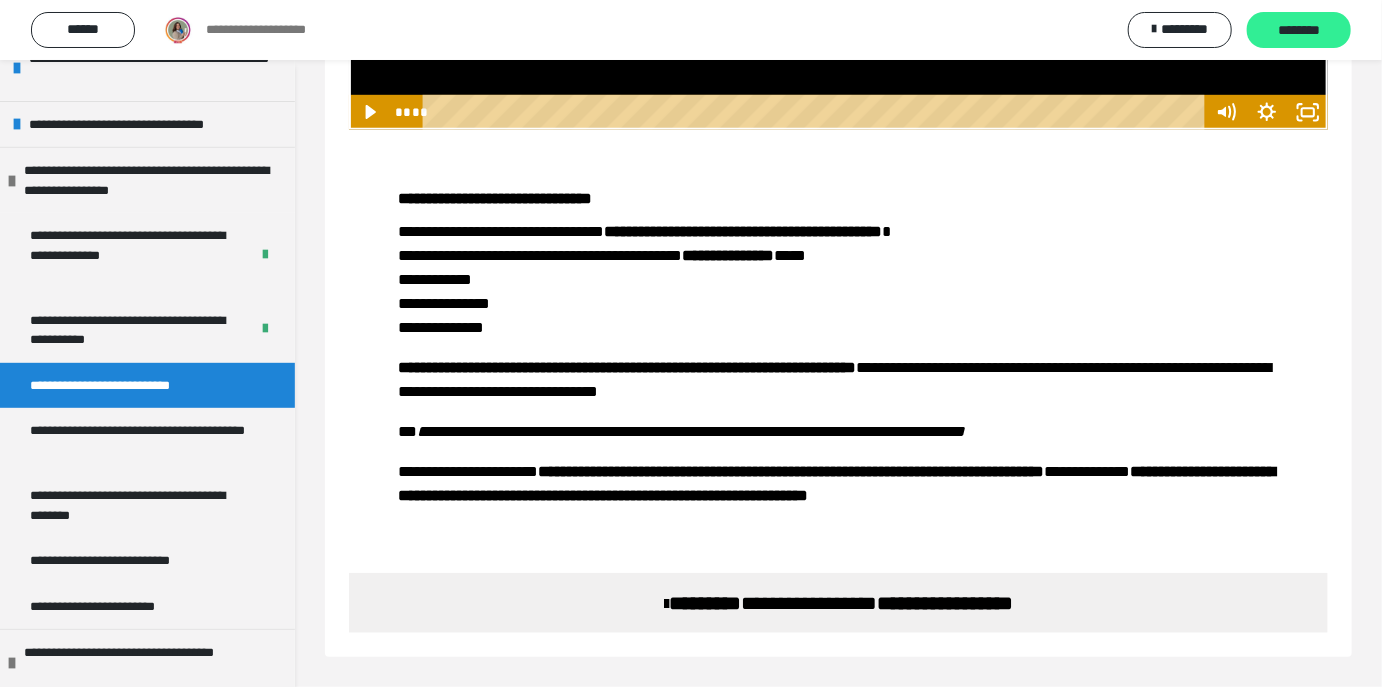 click on "********" at bounding box center (1299, 31) 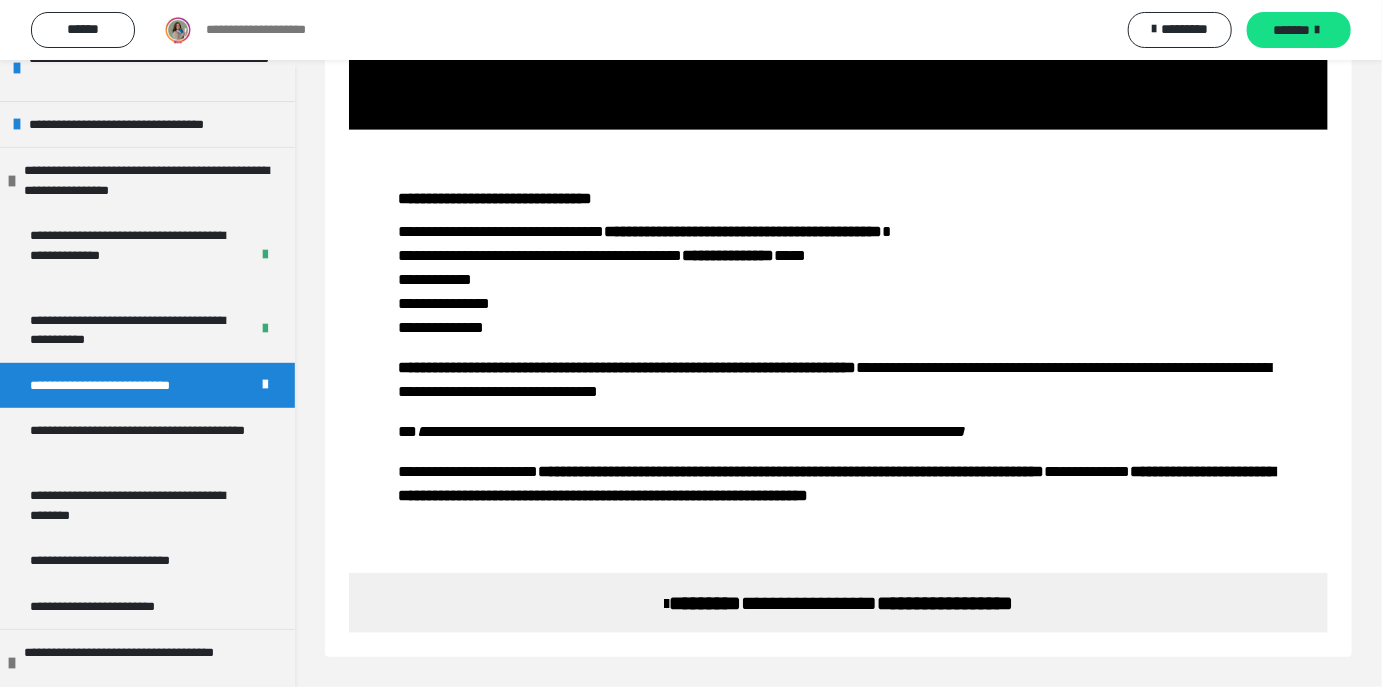 click on "*******" at bounding box center (1292, 30) 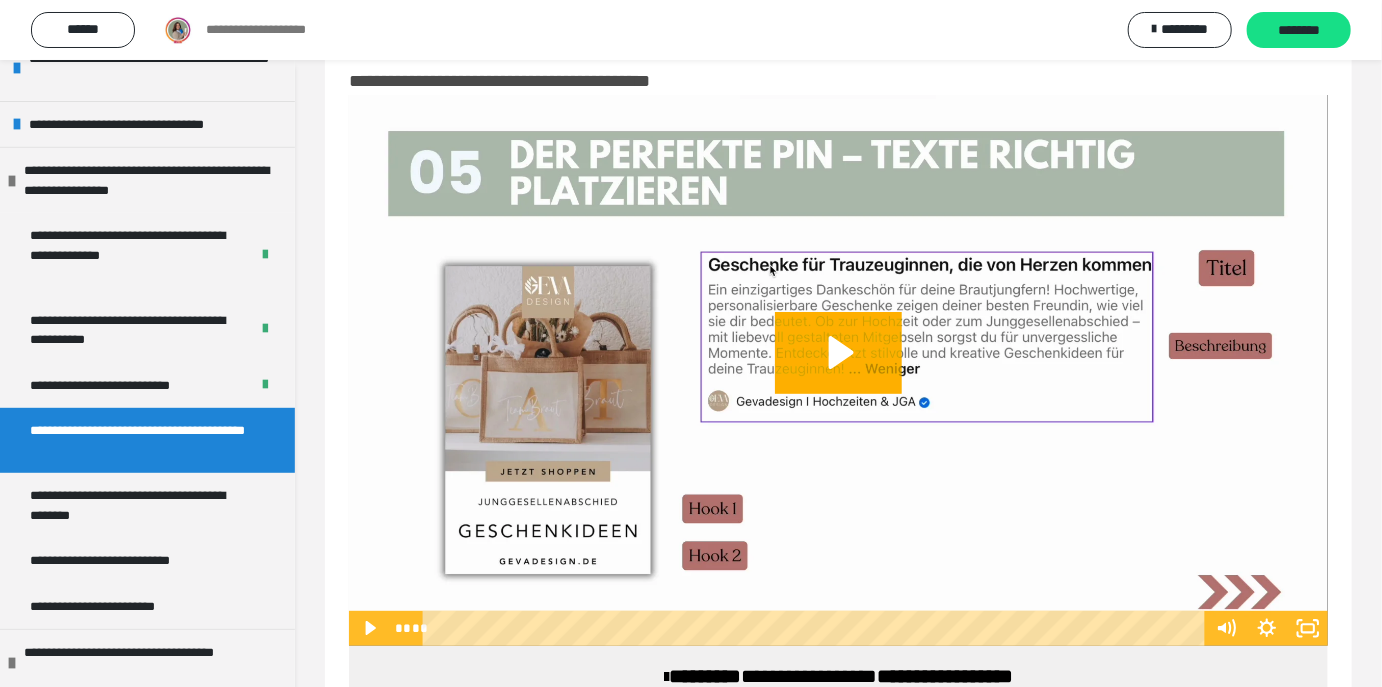 scroll, scrollTop: 29, scrollLeft: 0, axis: vertical 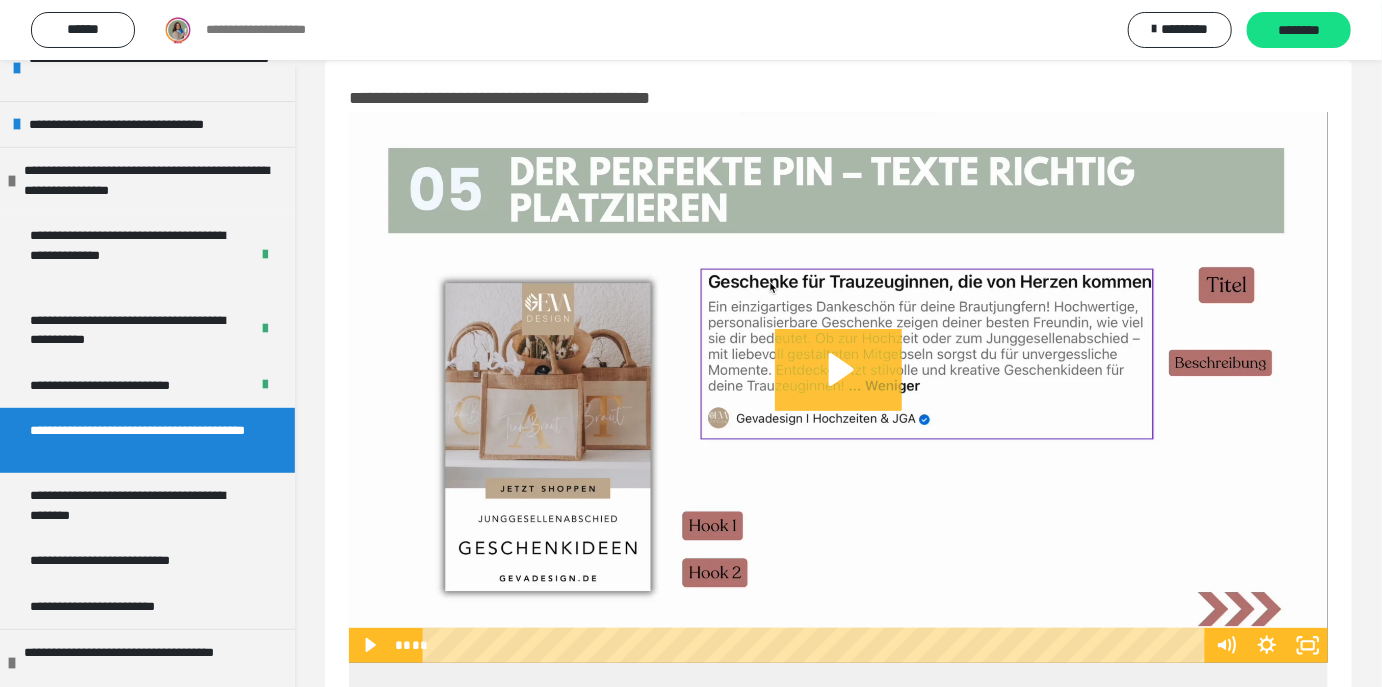 click 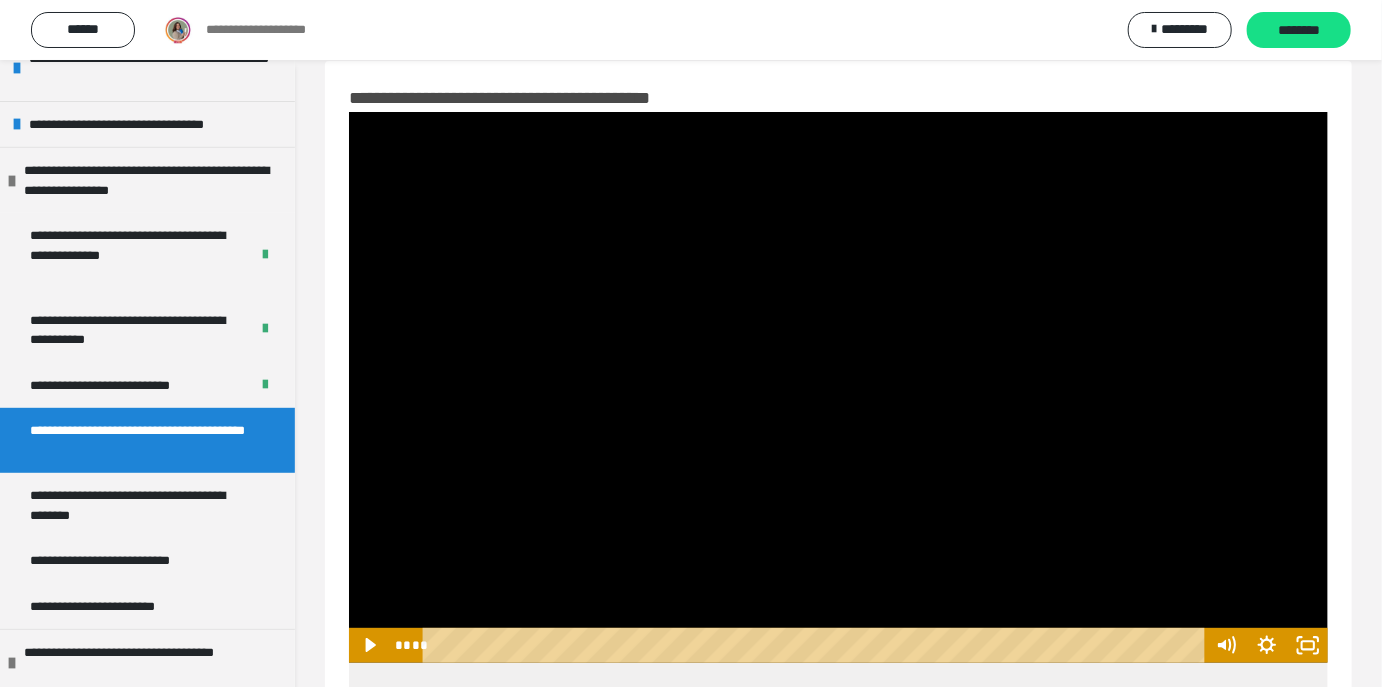 scroll, scrollTop: 118, scrollLeft: 0, axis: vertical 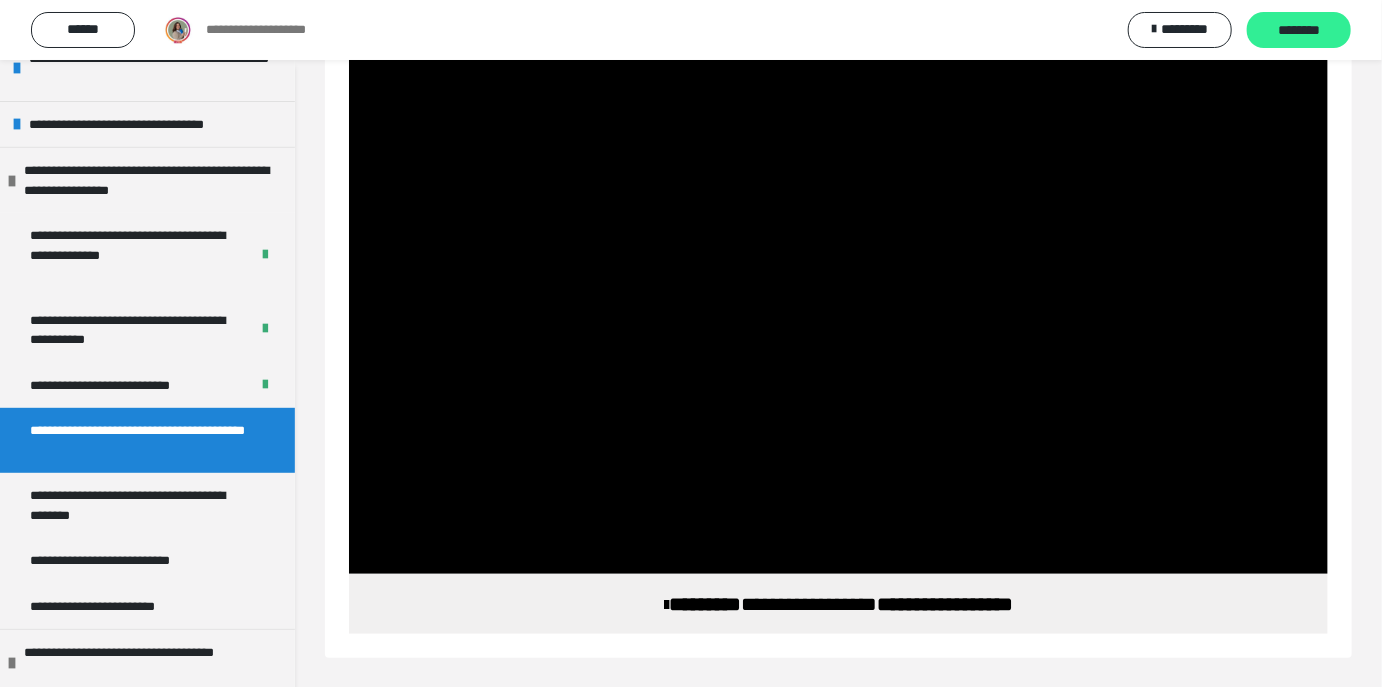 click on "********" at bounding box center (1299, 31) 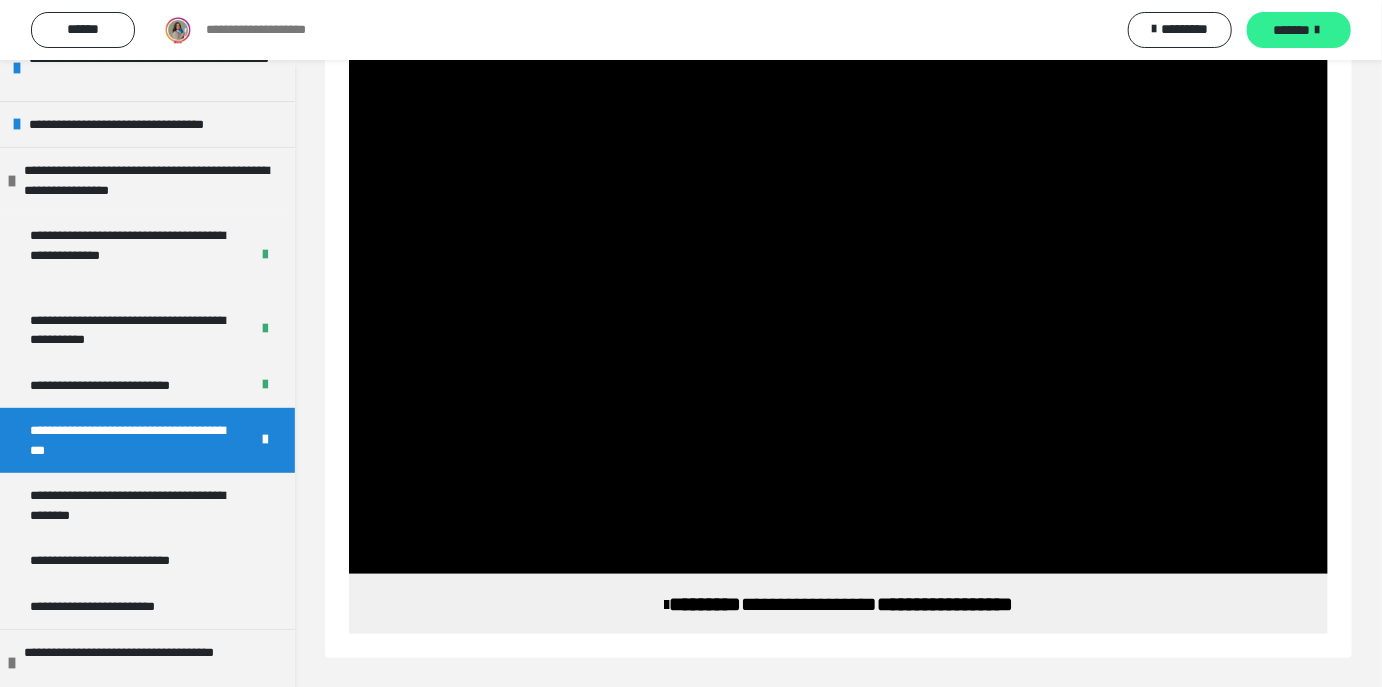 click on "*******" at bounding box center (1292, 30) 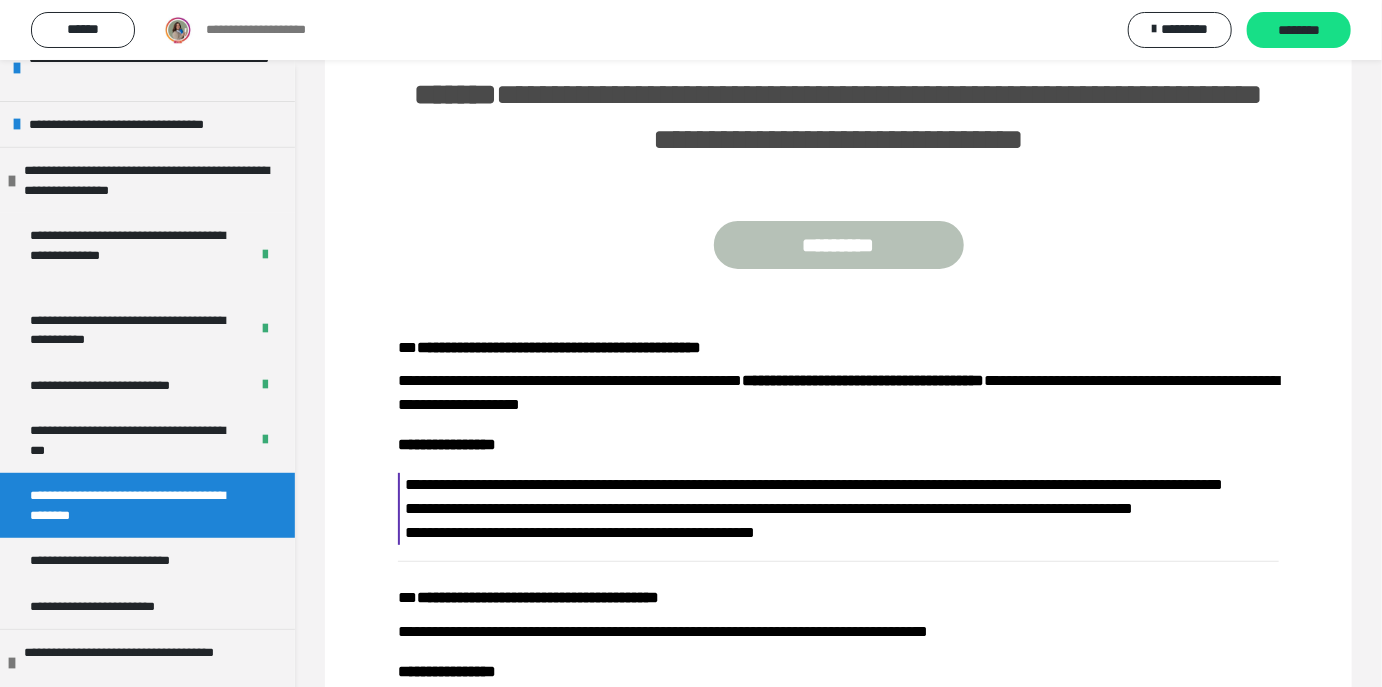 scroll, scrollTop: 0, scrollLeft: 0, axis: both 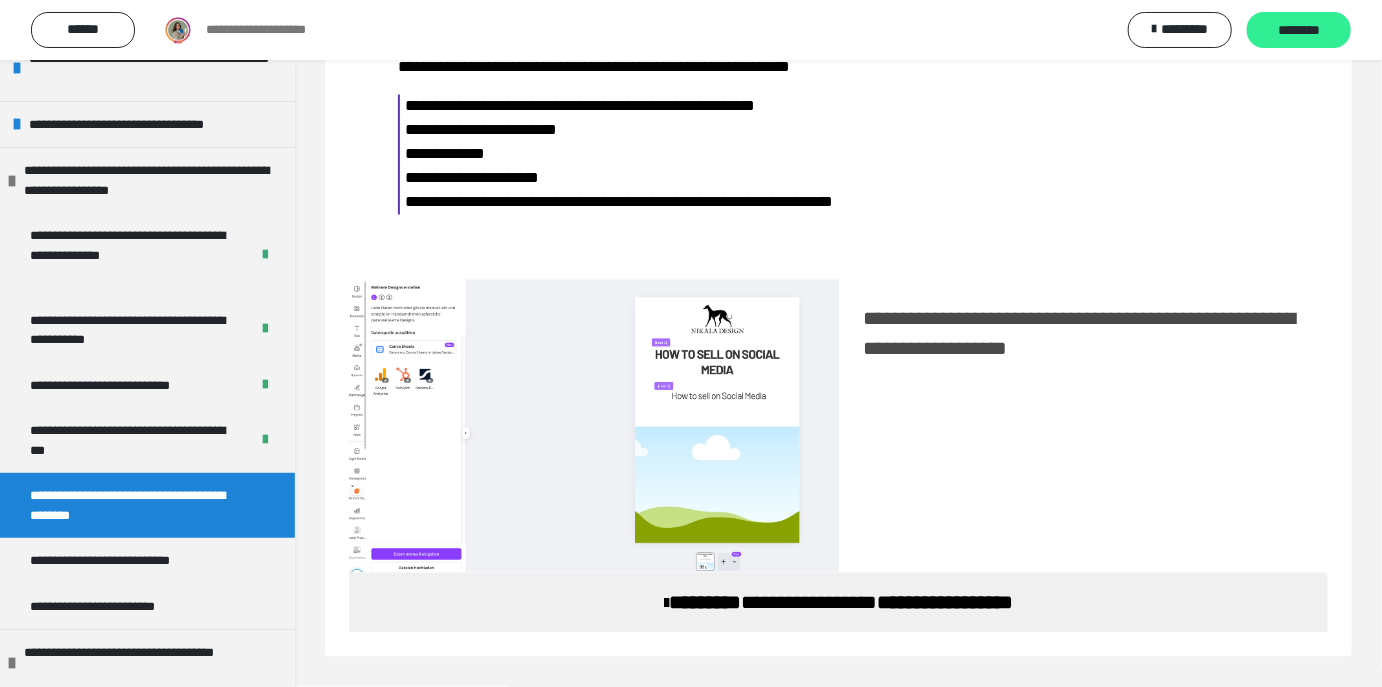 click on "********" at bounding box center [1299, 31] 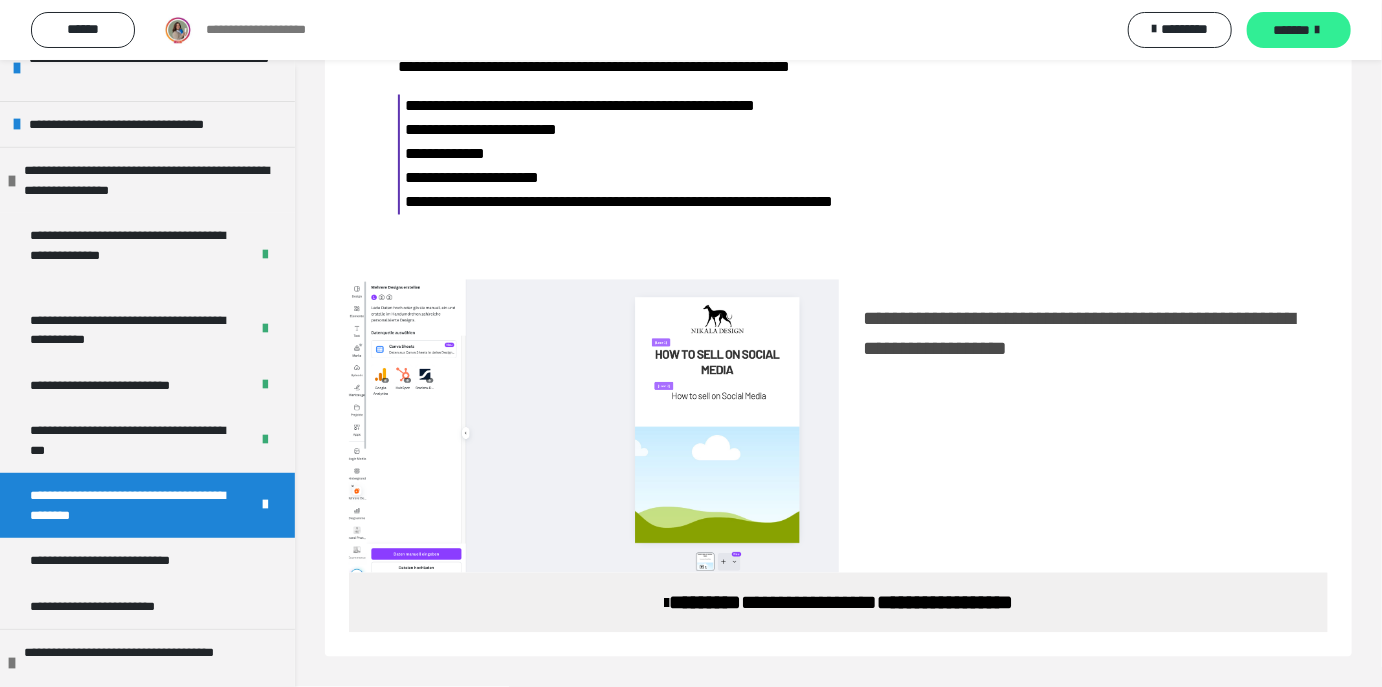 click on "*******" at bounding box center [1292, 30] 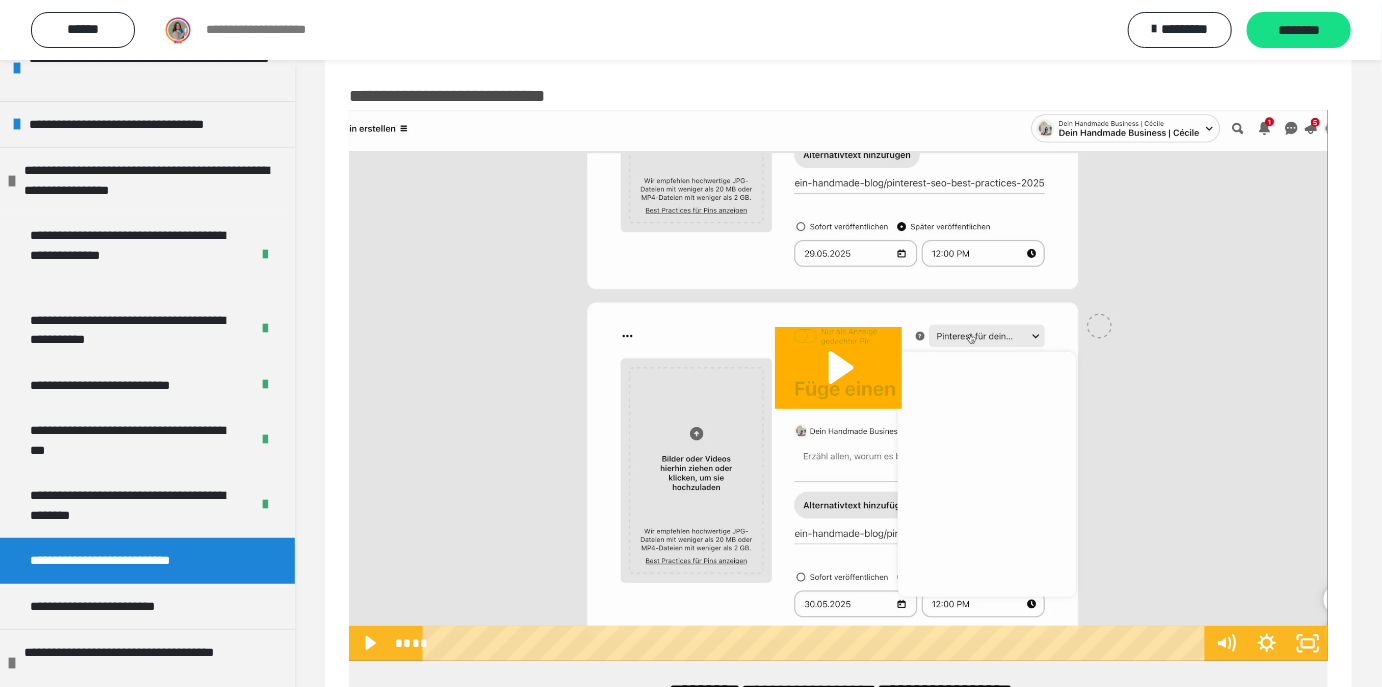 scroll, scrollTop: 40, scrollLeft: 0, axis: vertical 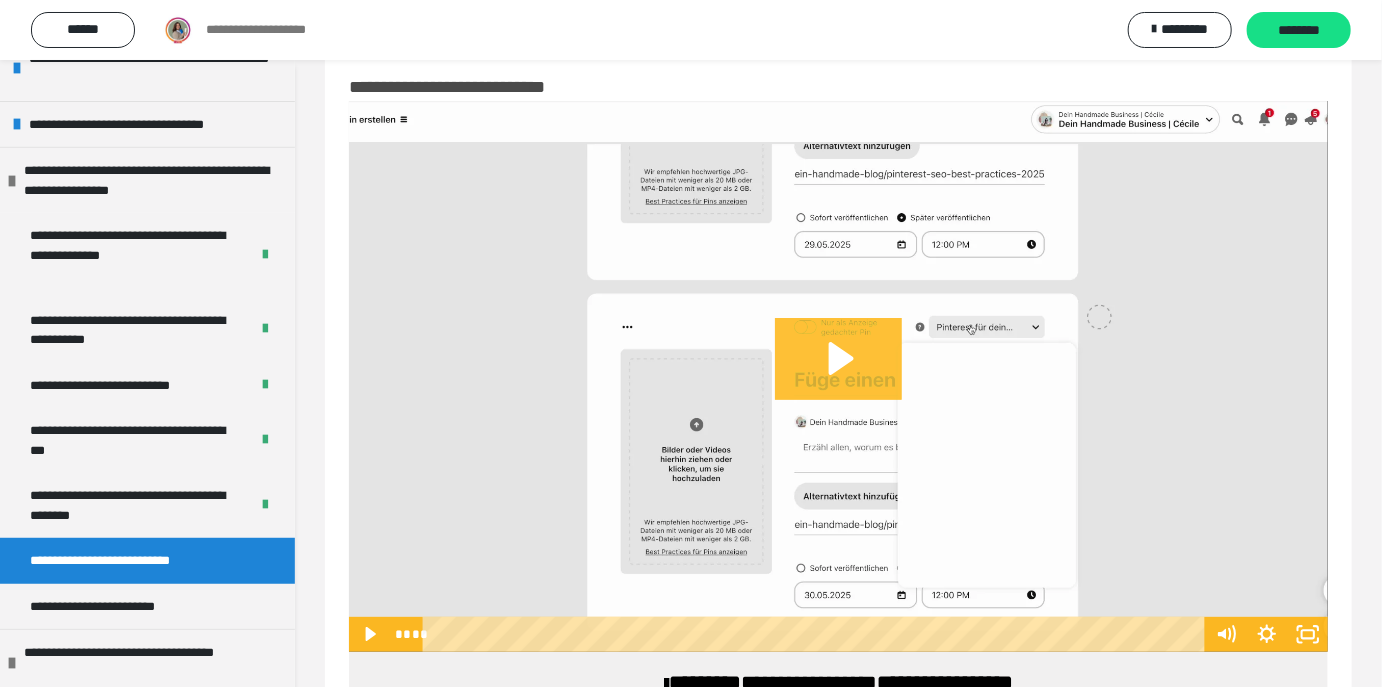 click 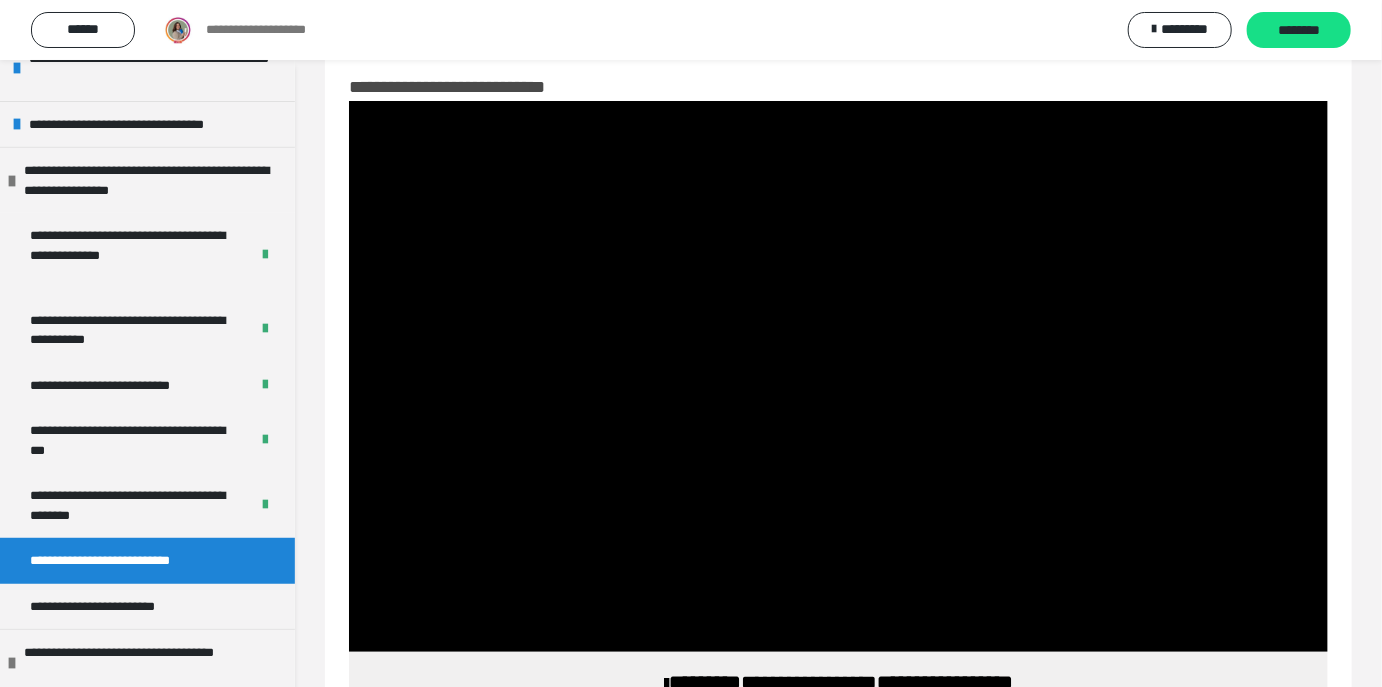 click at bounding box center [838, 376] 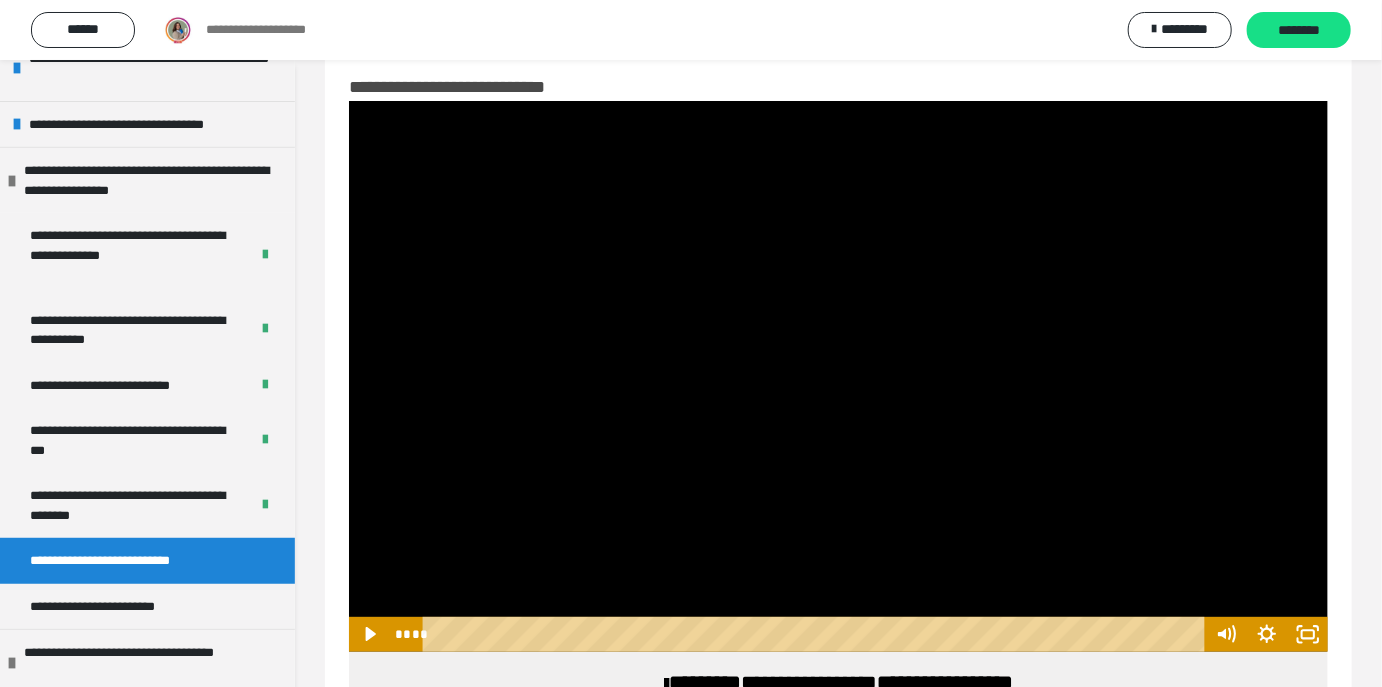 click at bounding box center (838, 376) 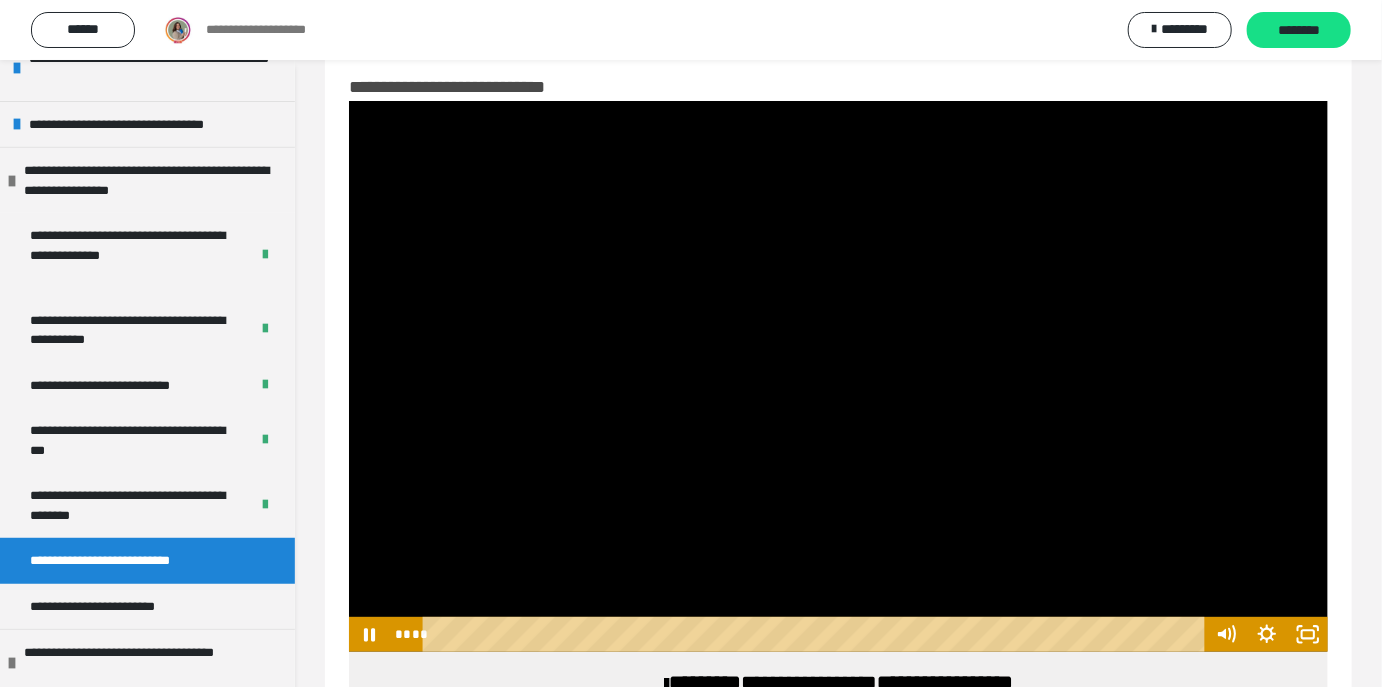 click at bounding box center (838, 376) 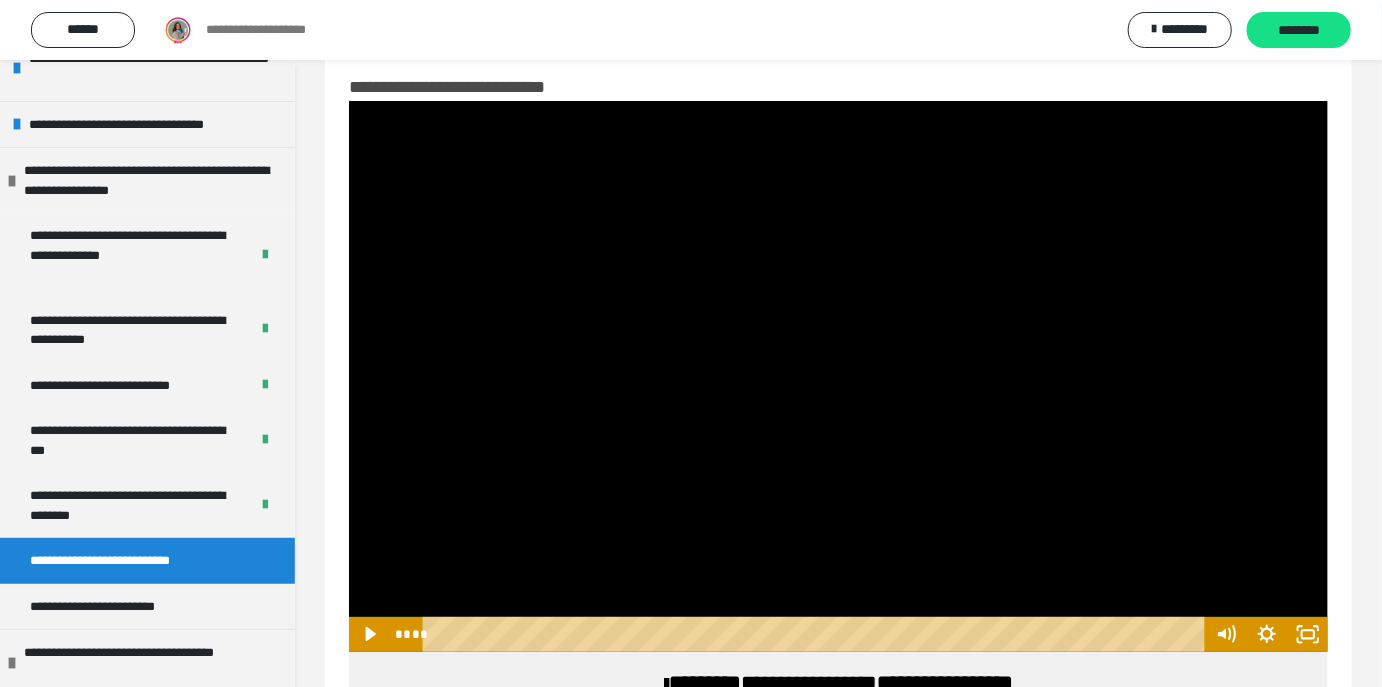 click at bounding box center [838, 376] 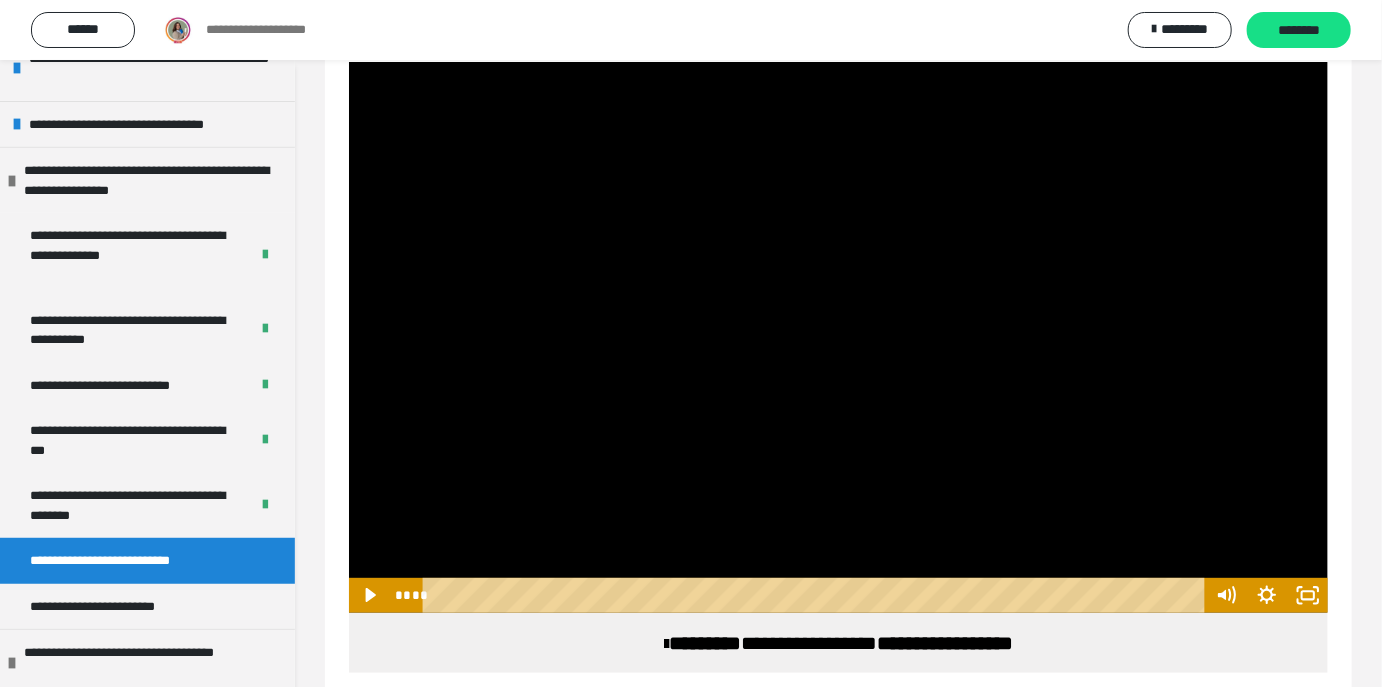 scroll, scrollTop: 118, scrollLeft: 0, axis: vertical 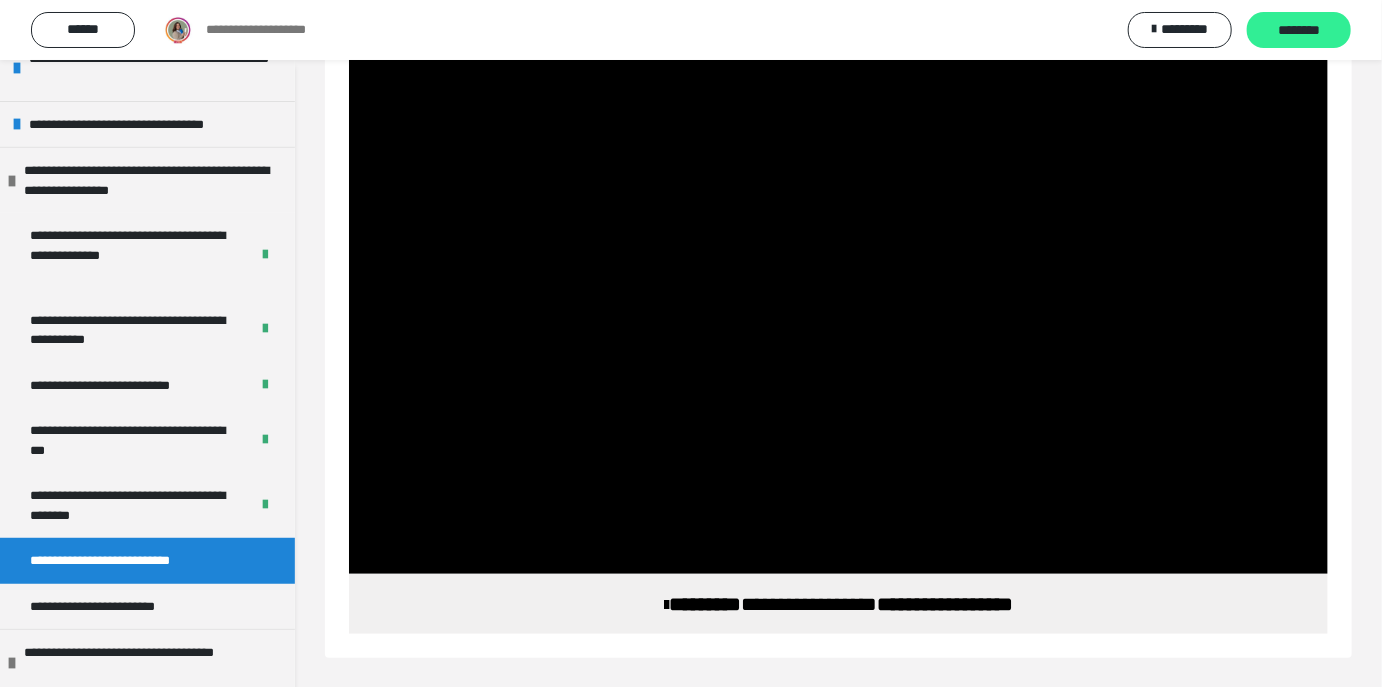 click on "********" at bounding box center [1299, 31] 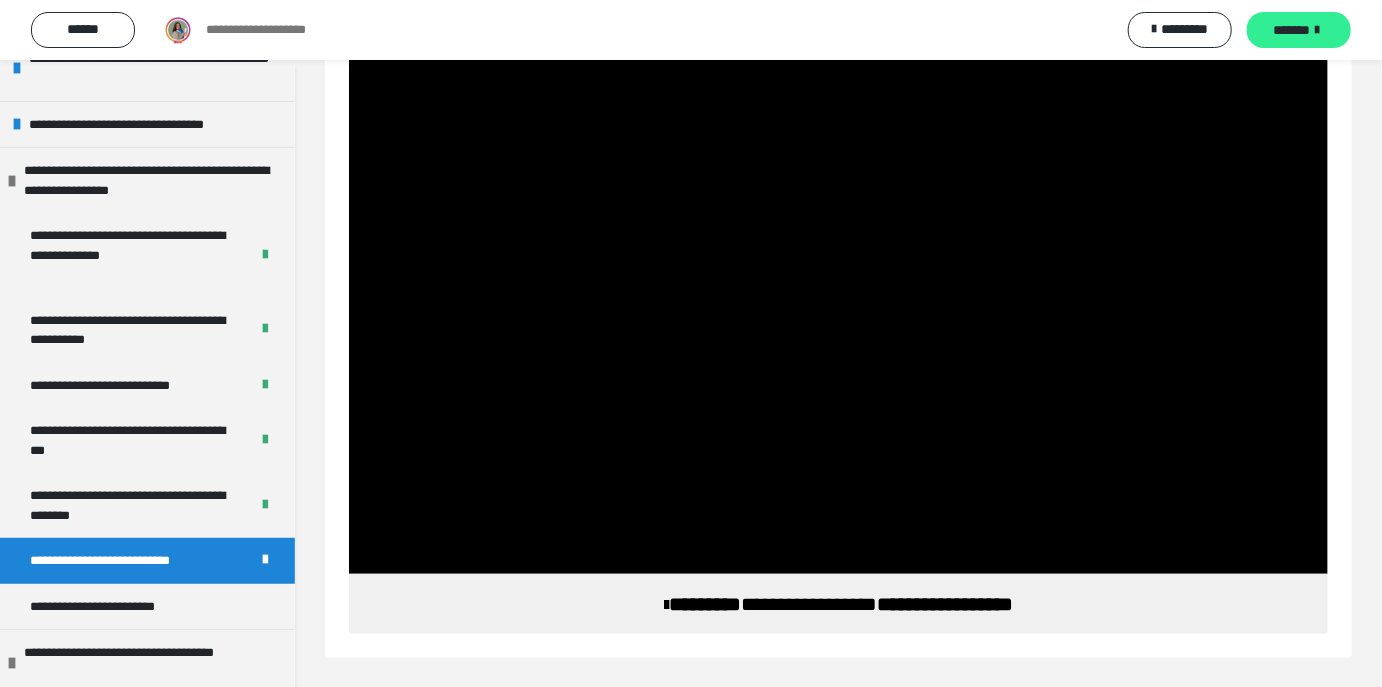 click on "*******" at bounding box center [1292, 30] 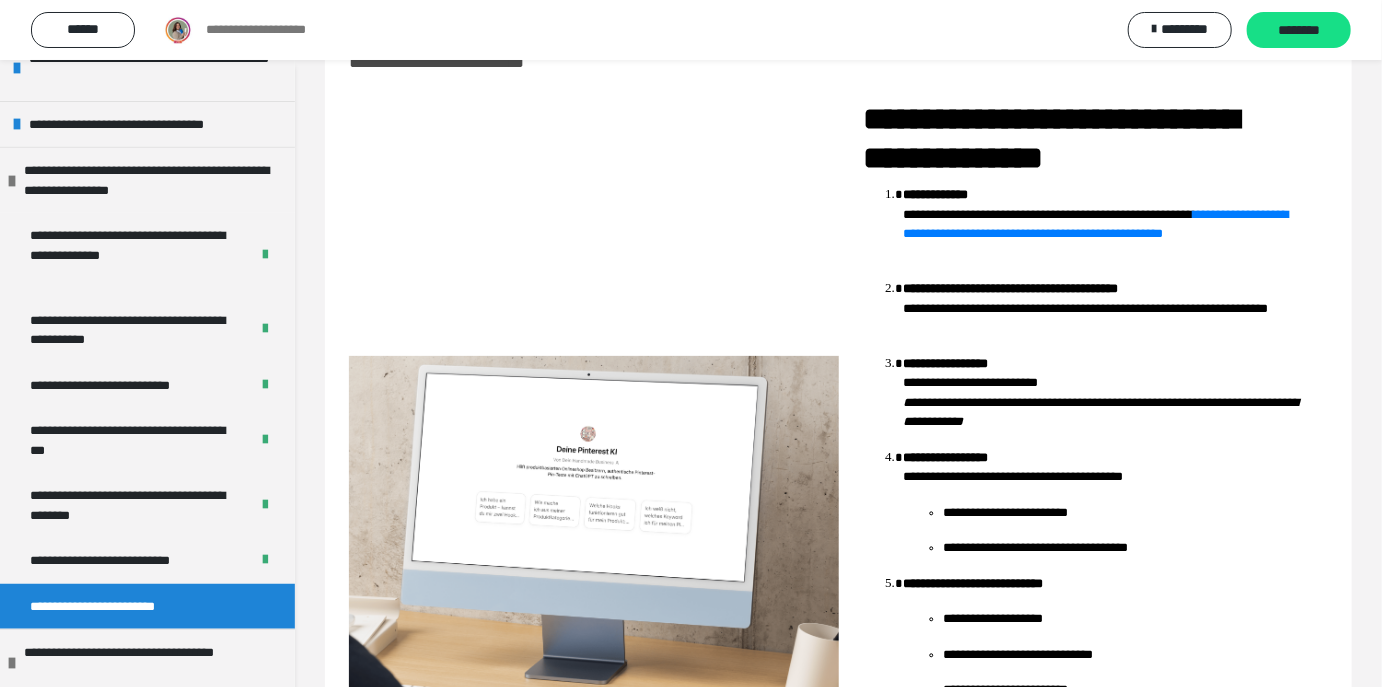 scroll, scrollTop: 0, scrollLeft: 0, axis: both 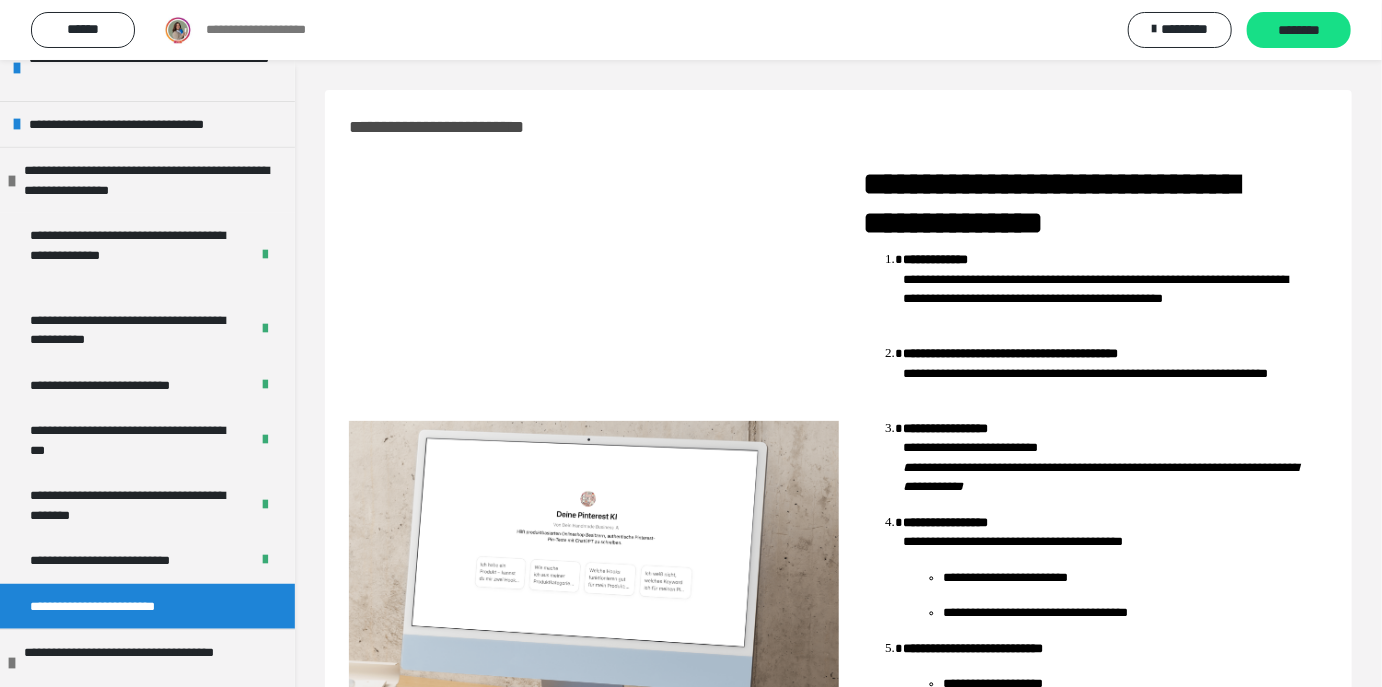 click on "**********" at bounding box center (1095, 289) 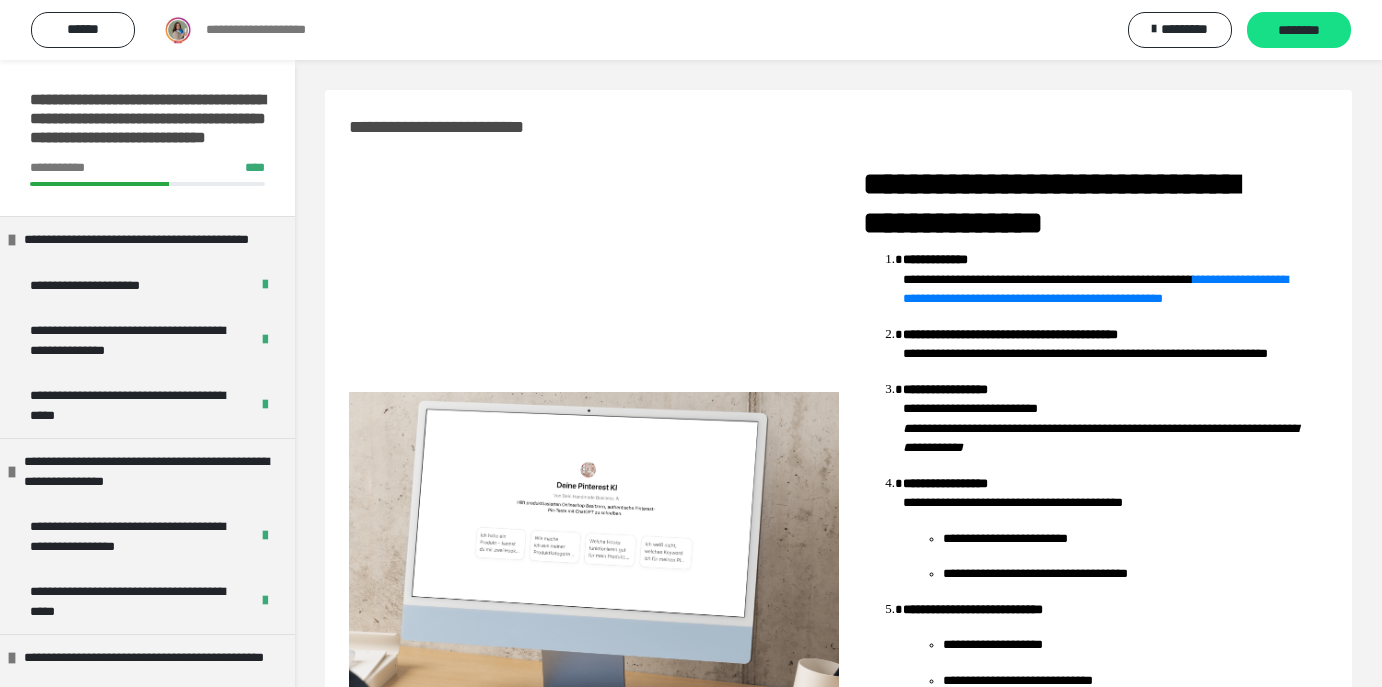 scroll, scrollTop: 0, scrollLeft: 0, axis: both 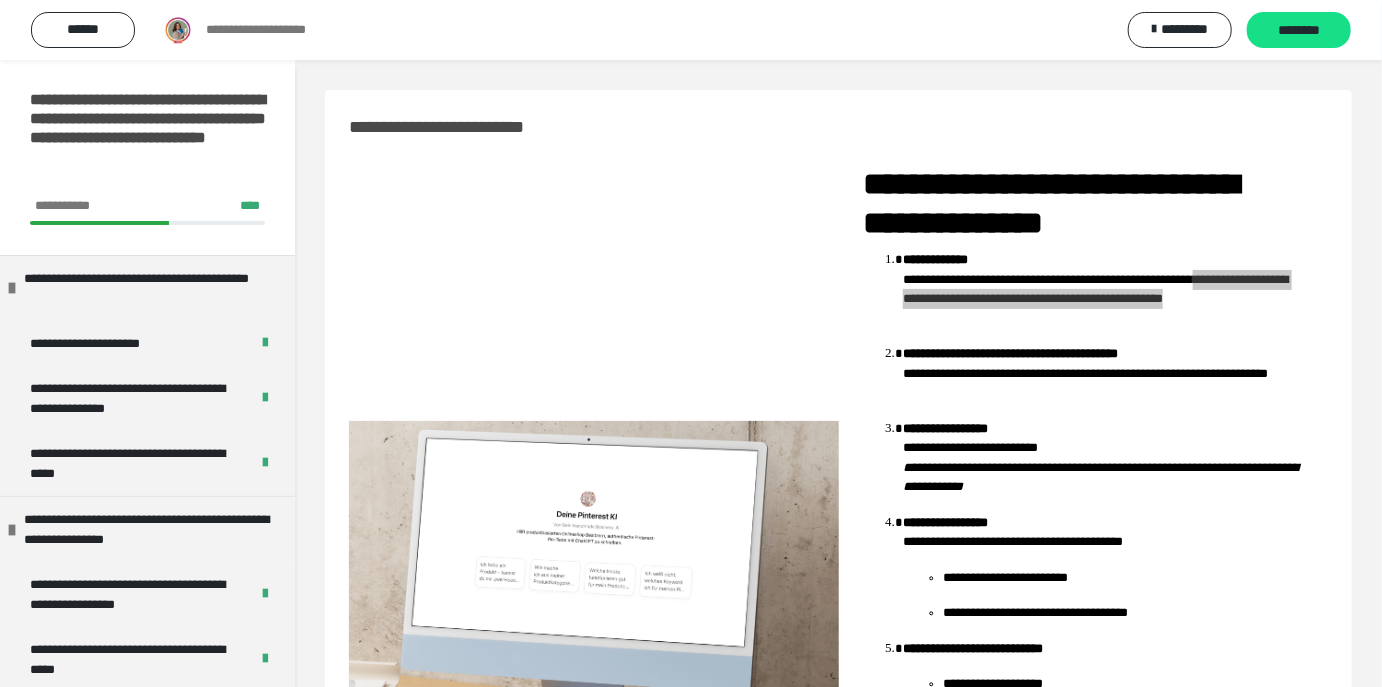 drag, startPoint x: 1030, startPoint y: 305, endPoint x: 574, endPoint y: 2, distance: 547.48975 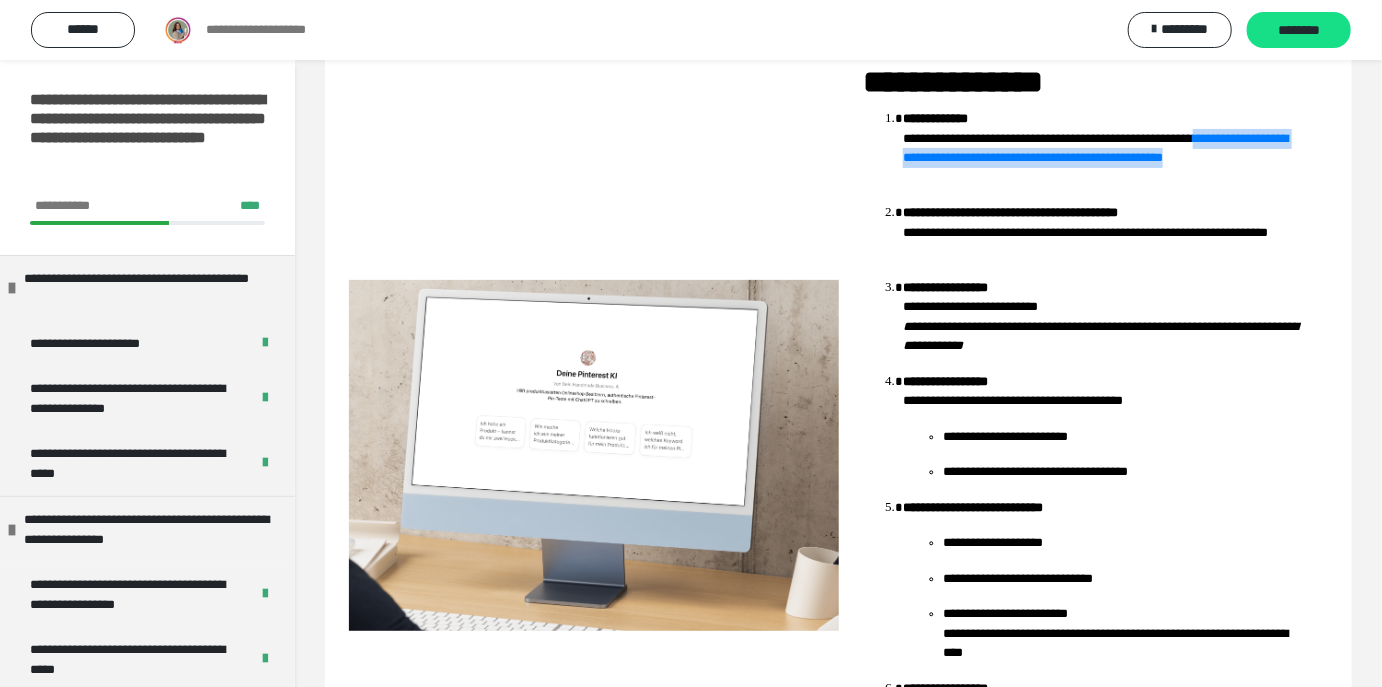 scroll, scrollTop: 147, scrollLeft: 0, axis: vertical 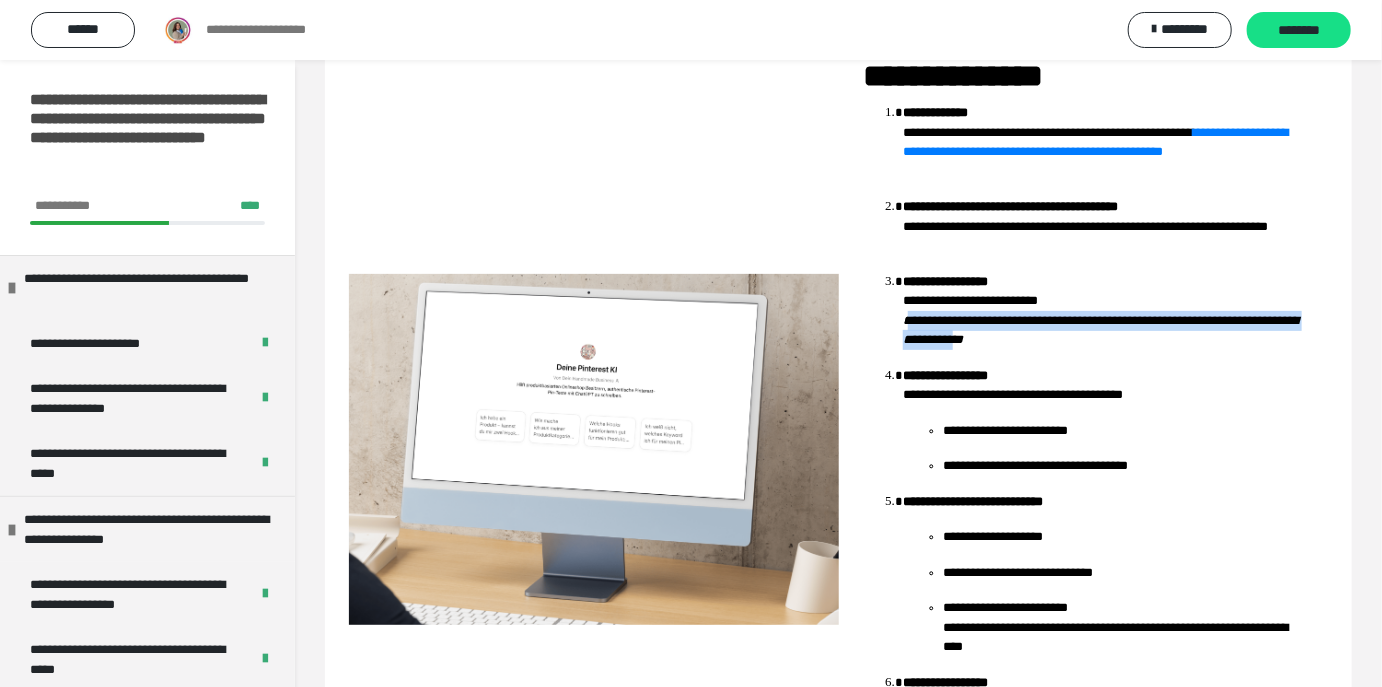drag, startPoint x: 908, startPoint y: 324, endPoint x: 980, endPoint y: 344, distance: 74.726166 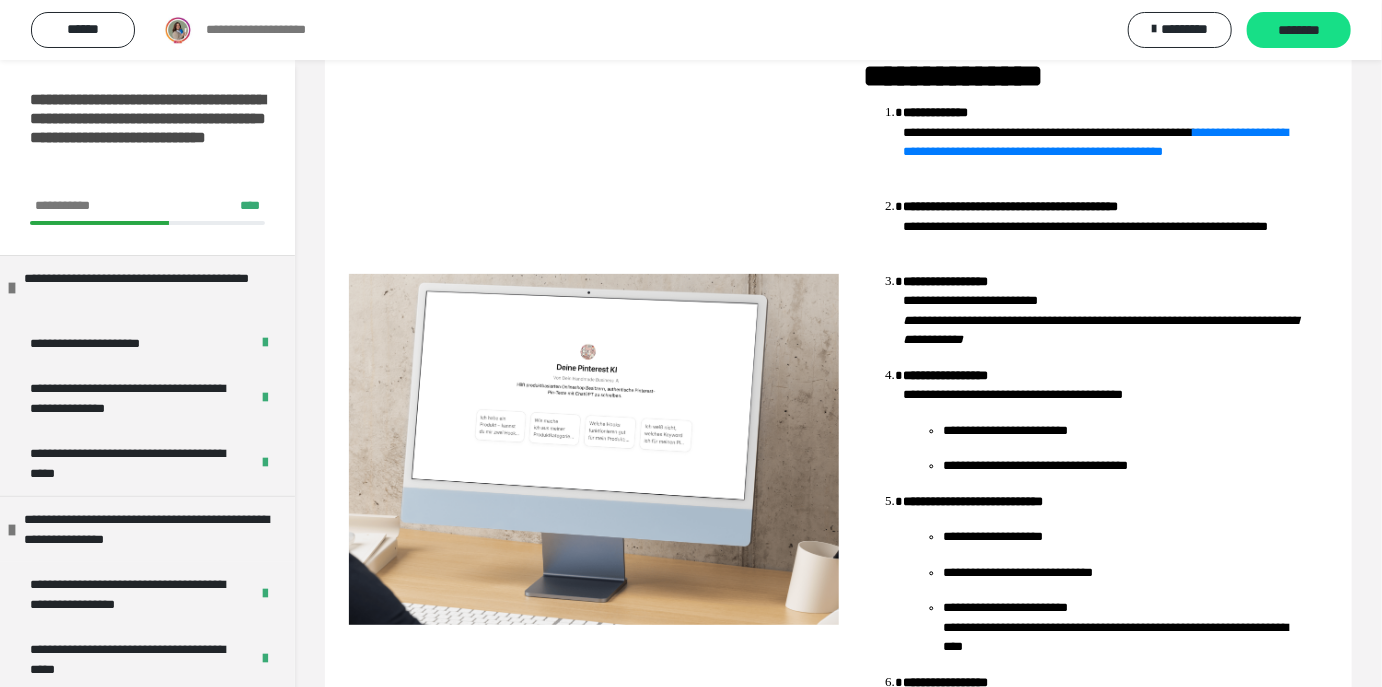click on "**********" at bounding box center (1123, 431) 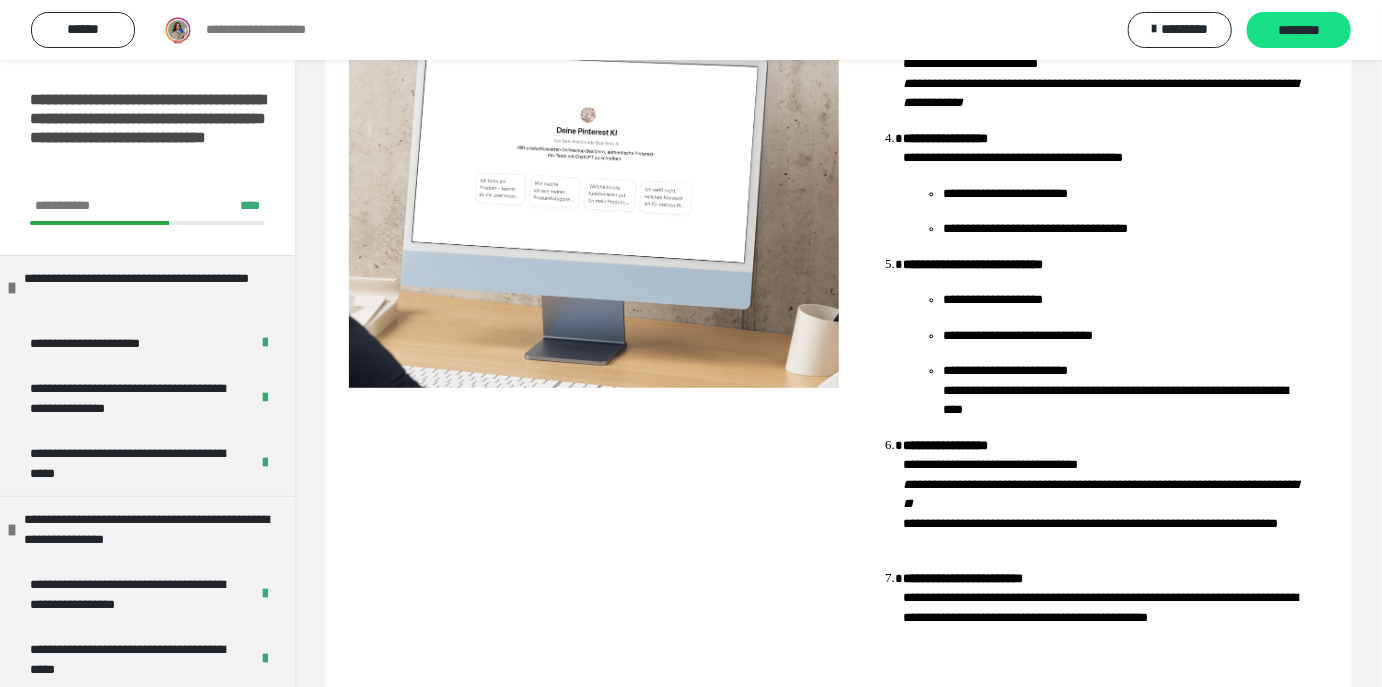 scroll, scrollTop: 421, scrollLeft: 0, axis: vertical 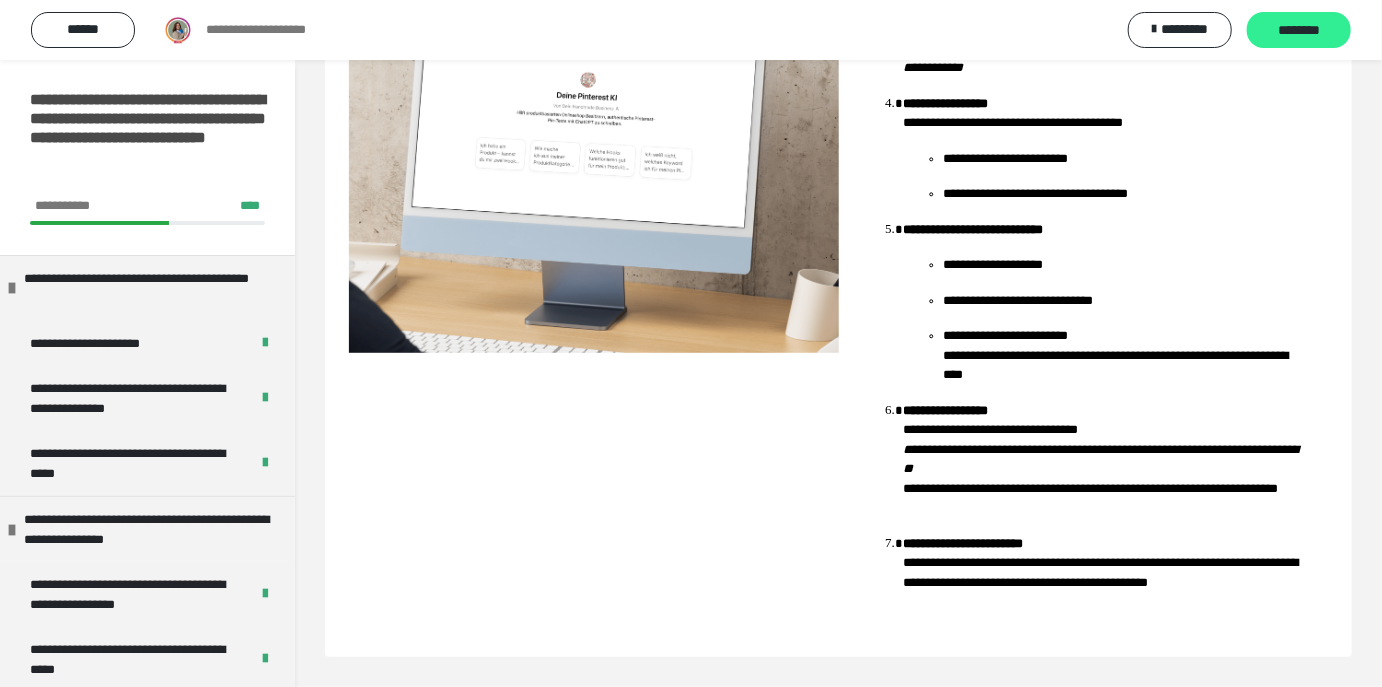 click on "********" at bounding box center [1299, 31] 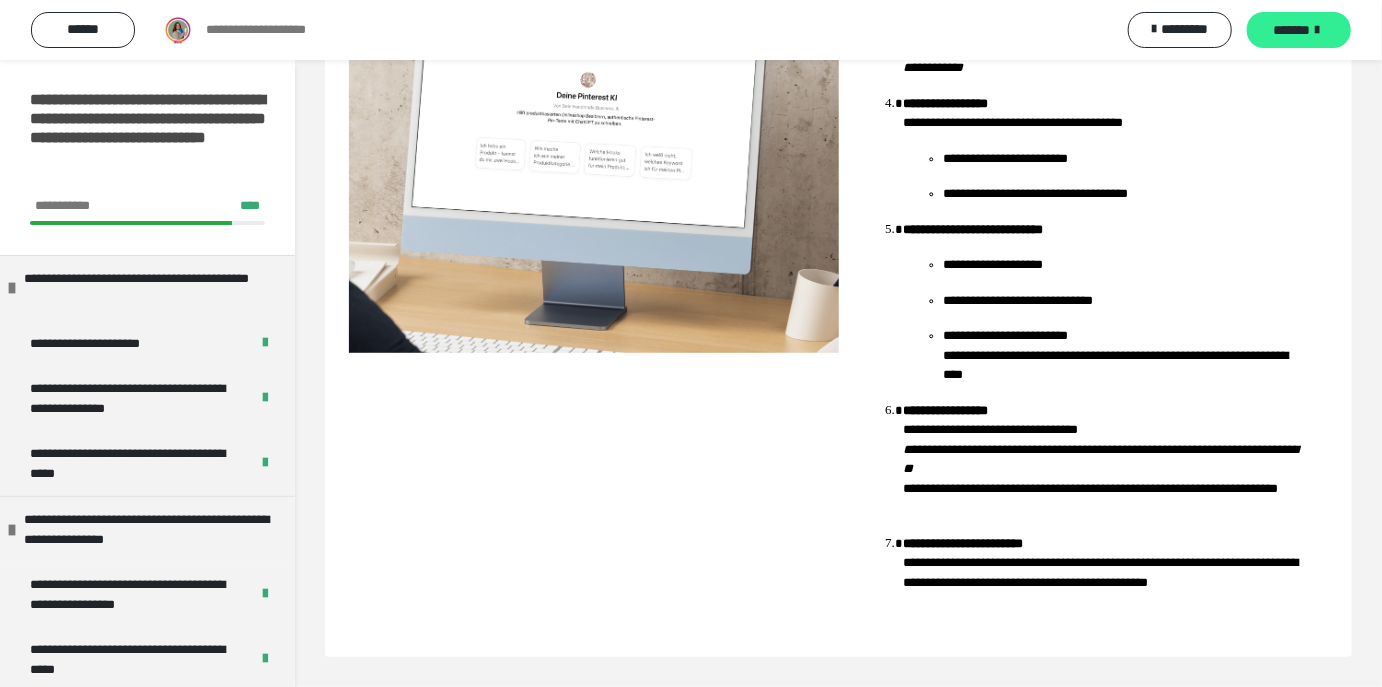 click on "*******" at bounding box center [1299, 30] 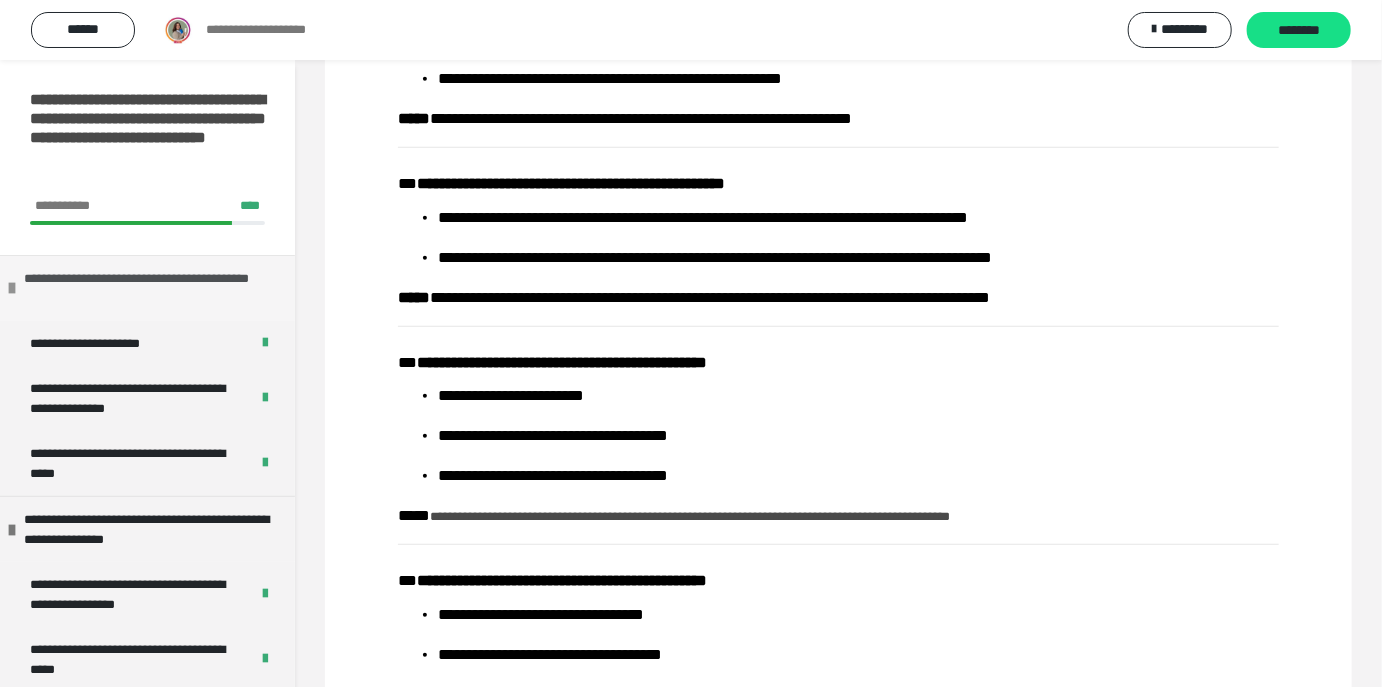 click at bounding box center [12, 288] 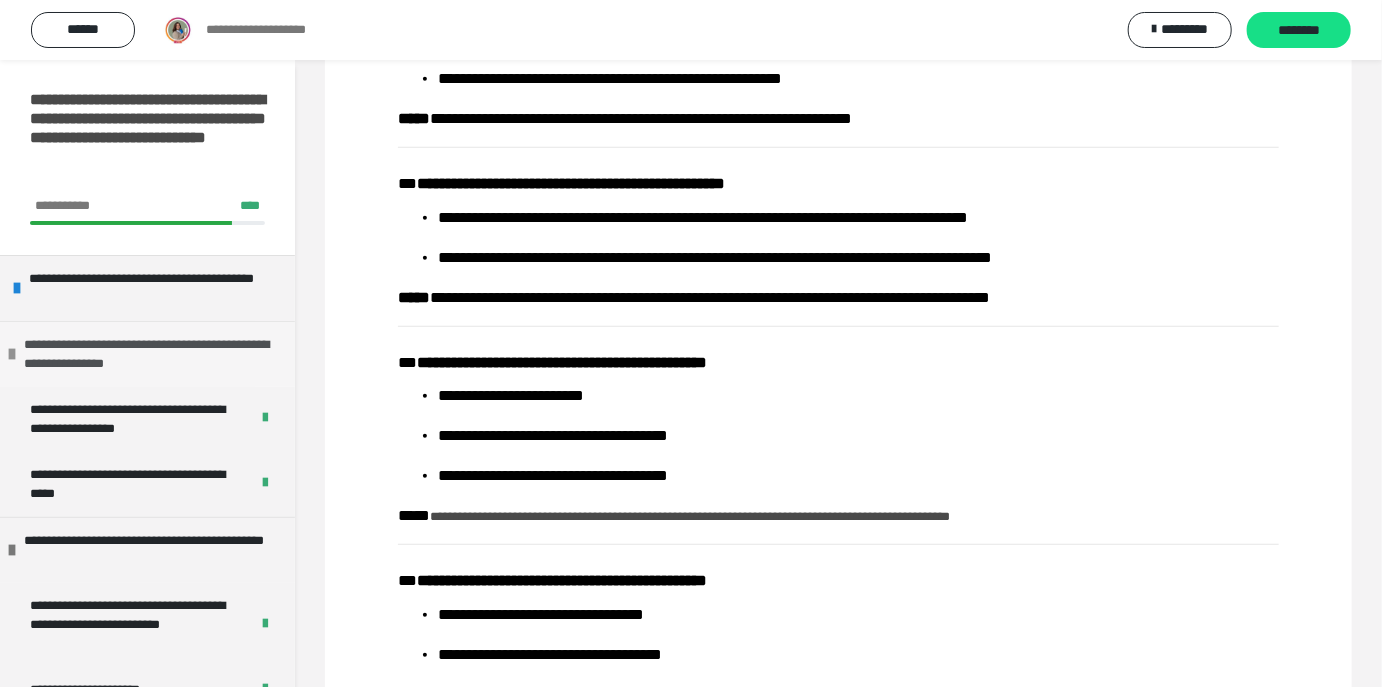 click at bounding box center [12, 354] 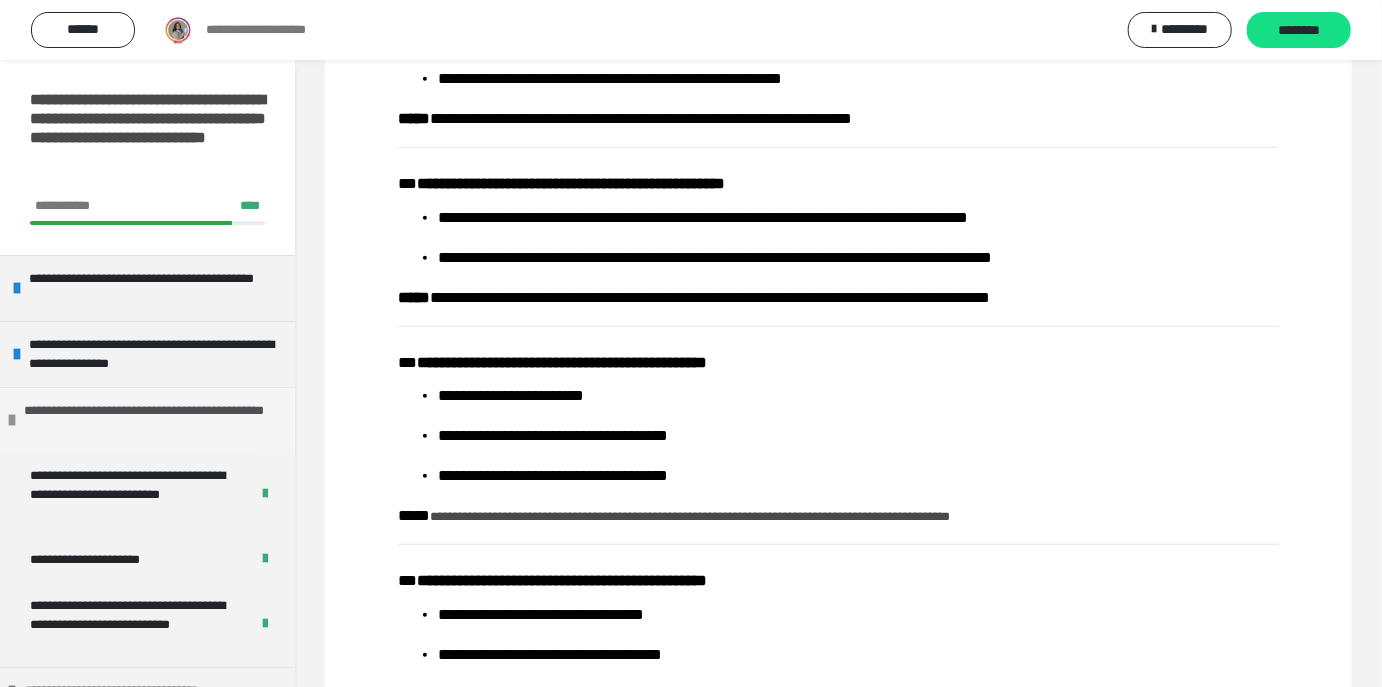 click at bounding box center [12, 420] 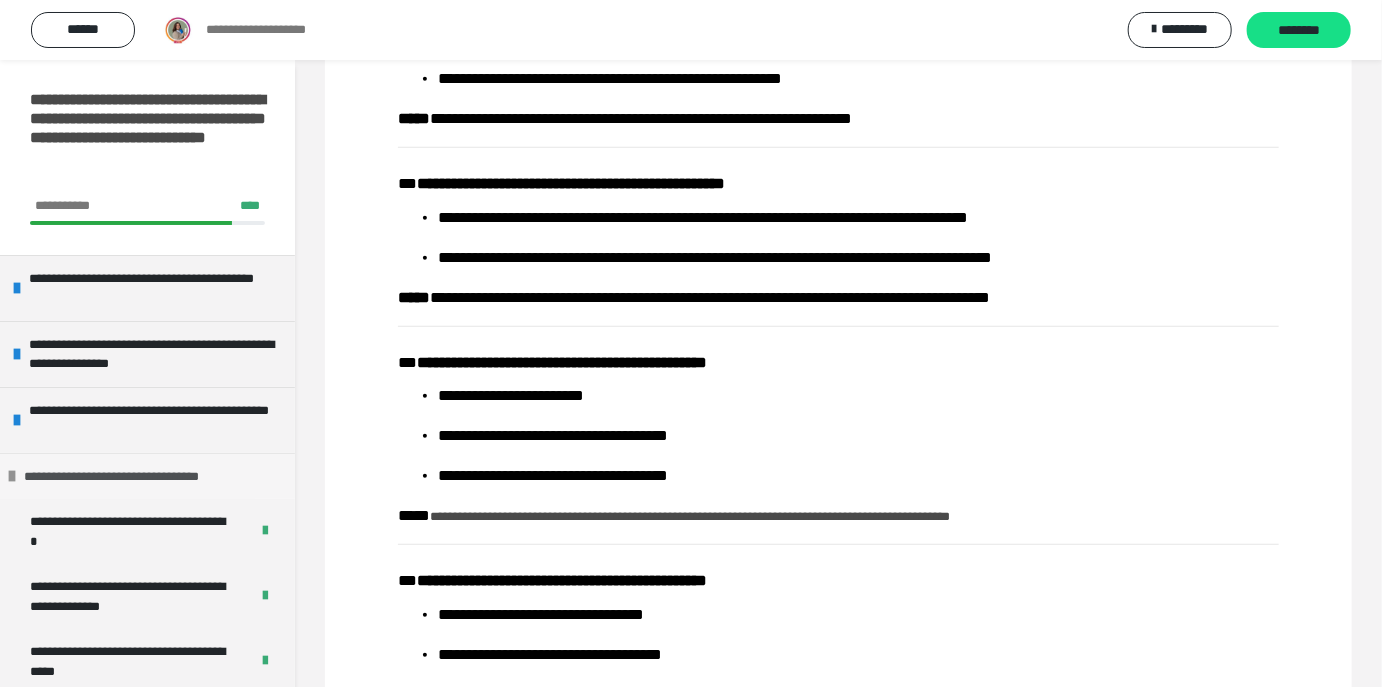 click at bounding box center [12, 476] 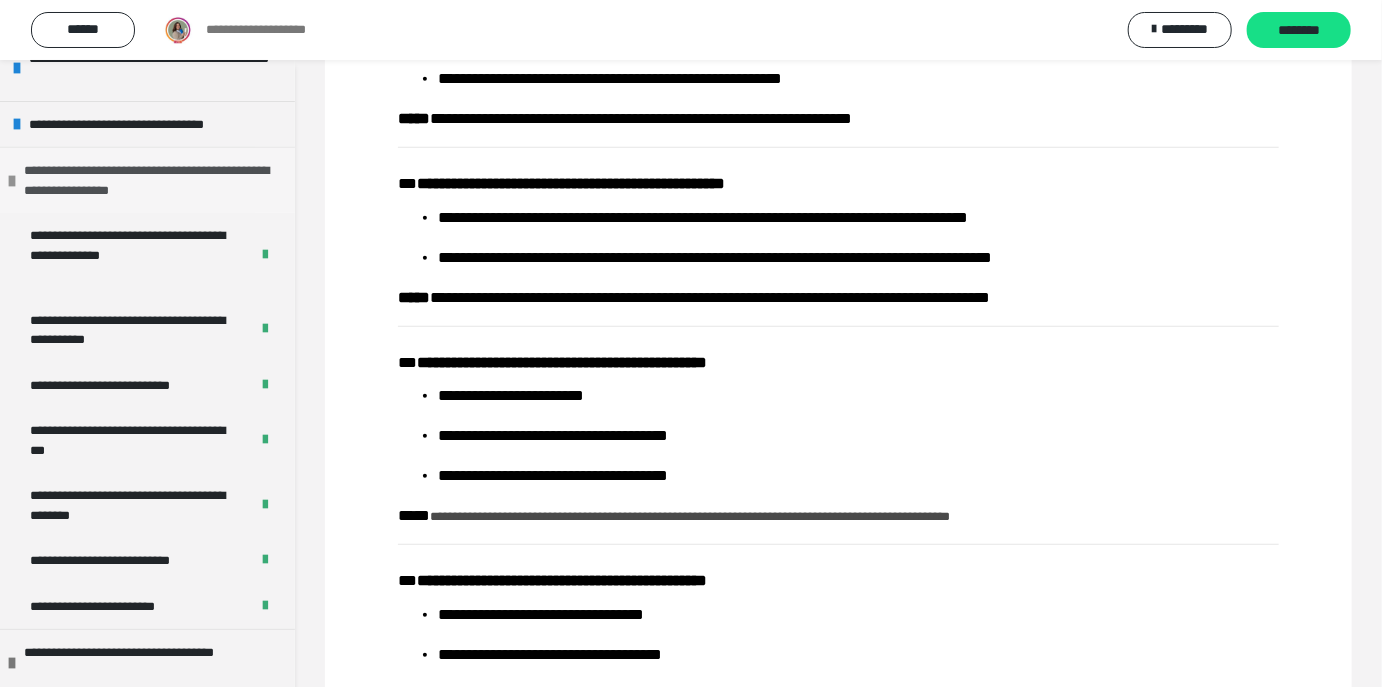 click at bounding box center [12, 181] 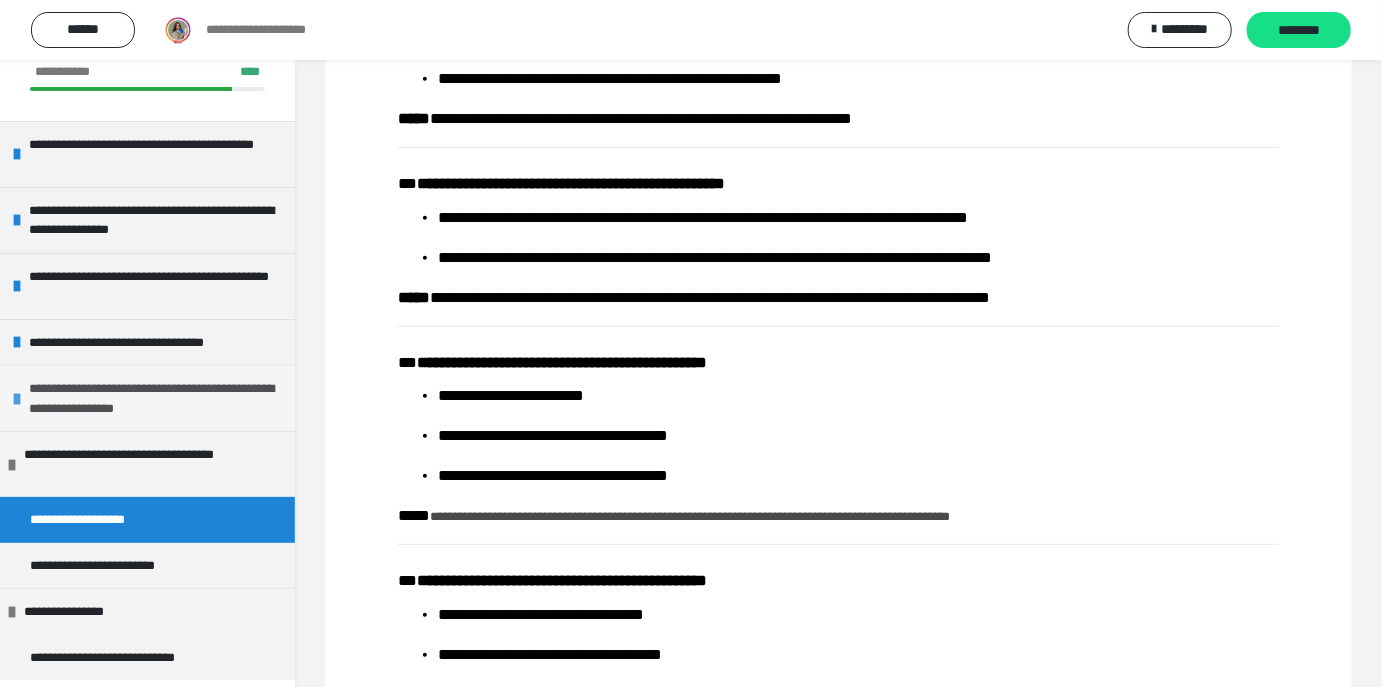 scroll, scrollTop: 130, scrollLeft: 0, axis: vertical 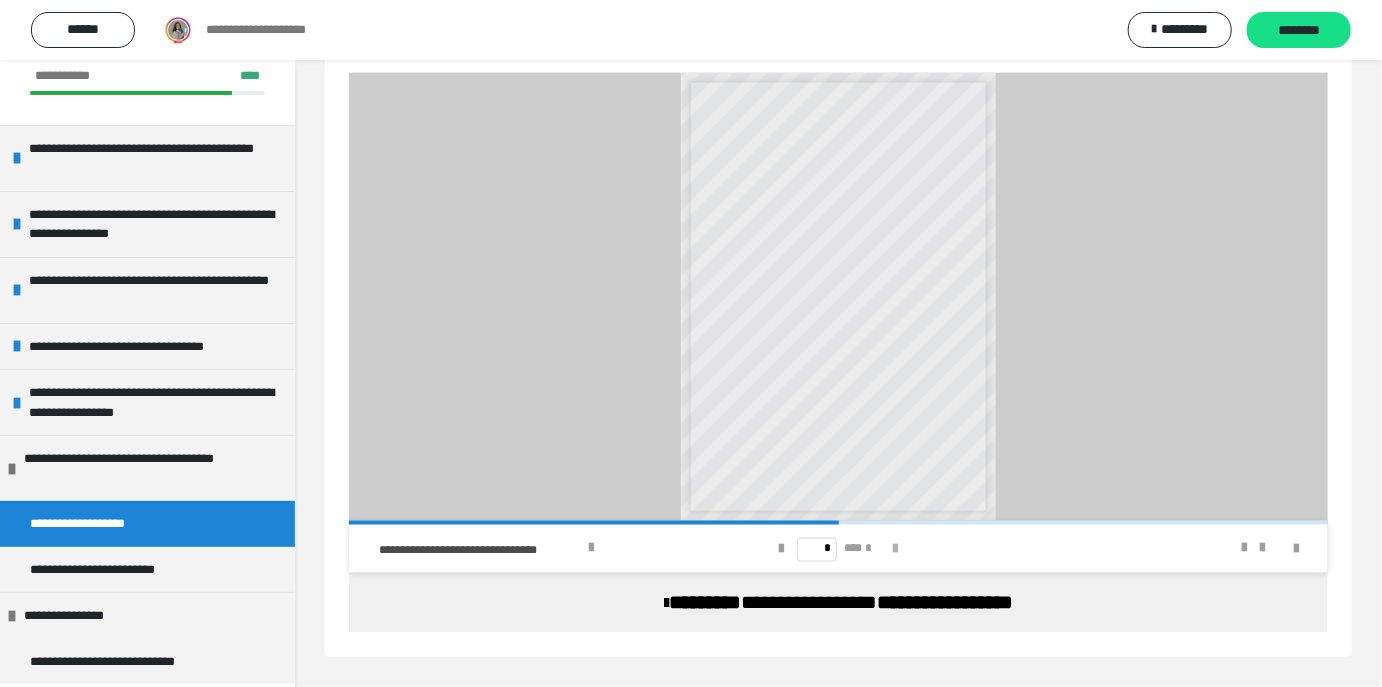click at bounding box center [896, 550] 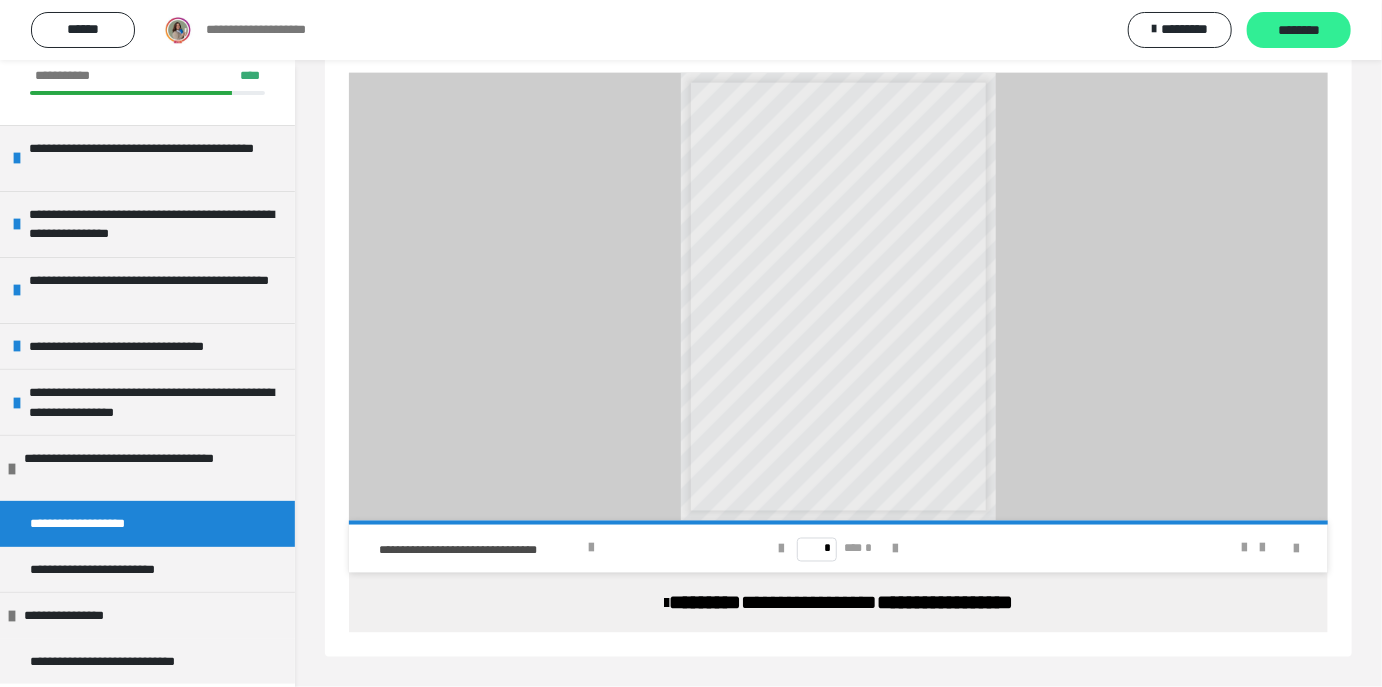 click on "********" at bounding box center (1299, 31) 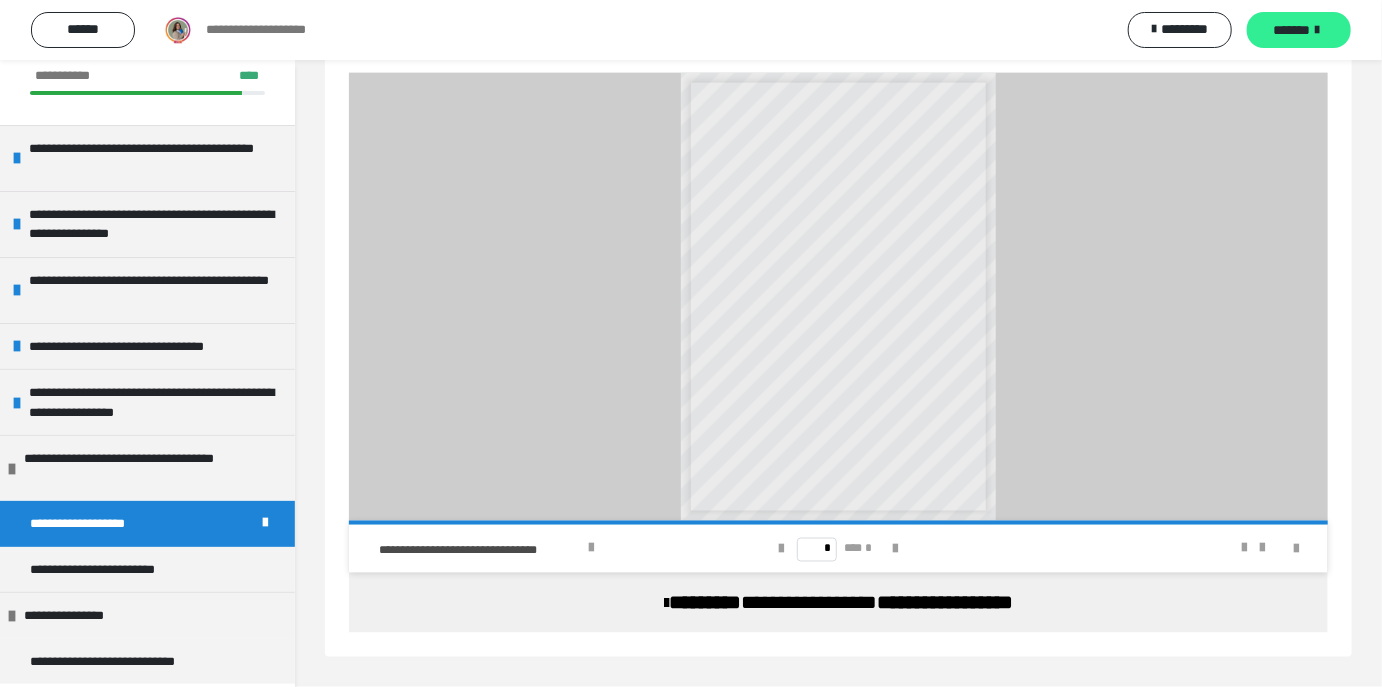 click on "*******" at bounding box center (1292, 30) 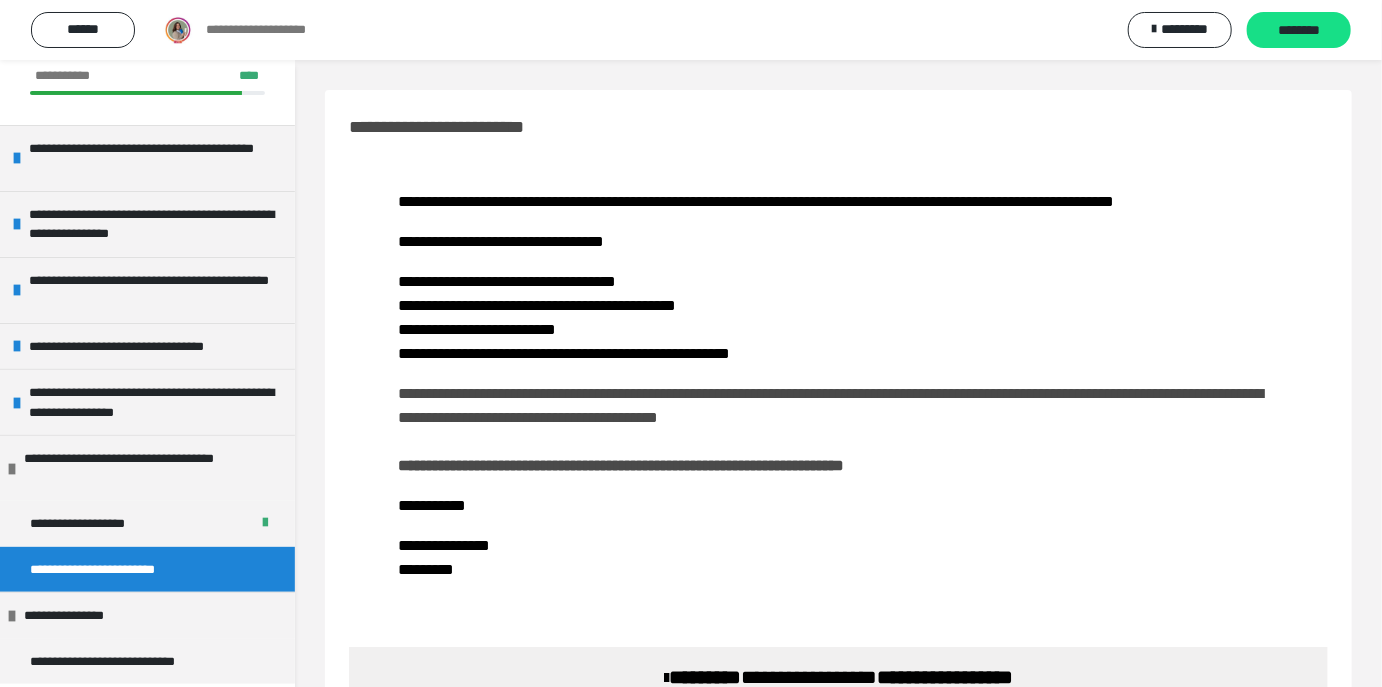 scroll, scrollTop: 73, scrollLeft: 0, axis: vertical 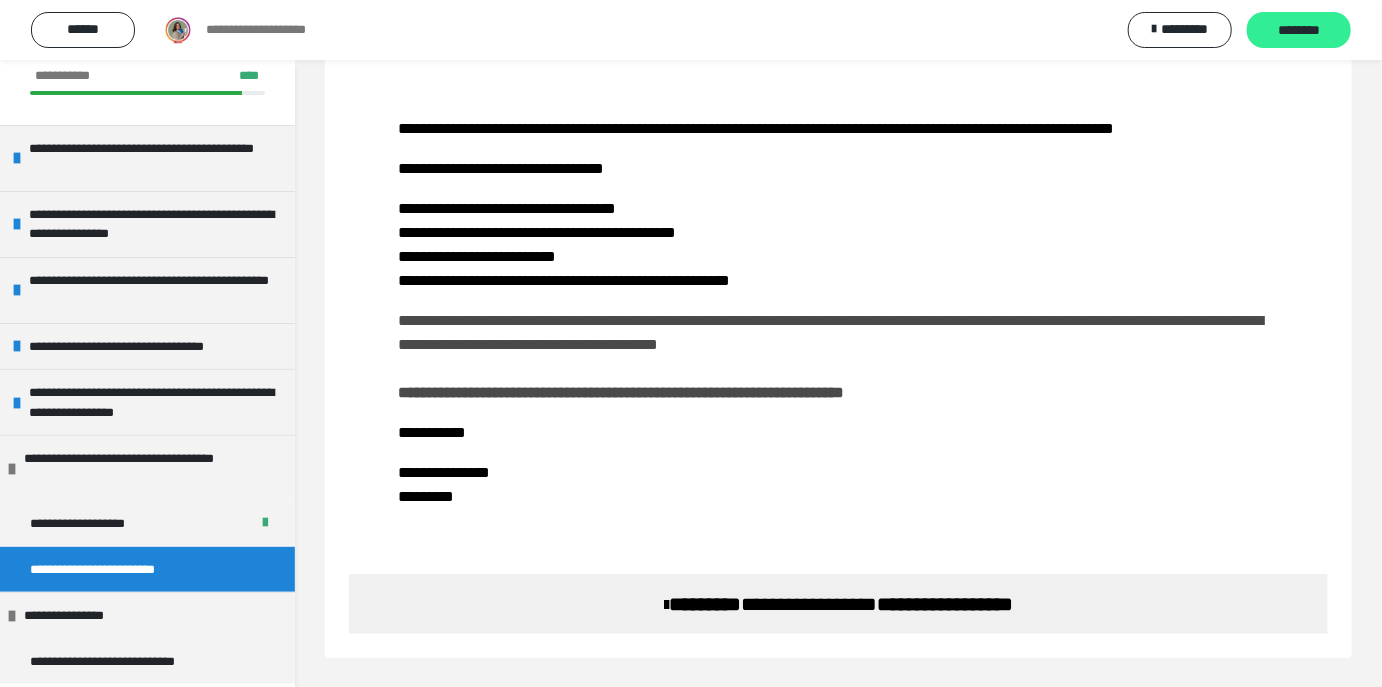click on "********" at bounding box center [1299, 31] 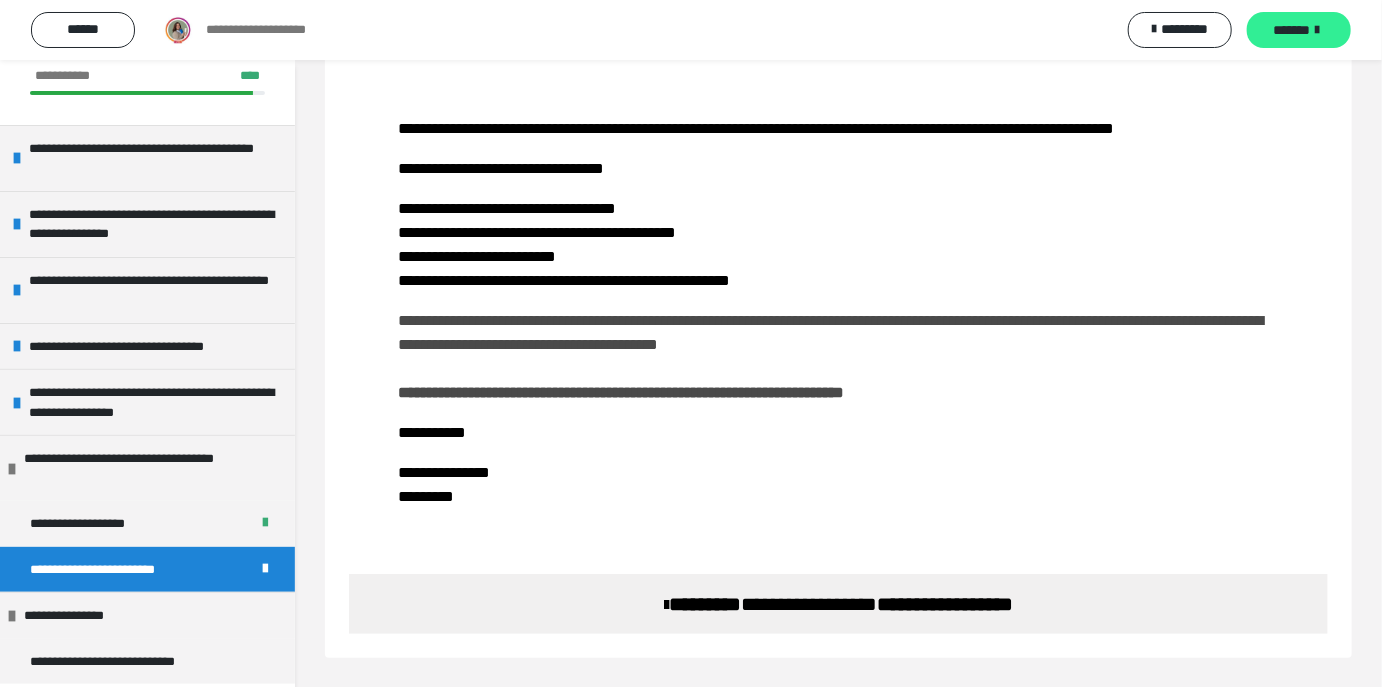 click on "*******" at bounding box center [1292, 30] 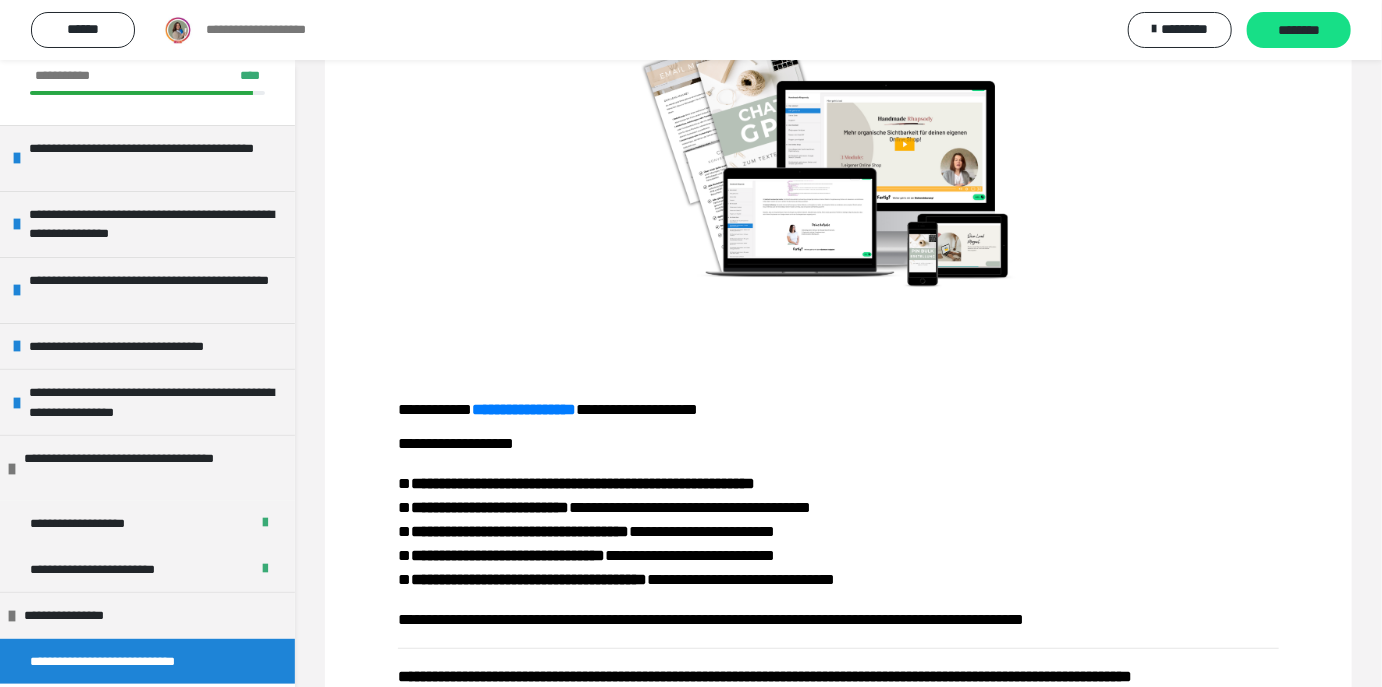 scroll, scrollTop: 772, scrollLeft: 0, axis: vertical 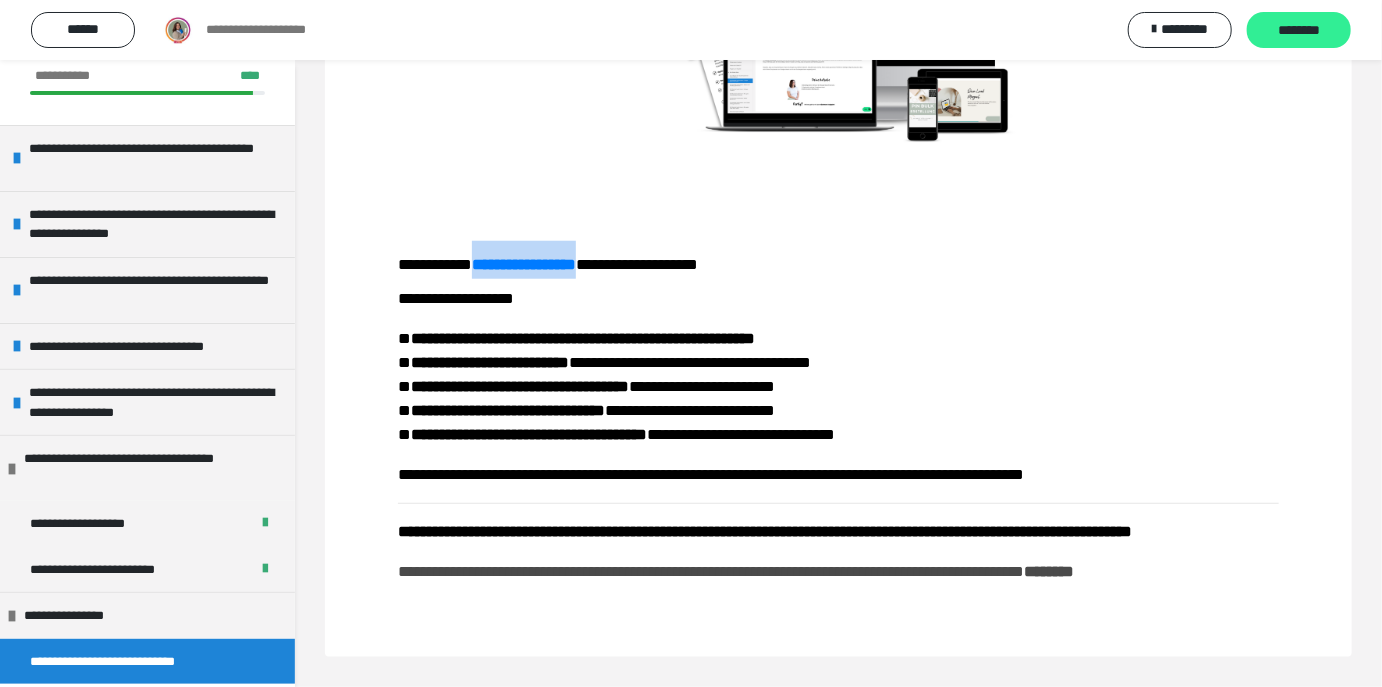 click on "********" at bounding box center (1299, 31) 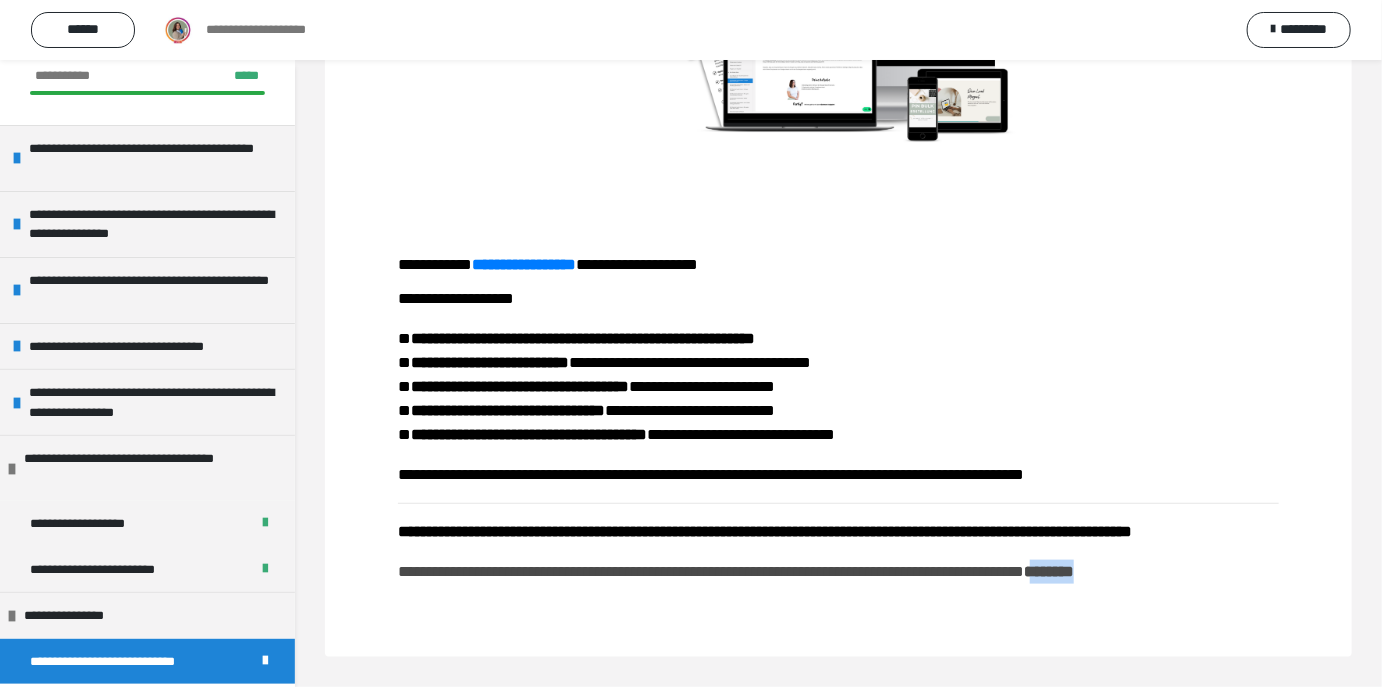 drag, startPoint x: 1142, startPoint y: 575, endPoint x: 1205, endPoint y: 575, distance: 63 